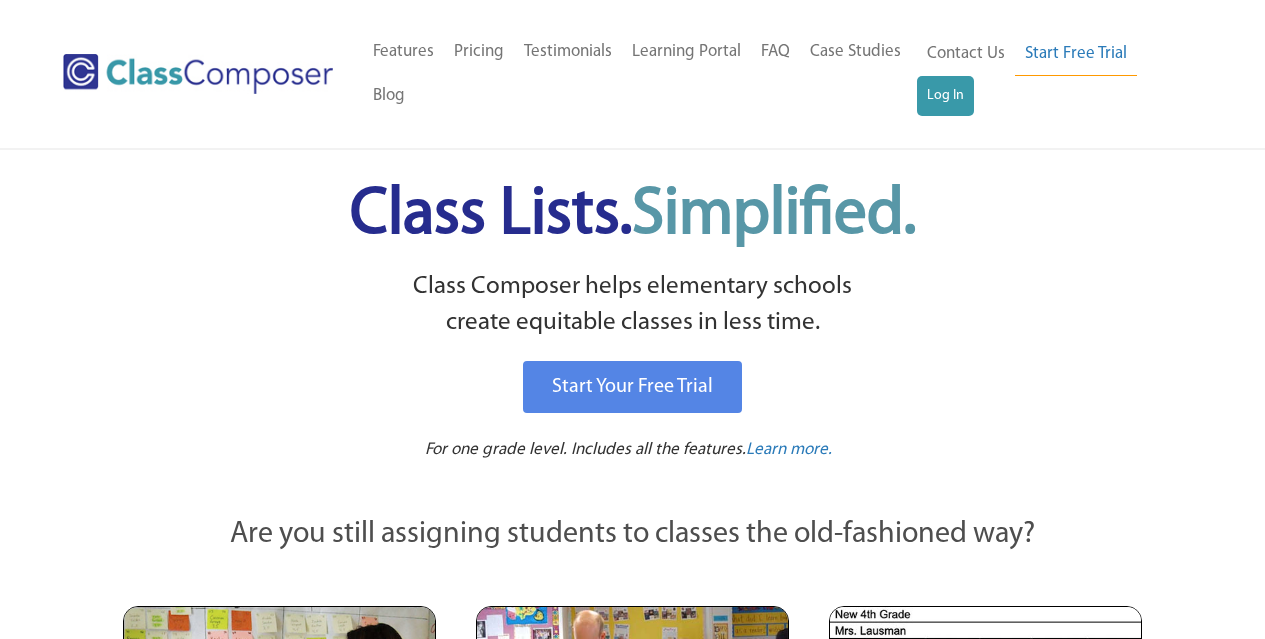 scroll, scrollTop: 0, scrollLeft: 0, axis: both 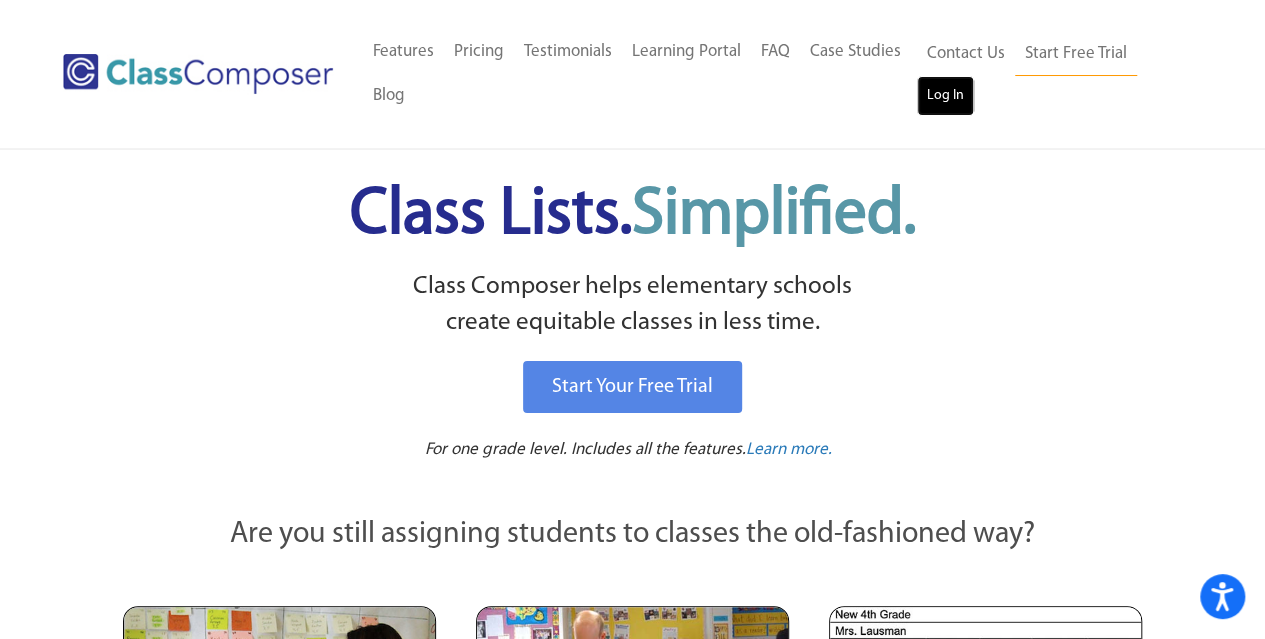 click on "Log In" at bounding box center [945, 96] 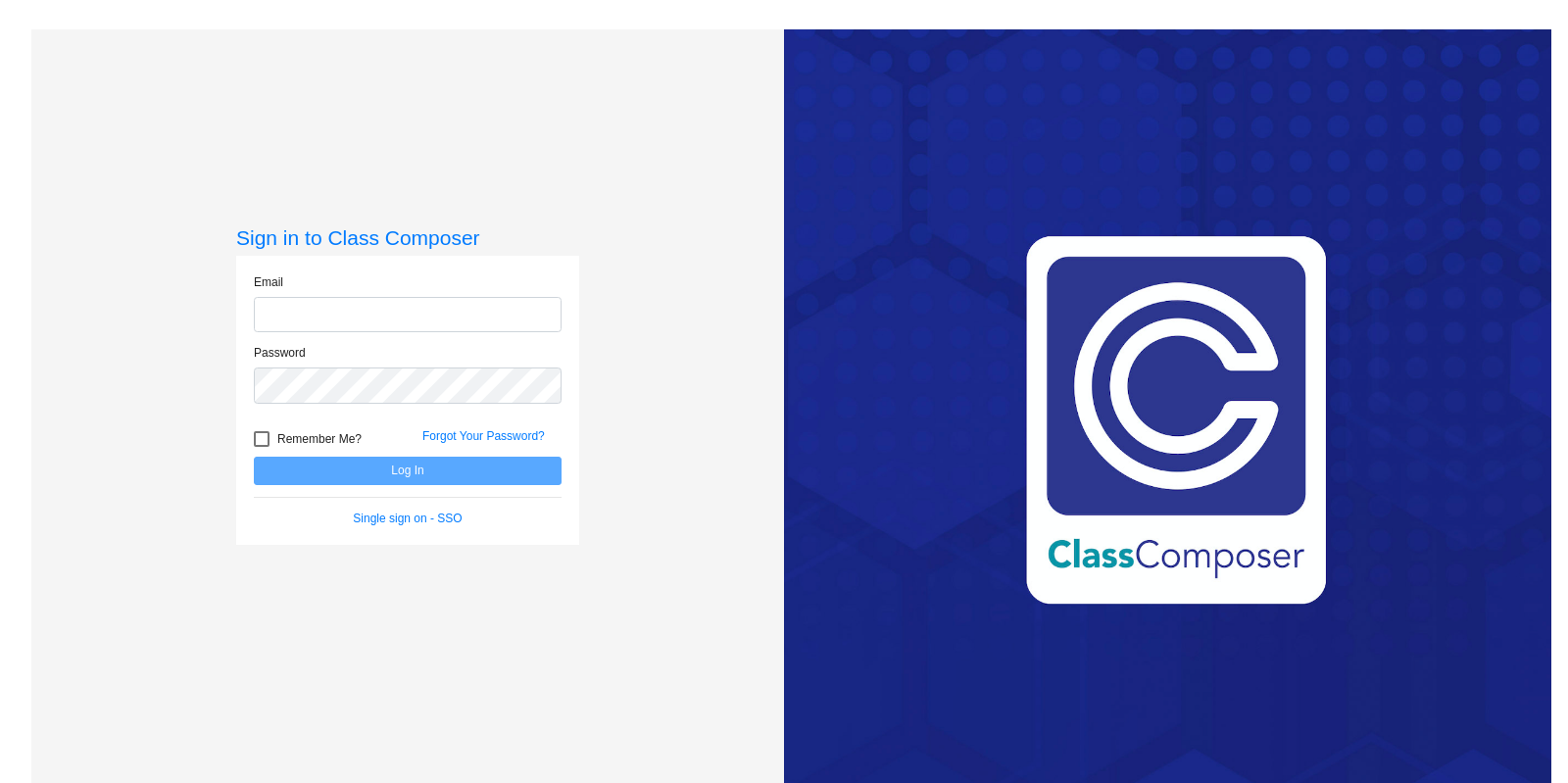 scroll, scrollTop: 0, scrollLeft: 0, axis: both 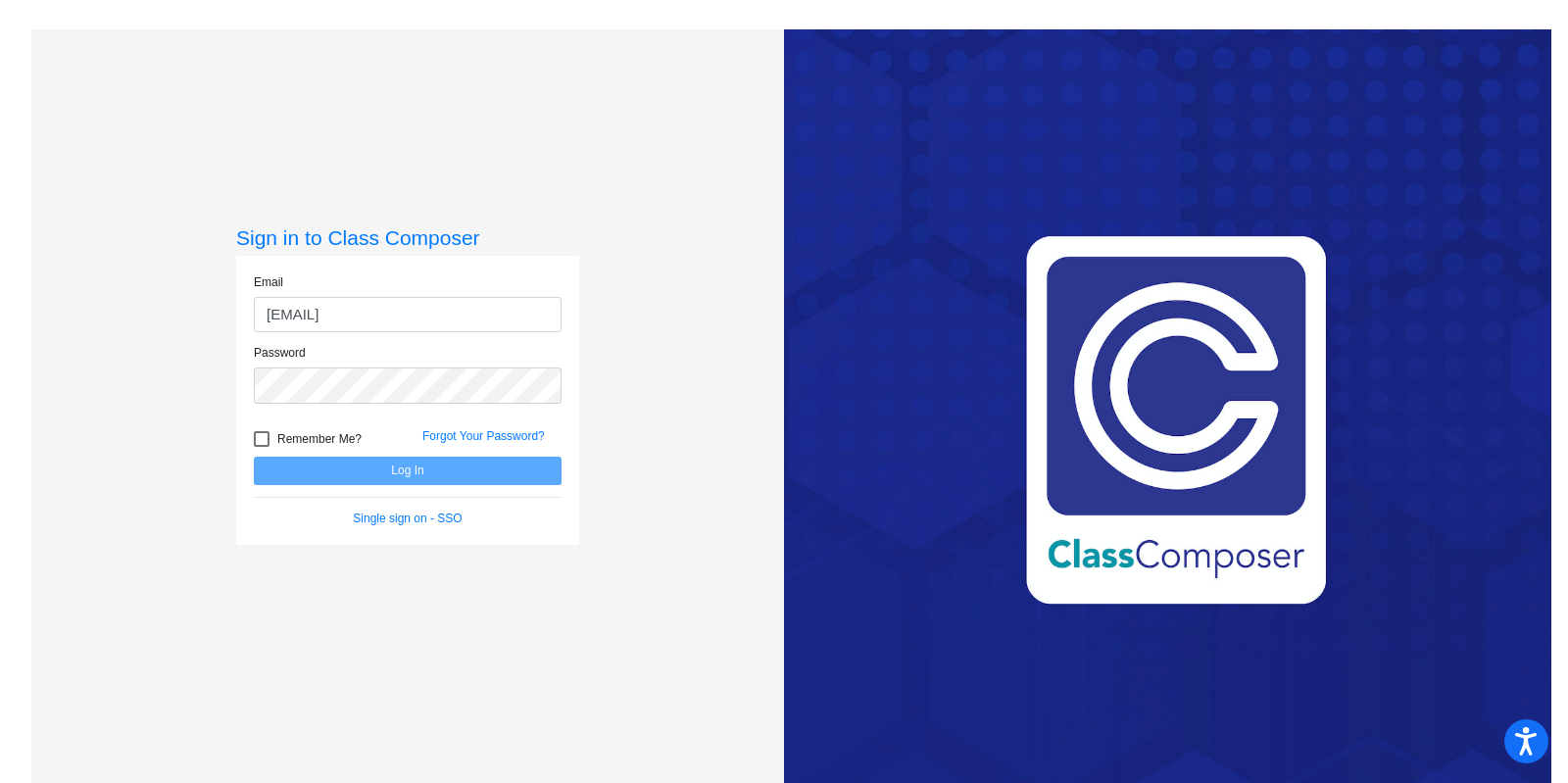 type on "rcahill@forsyth.k12.ga.us" 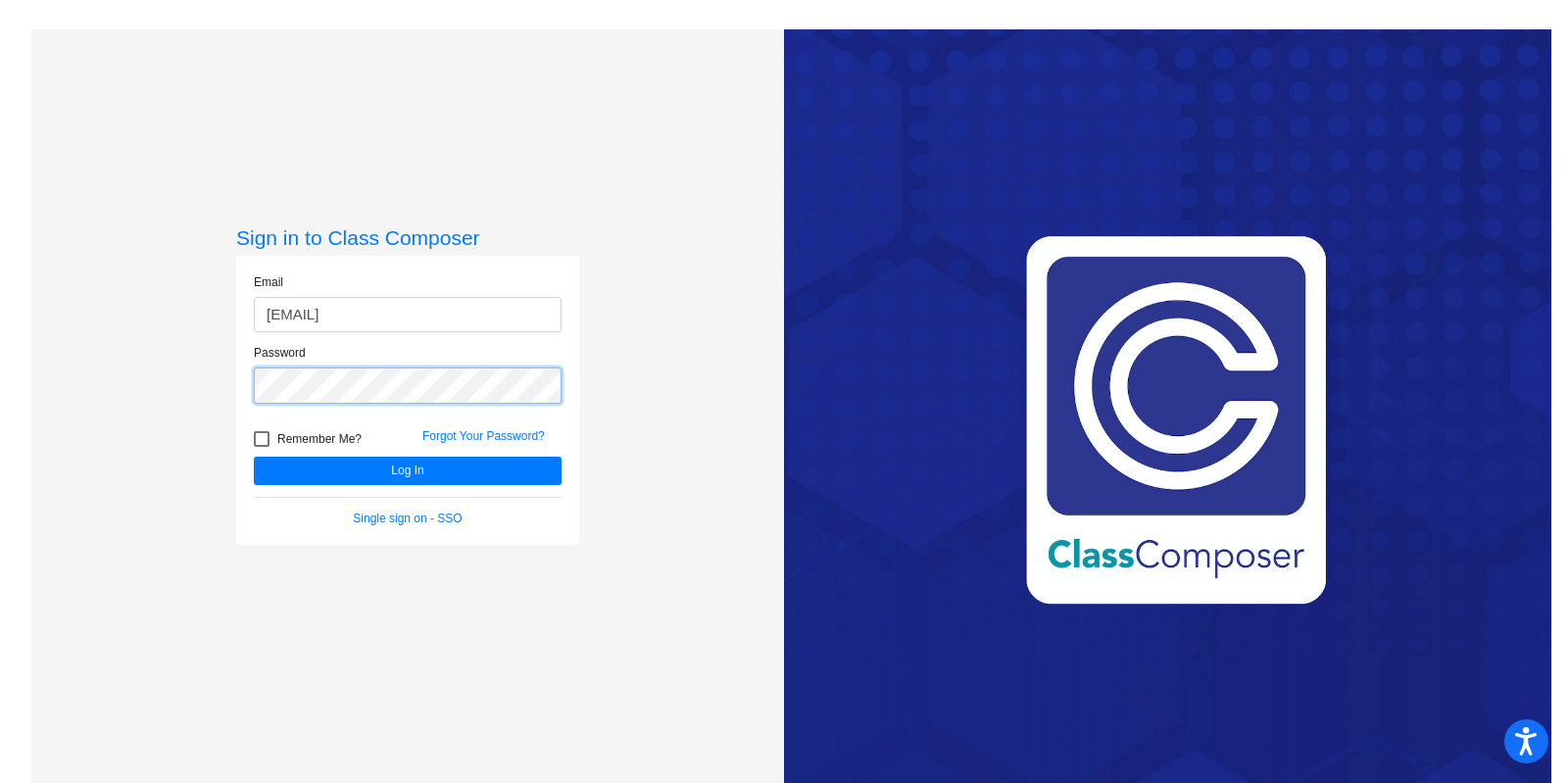 click on "Log In" 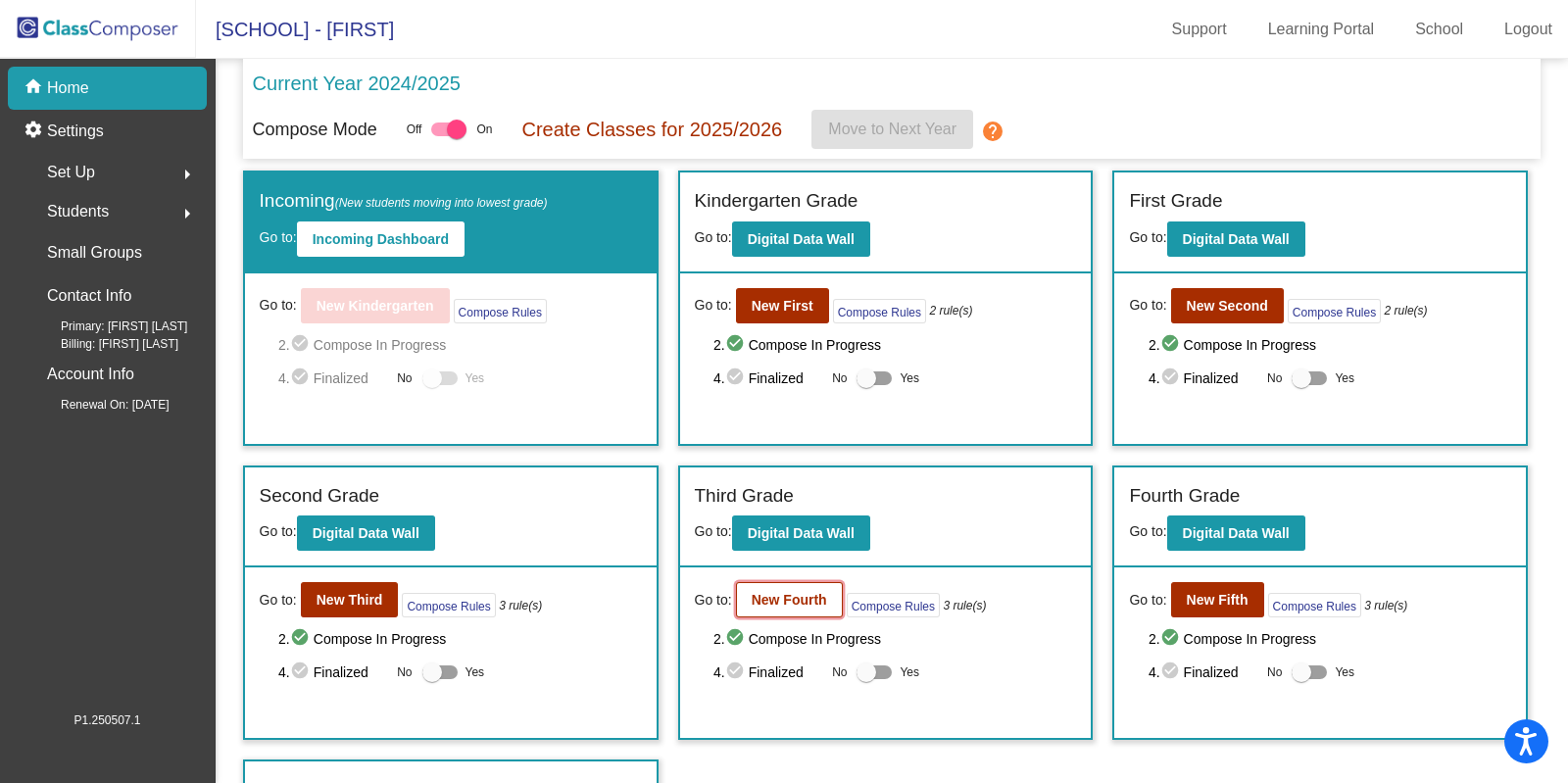 click on "New Fourth" 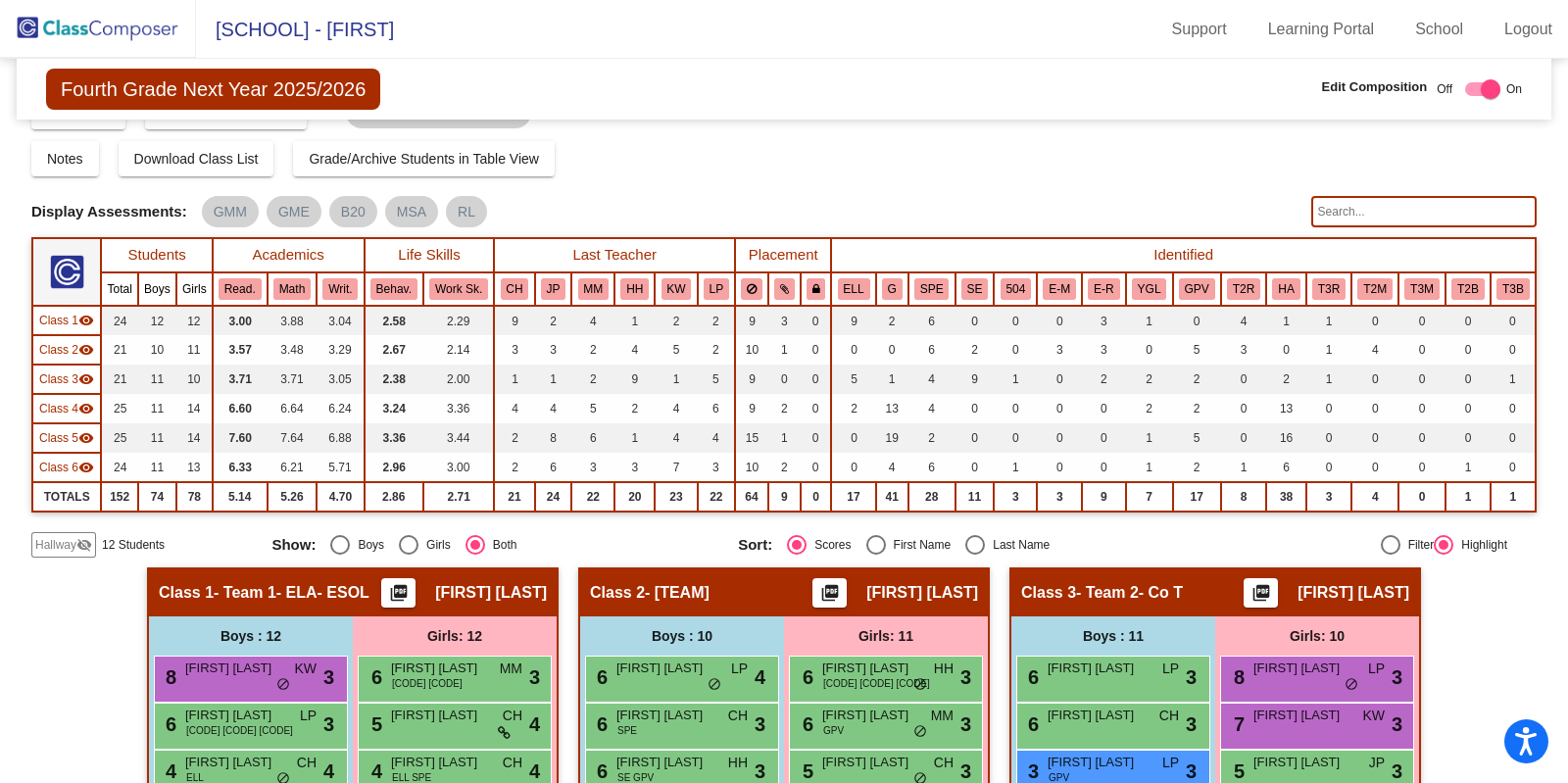 scroll, scrollTop: 0, scrollLeft: 0, axis: both 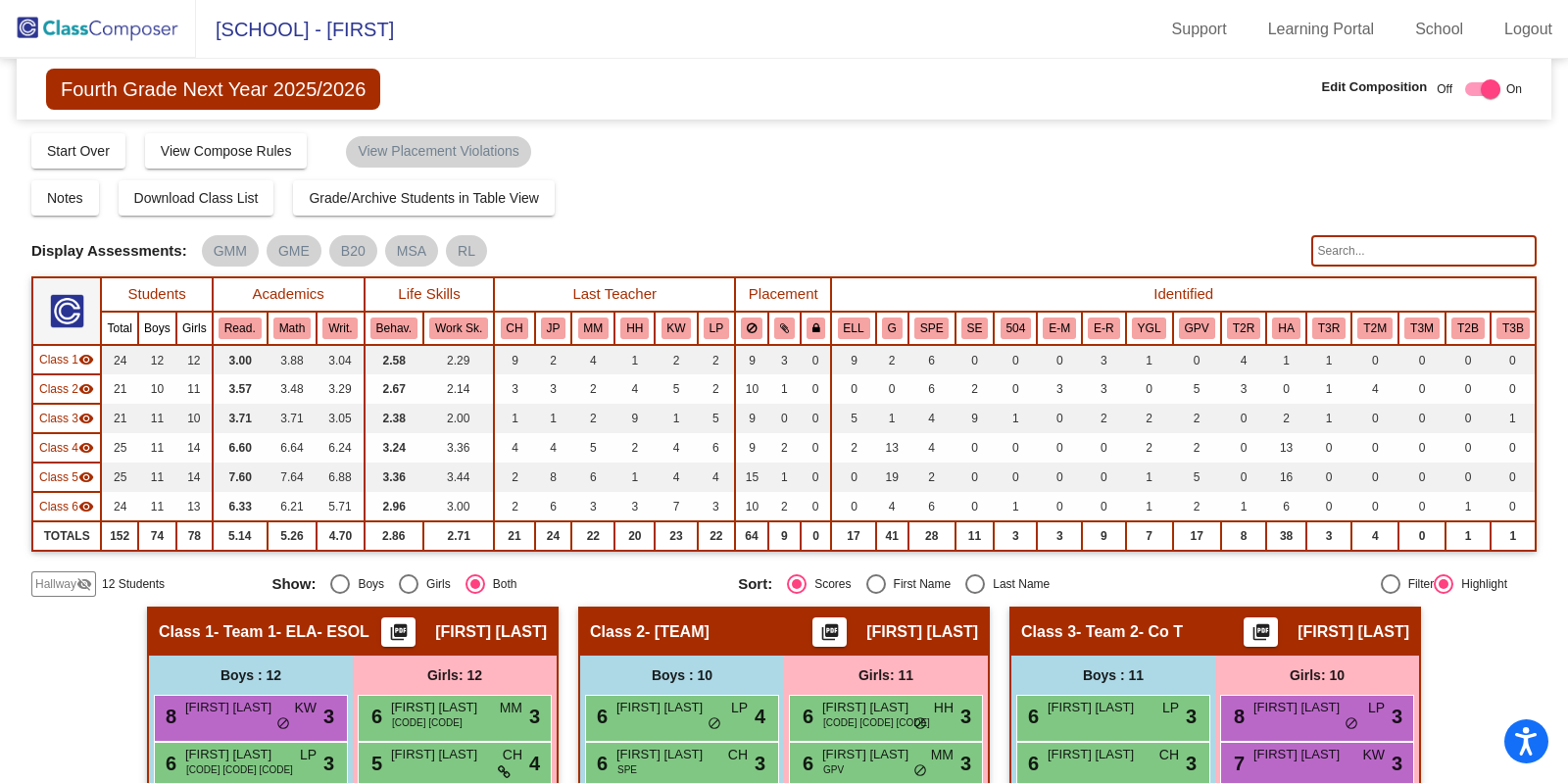 click 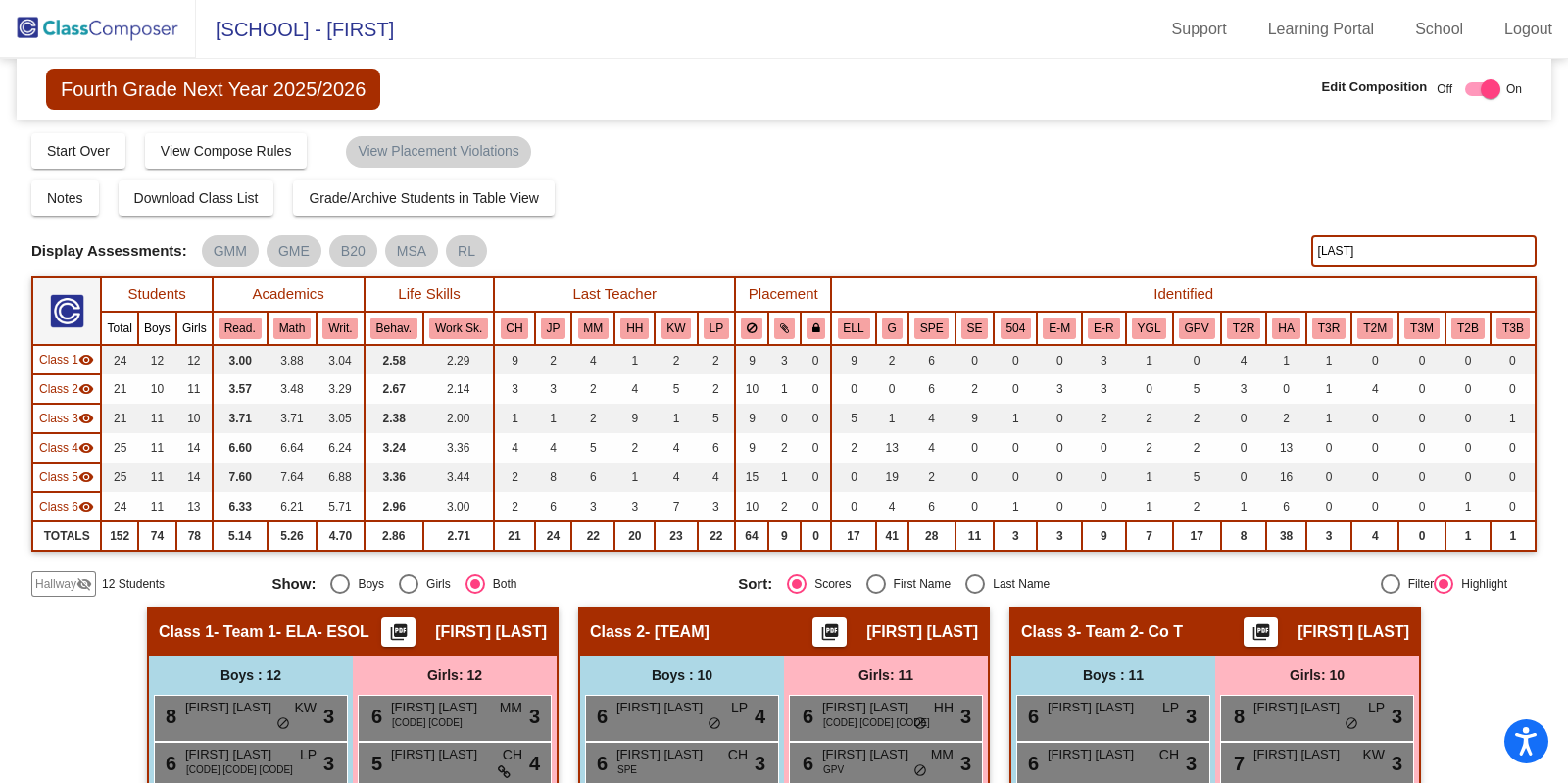 type on "jiang" 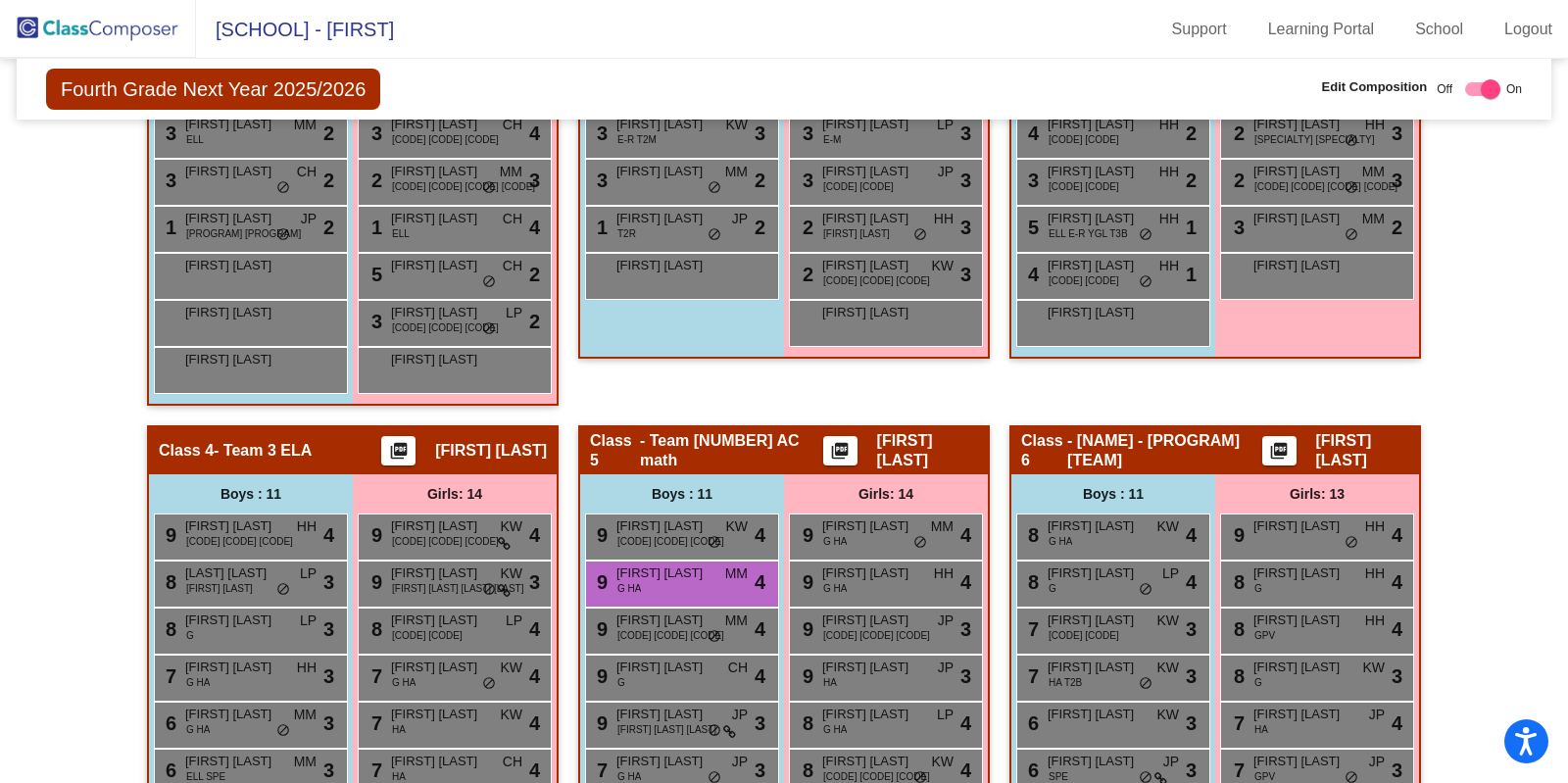 scroll, scrollTop: 1102, scrollLeft: 0, axis: vertical 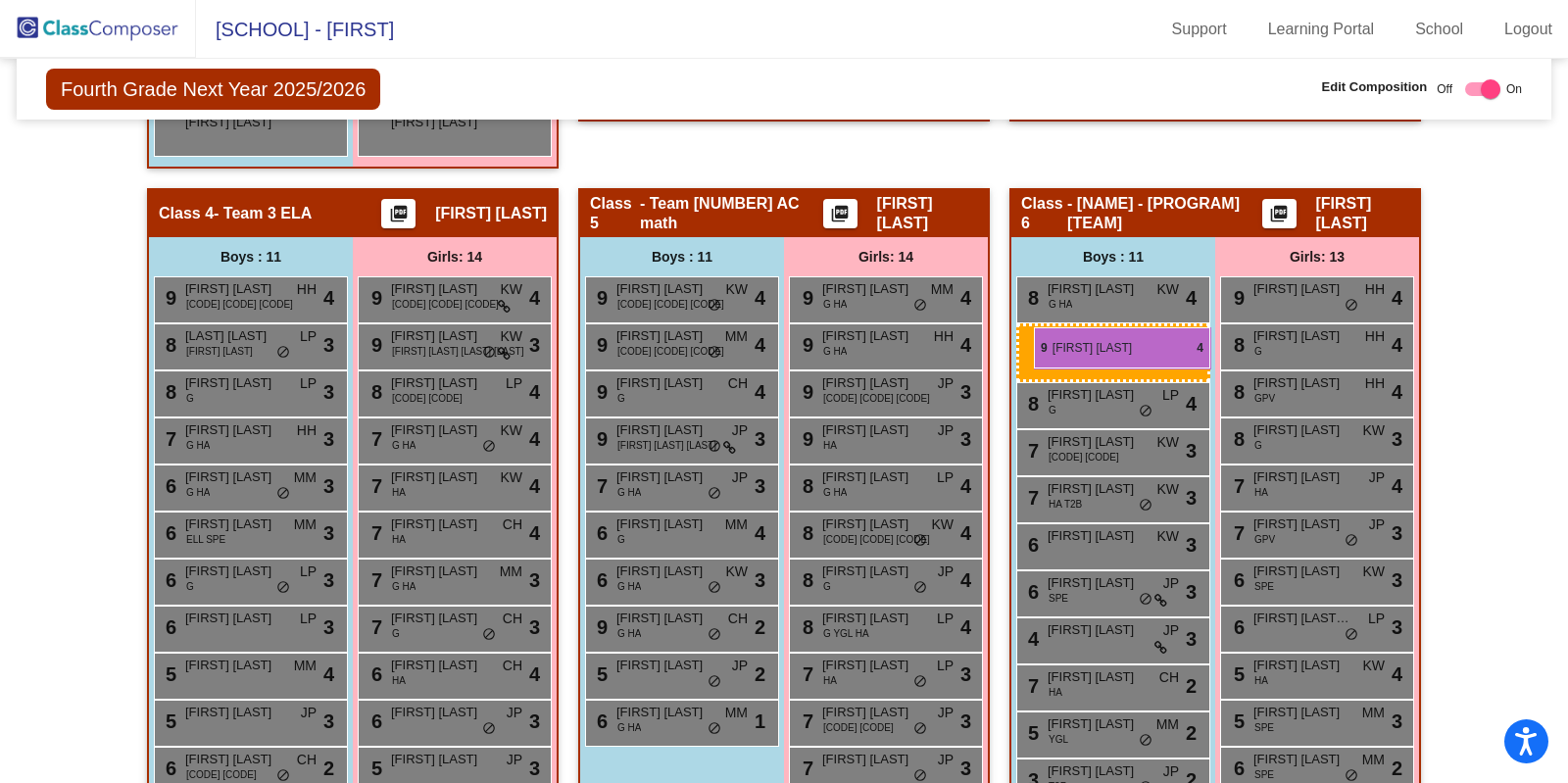 drag, startPoint x: 664, startPoint y: 340, endPoint x: 1027, endPoint y: 324, distance: 363.3524 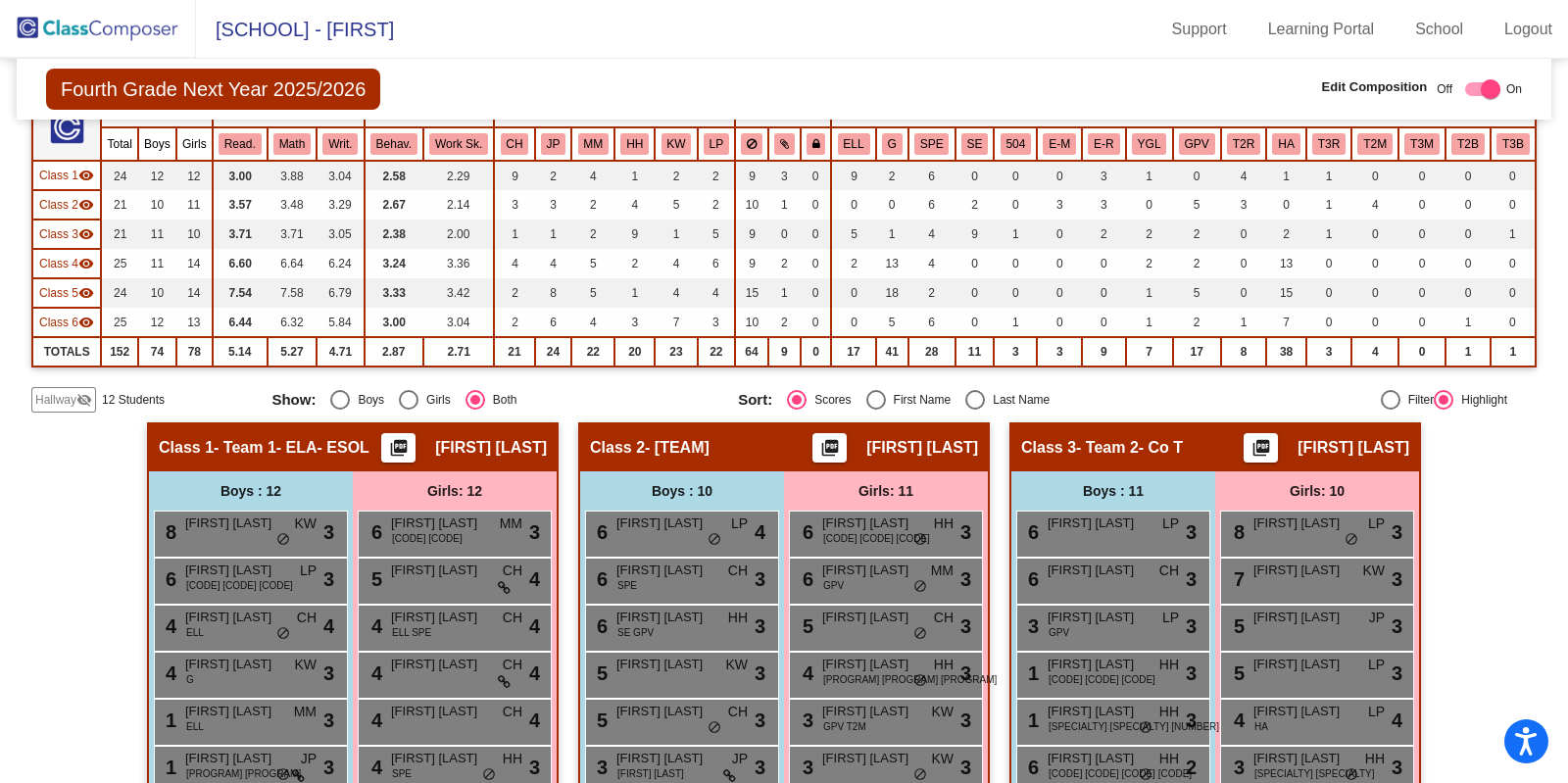 scroll, scrollTop: 179, scrollLeft: 0, axis: vertical 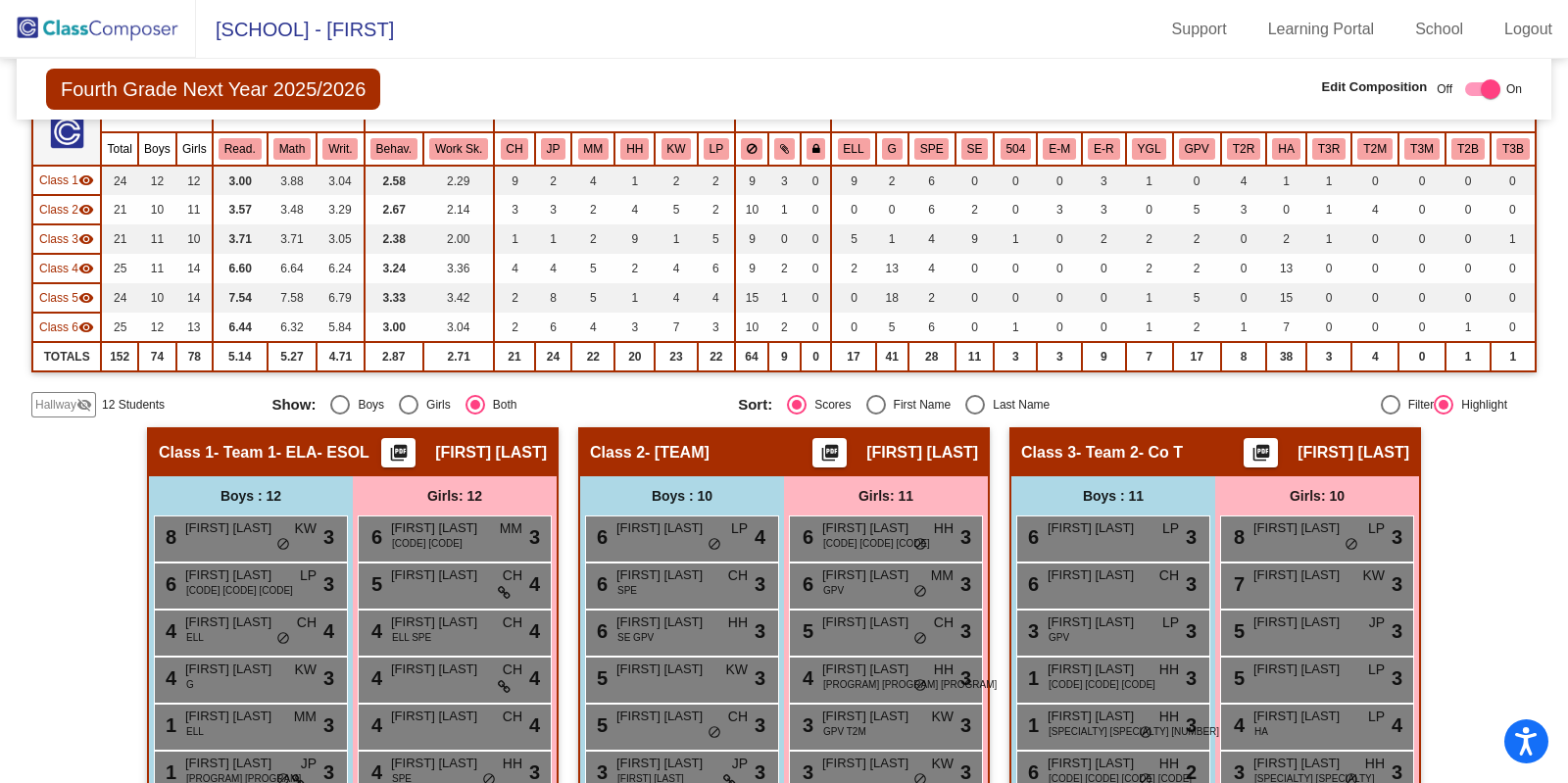 click 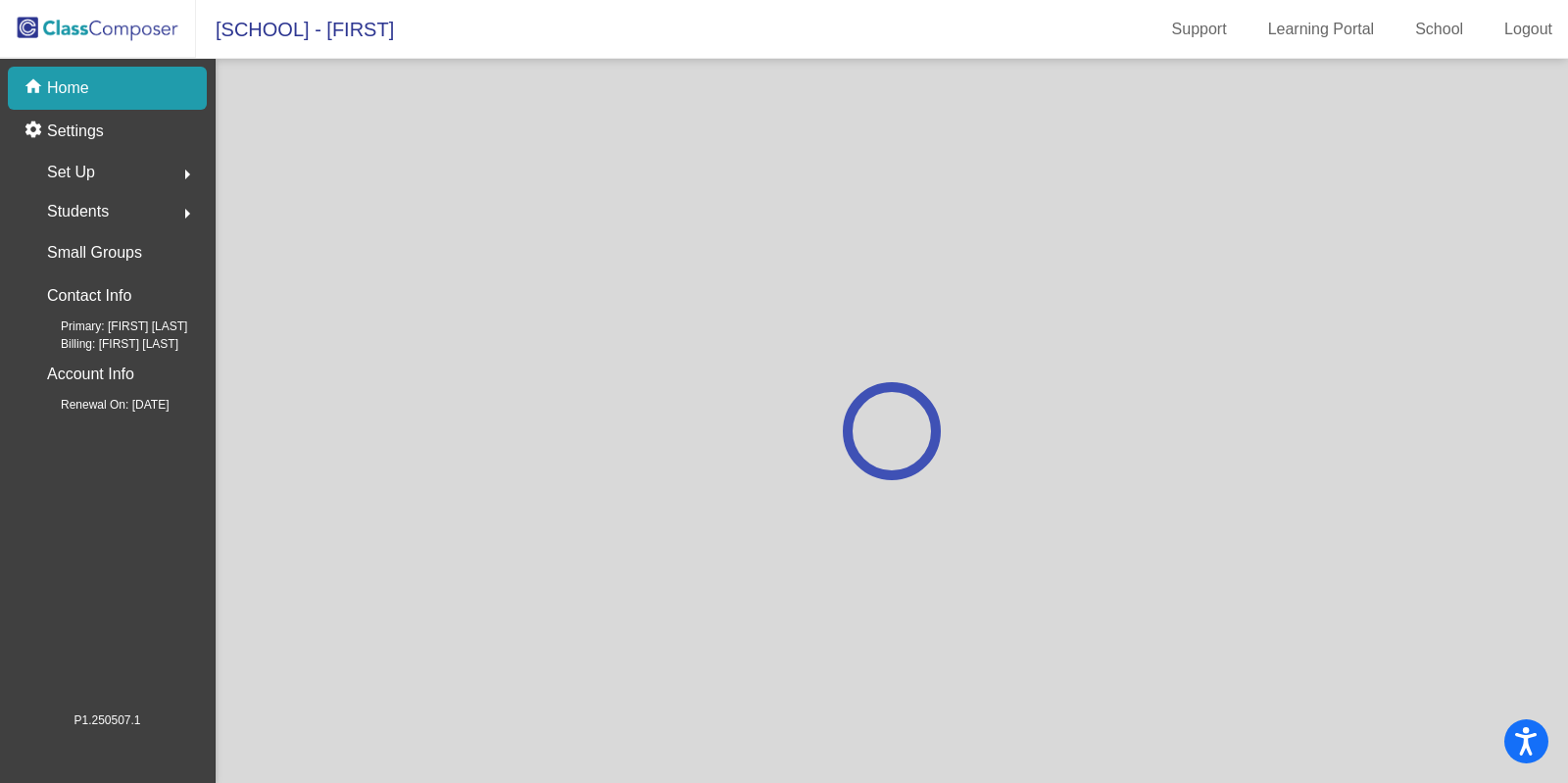 scroll, scrollTop: 0, scrollLeft: 0, axis: both 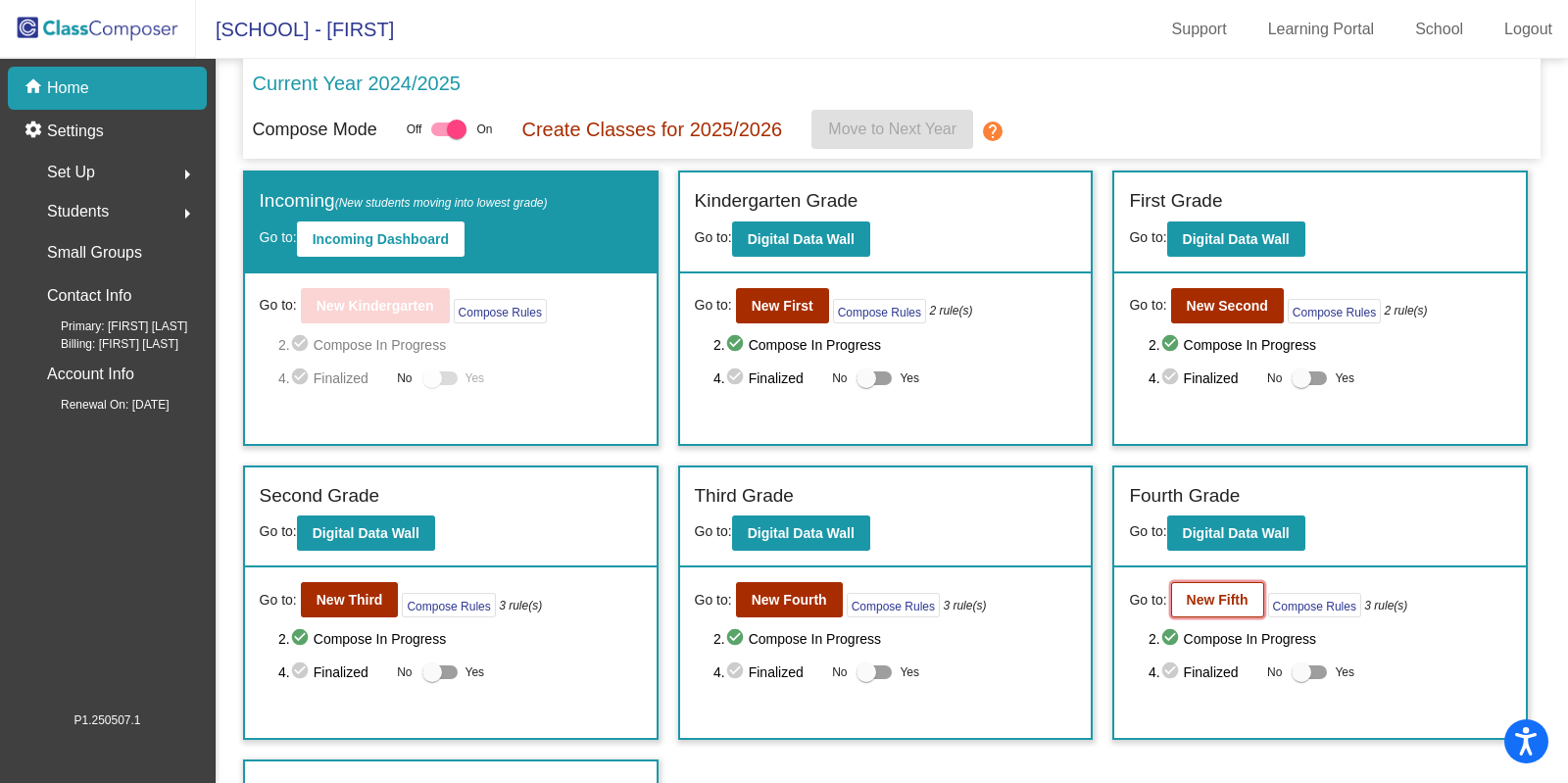 click on "New Fifth" 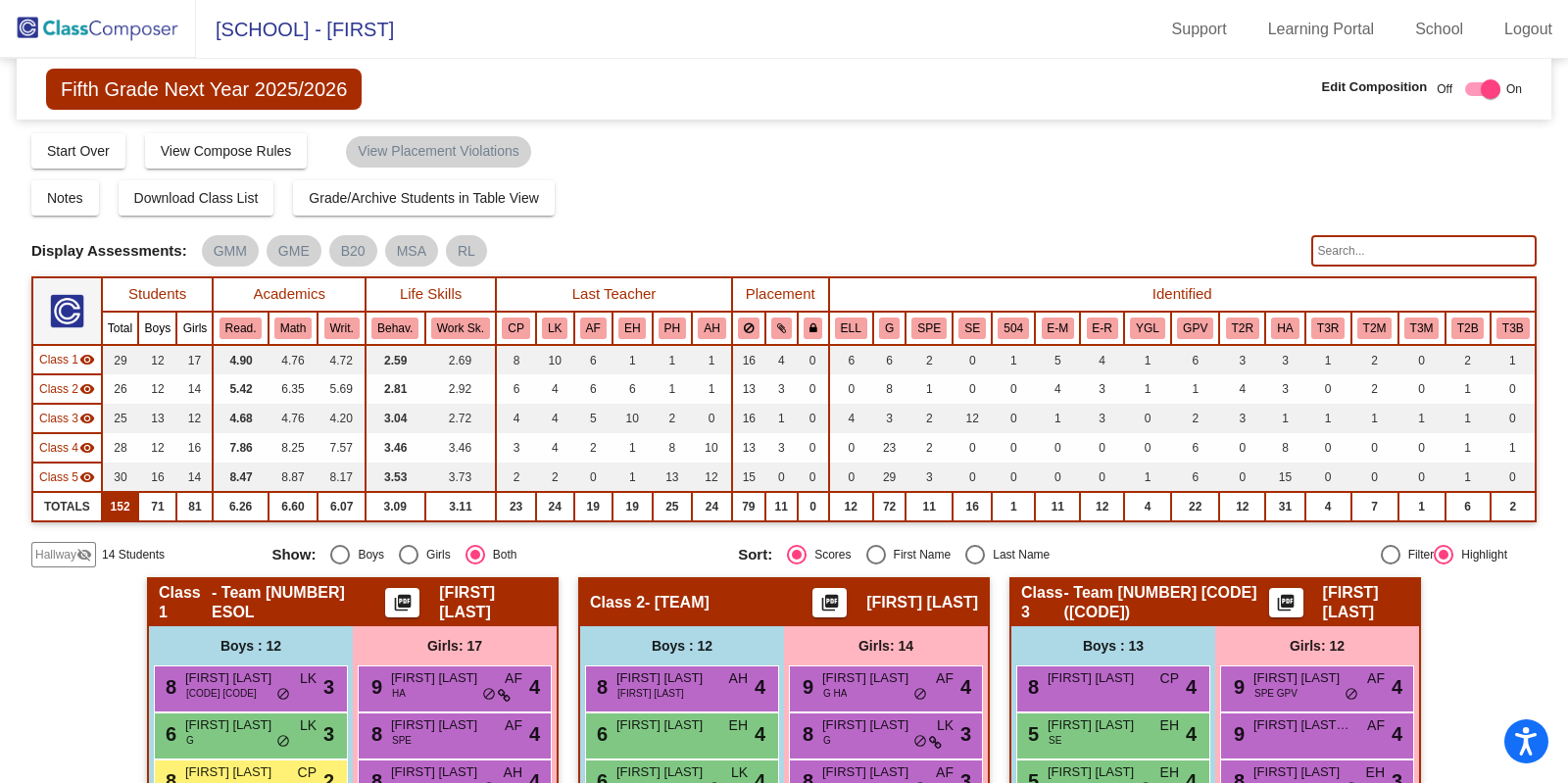 scroll, scrollTop: 122, scrollLeft: 0, axis: vertical 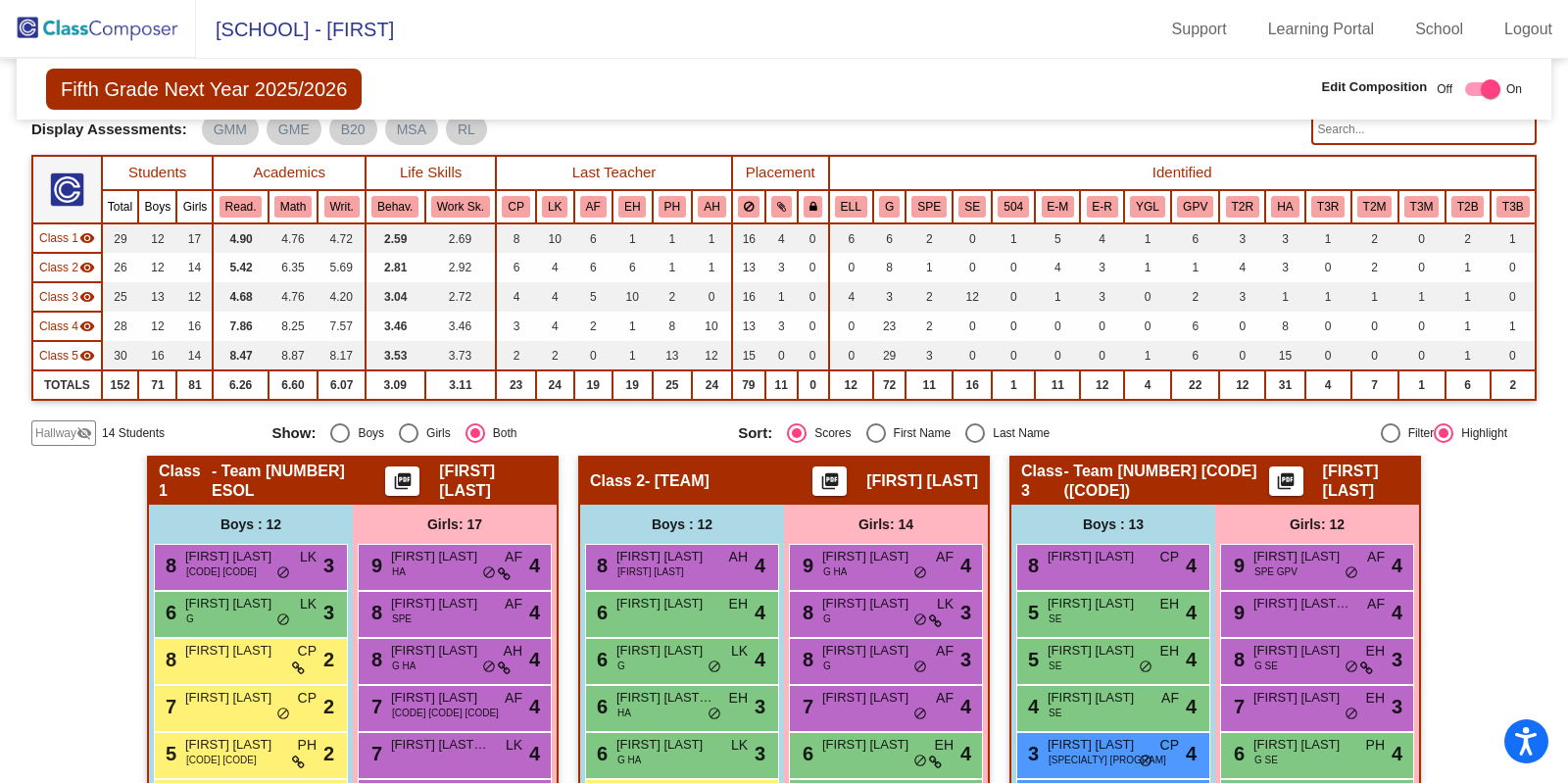 click on "visibility_off" 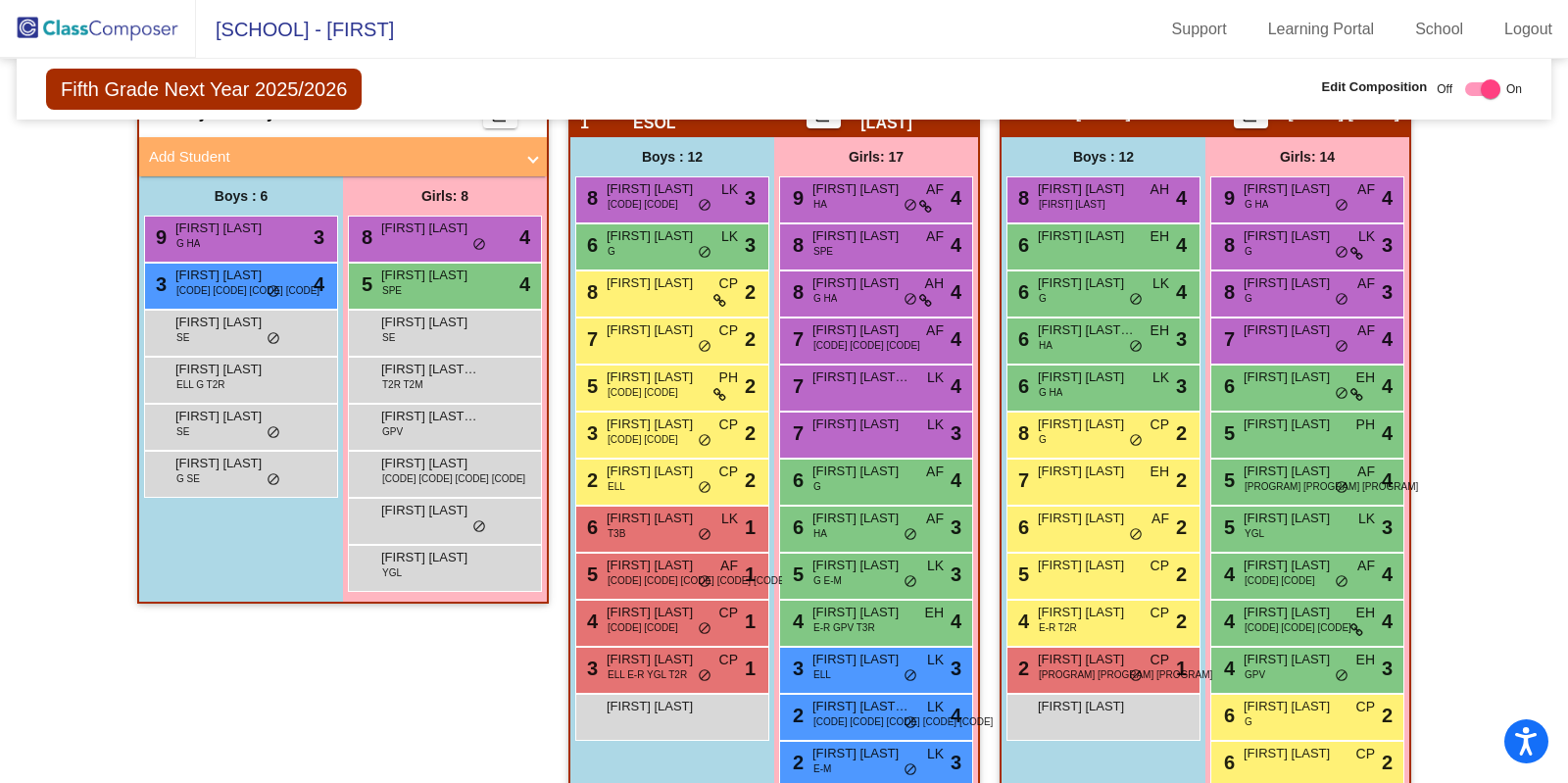 scroll, scrollTop: 122, scrollLeft: 0, axis: vertical 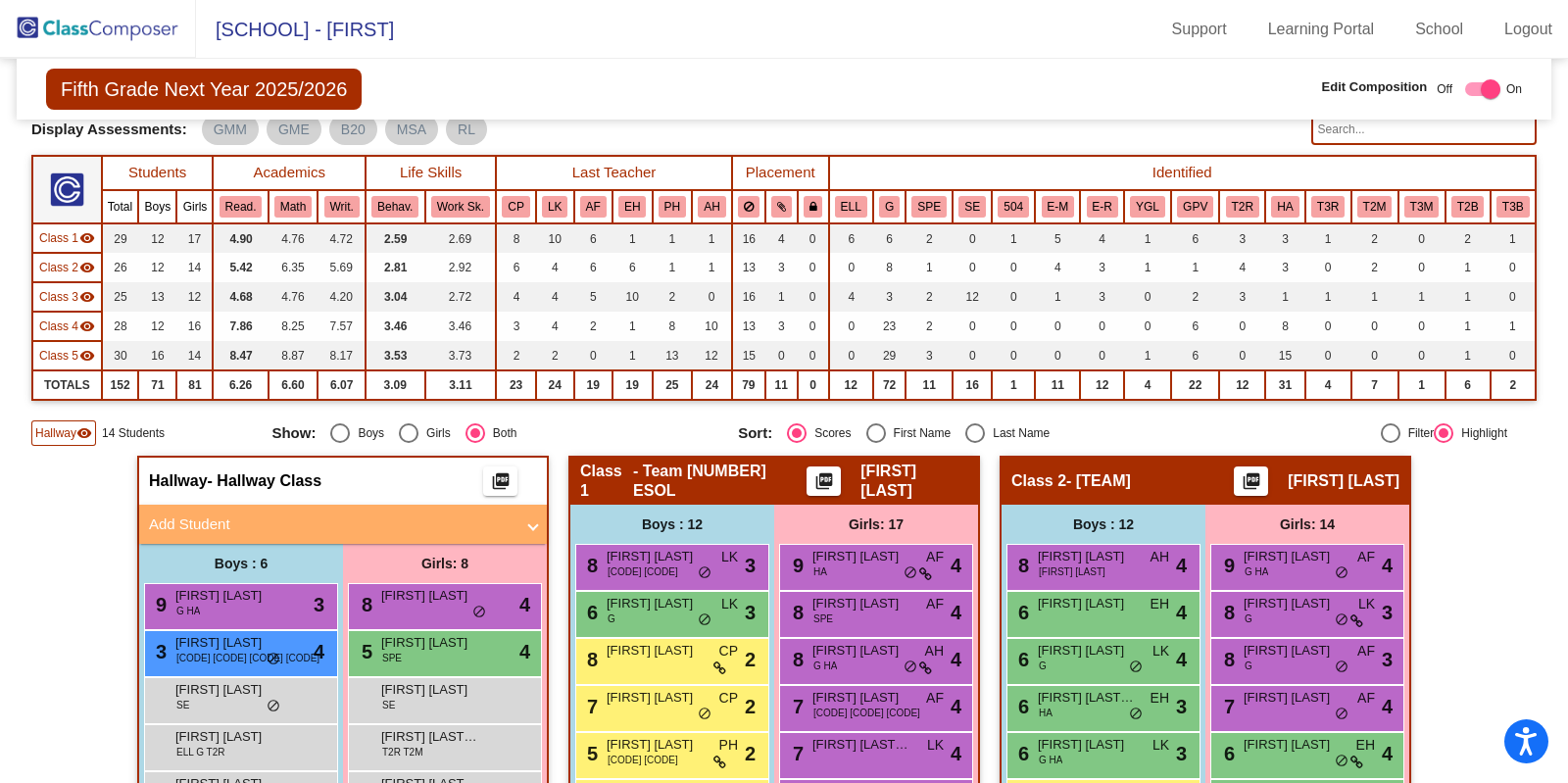click on "Add Student" at bounding box center [331, 524] 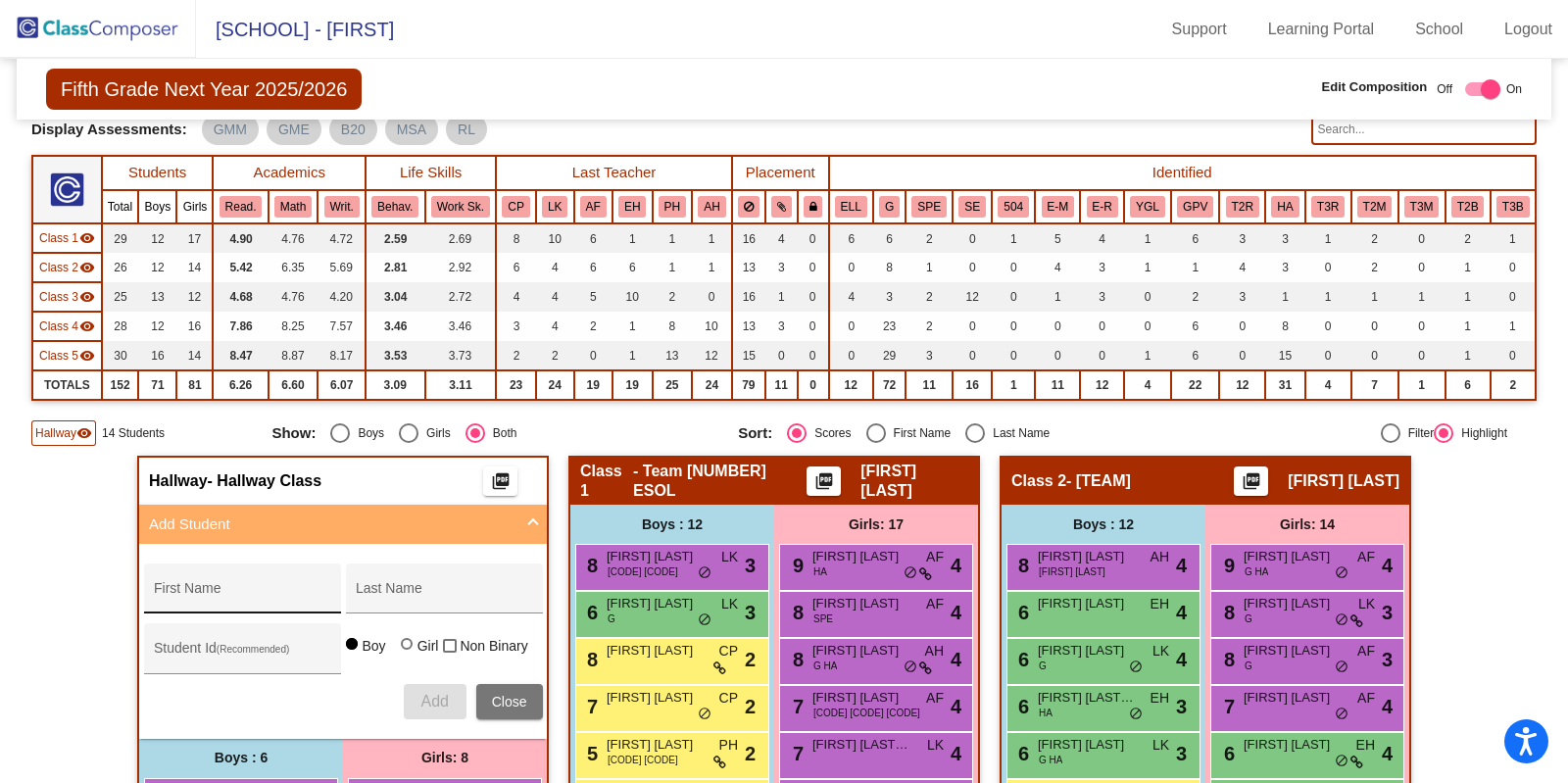 click on "First Name" at bounding box center [242, 594] 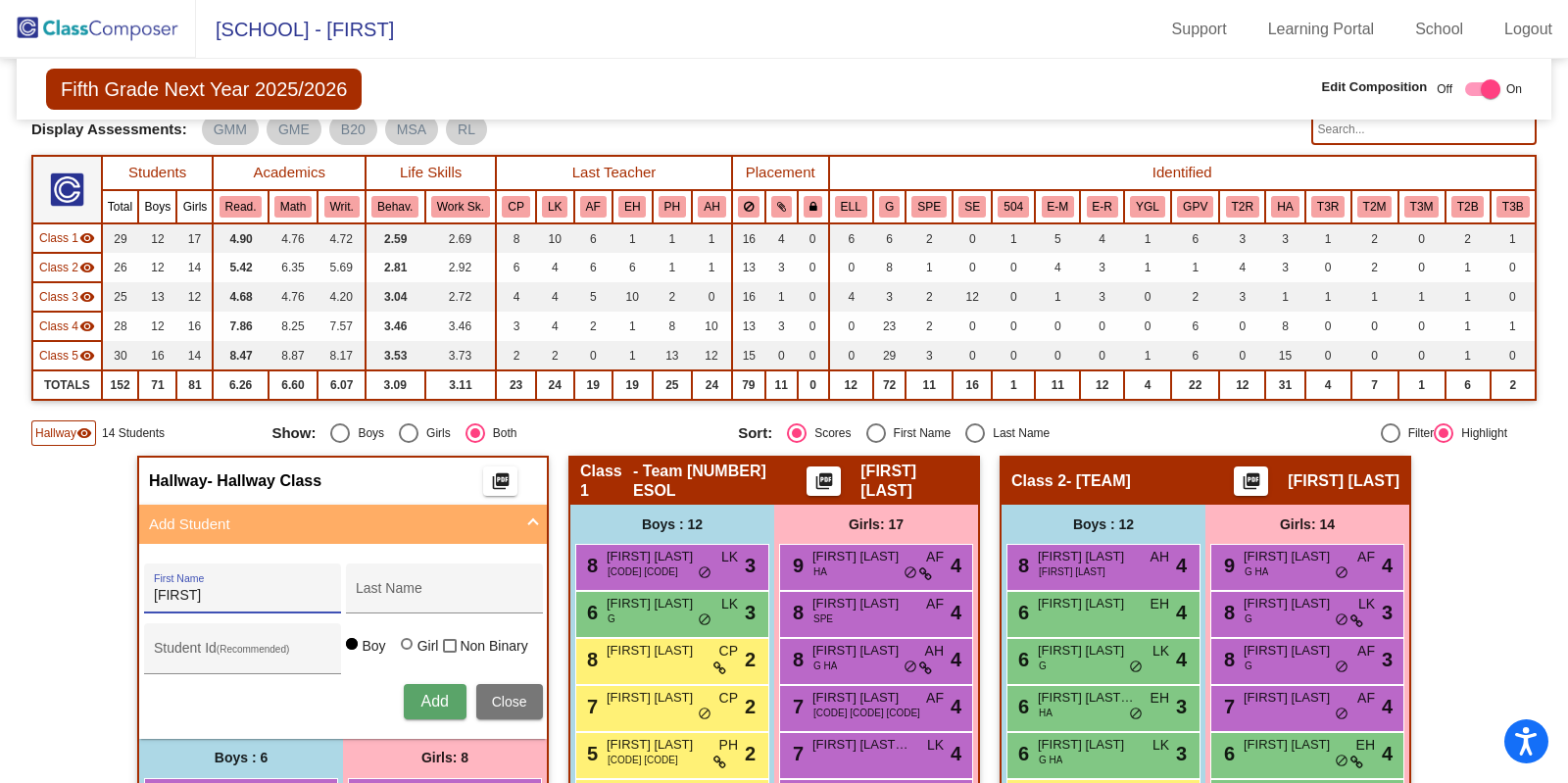 type on "Asher" 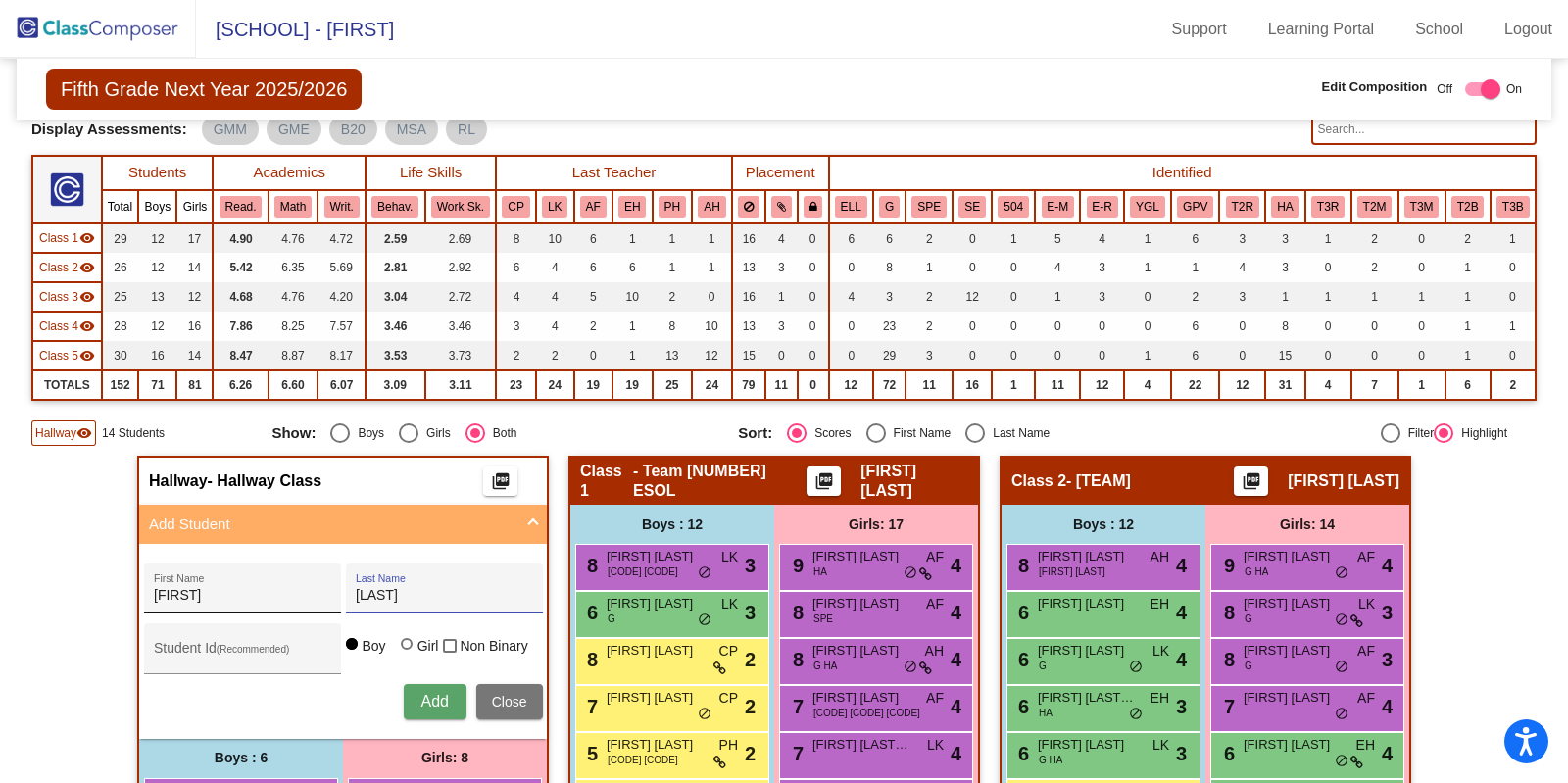 type on "Mobley" 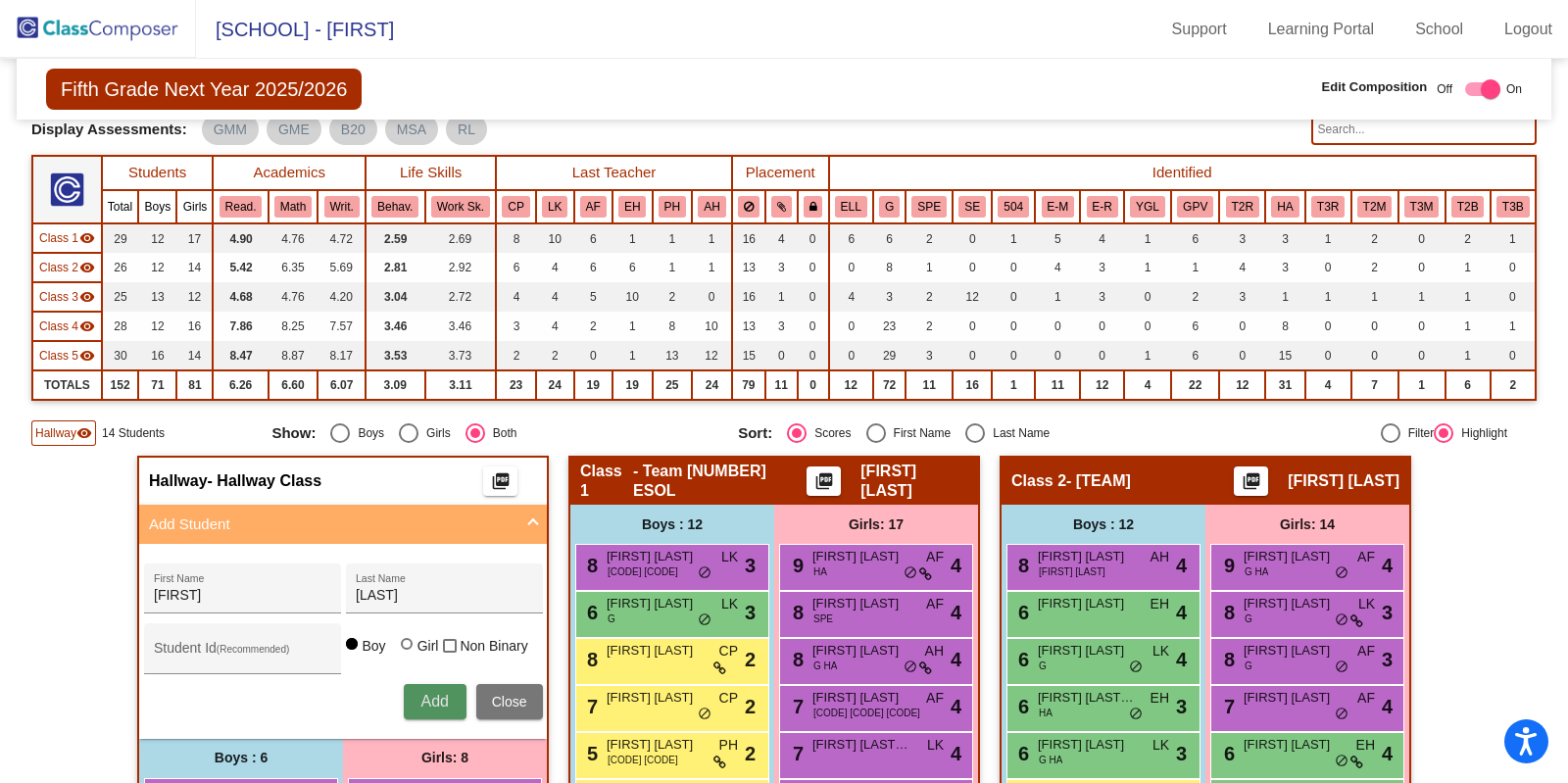 click on "Add" at bounding box center [435, 702] 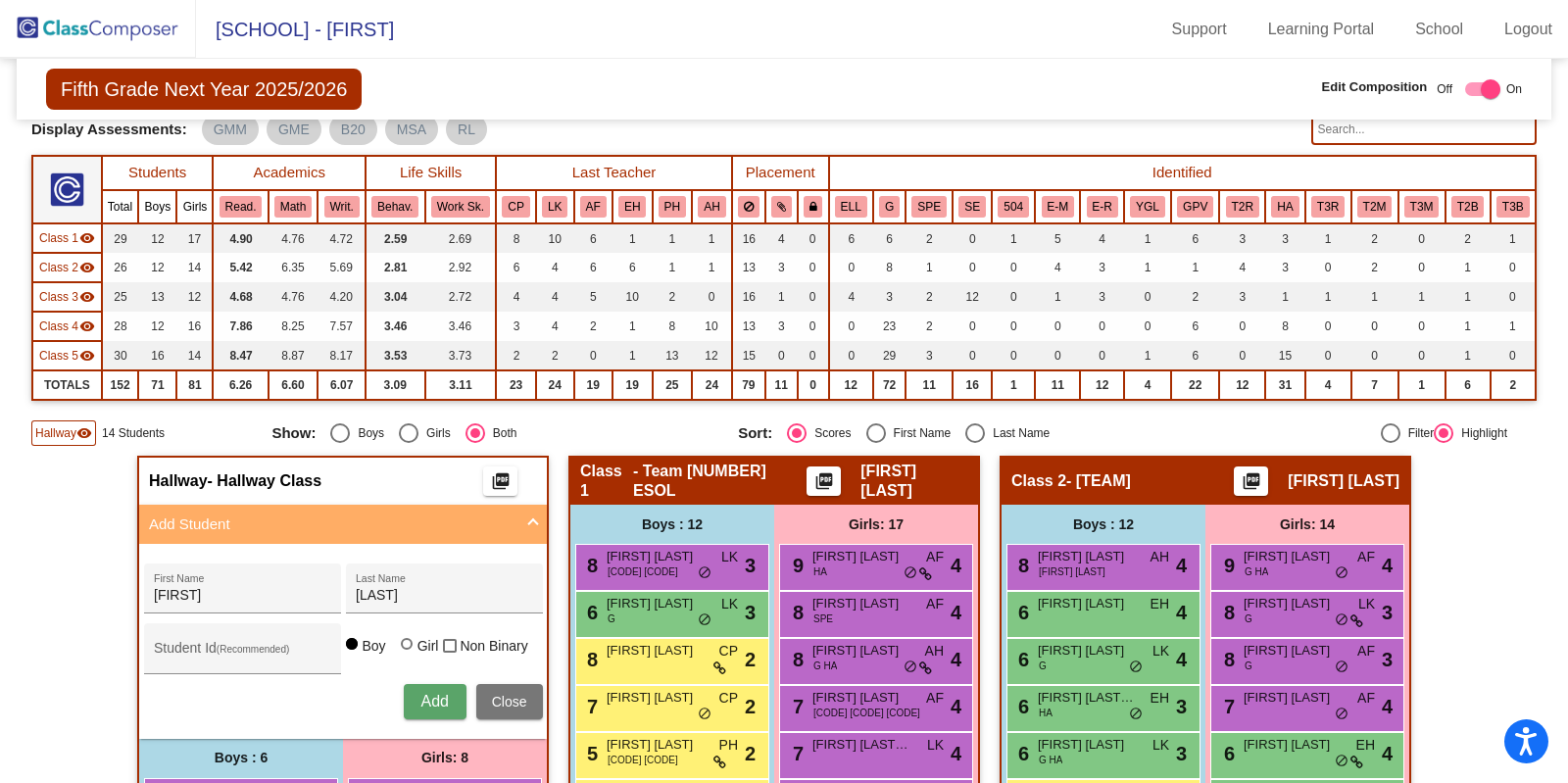 type 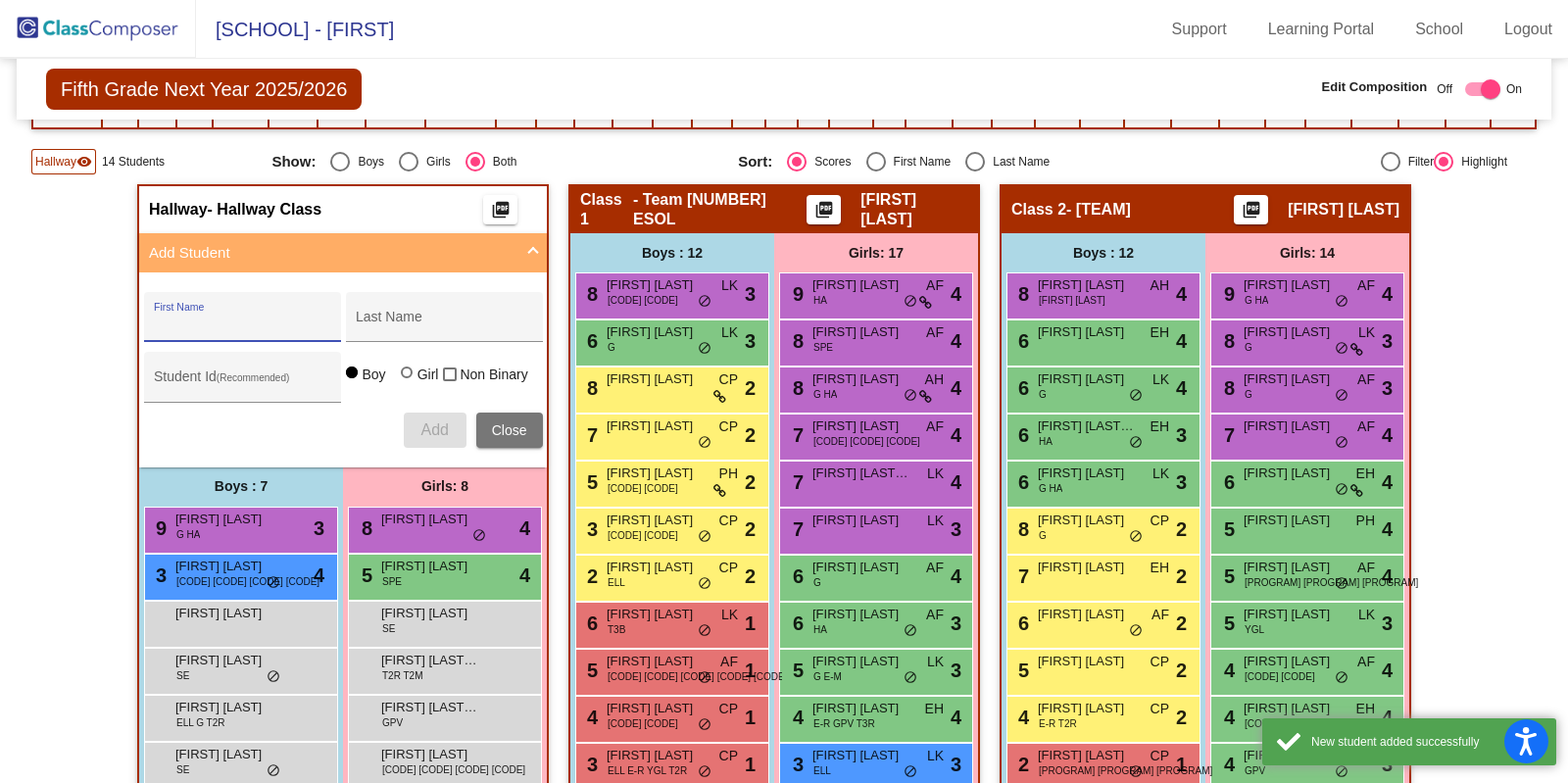 scroll, scrollTop: 612, scrollLeft: 0, axis: vertical 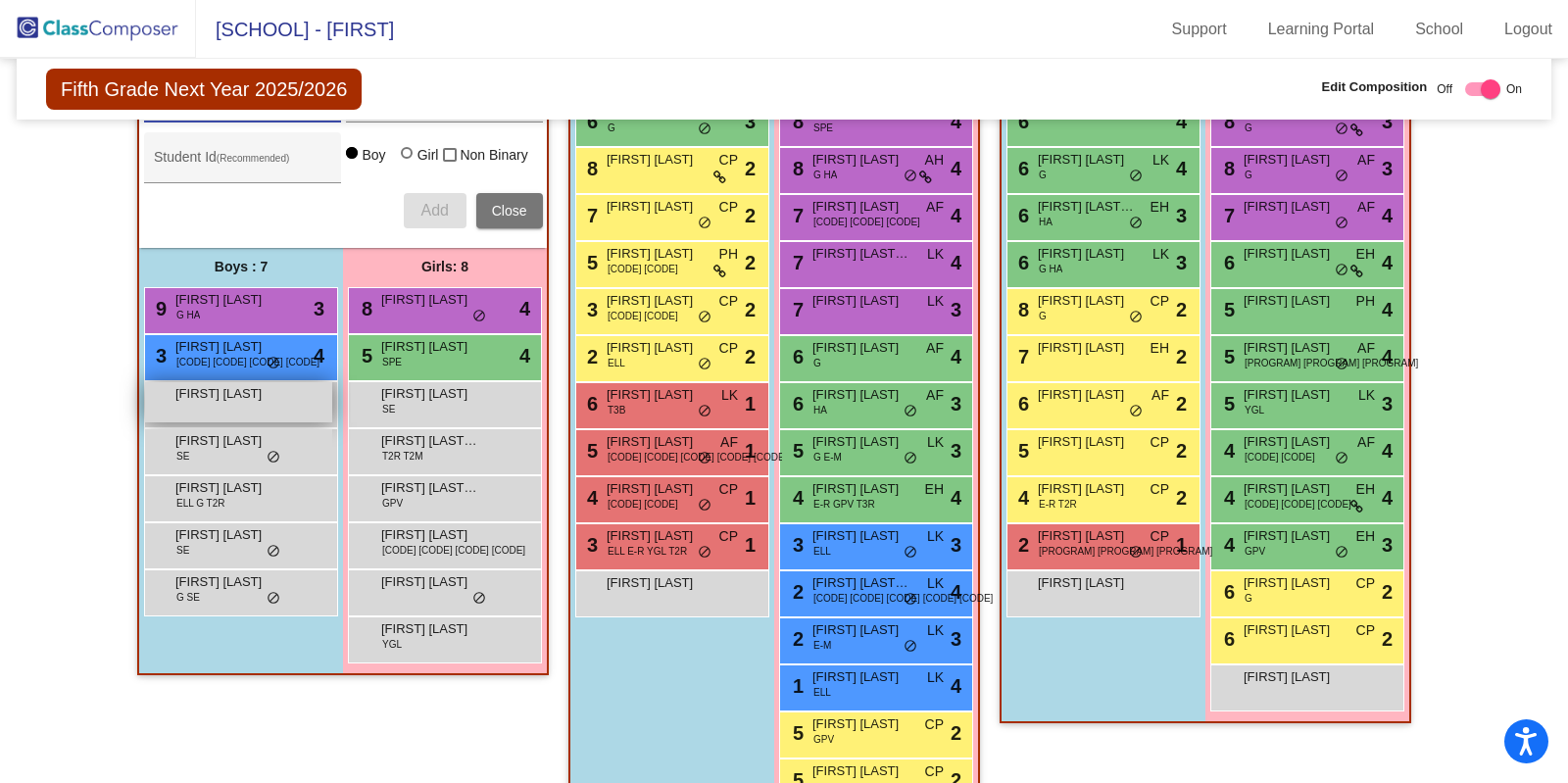 click on "Asher Mobley" at bounding box center (224, 394) 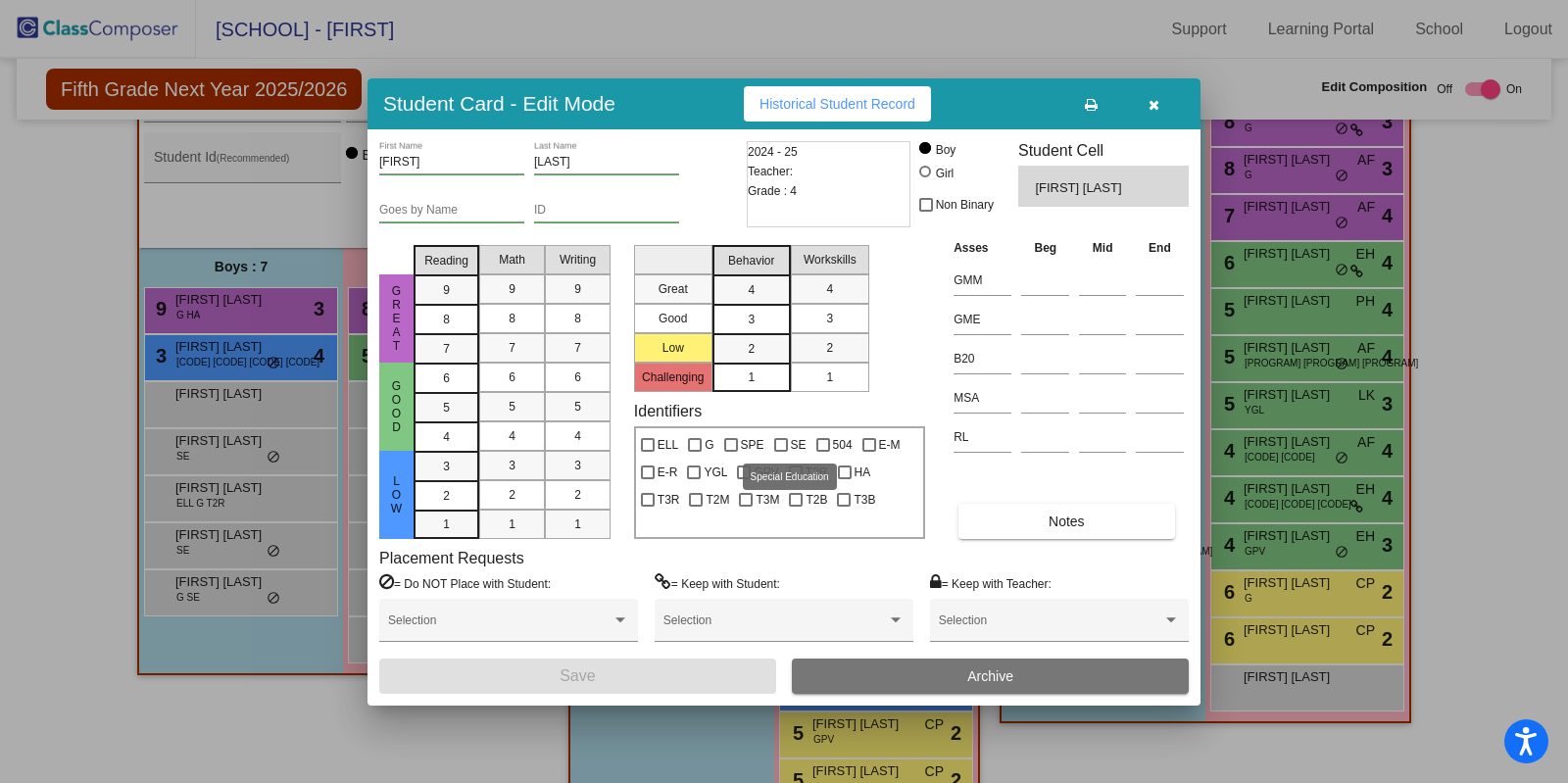 click at bounding box center (781, 445) 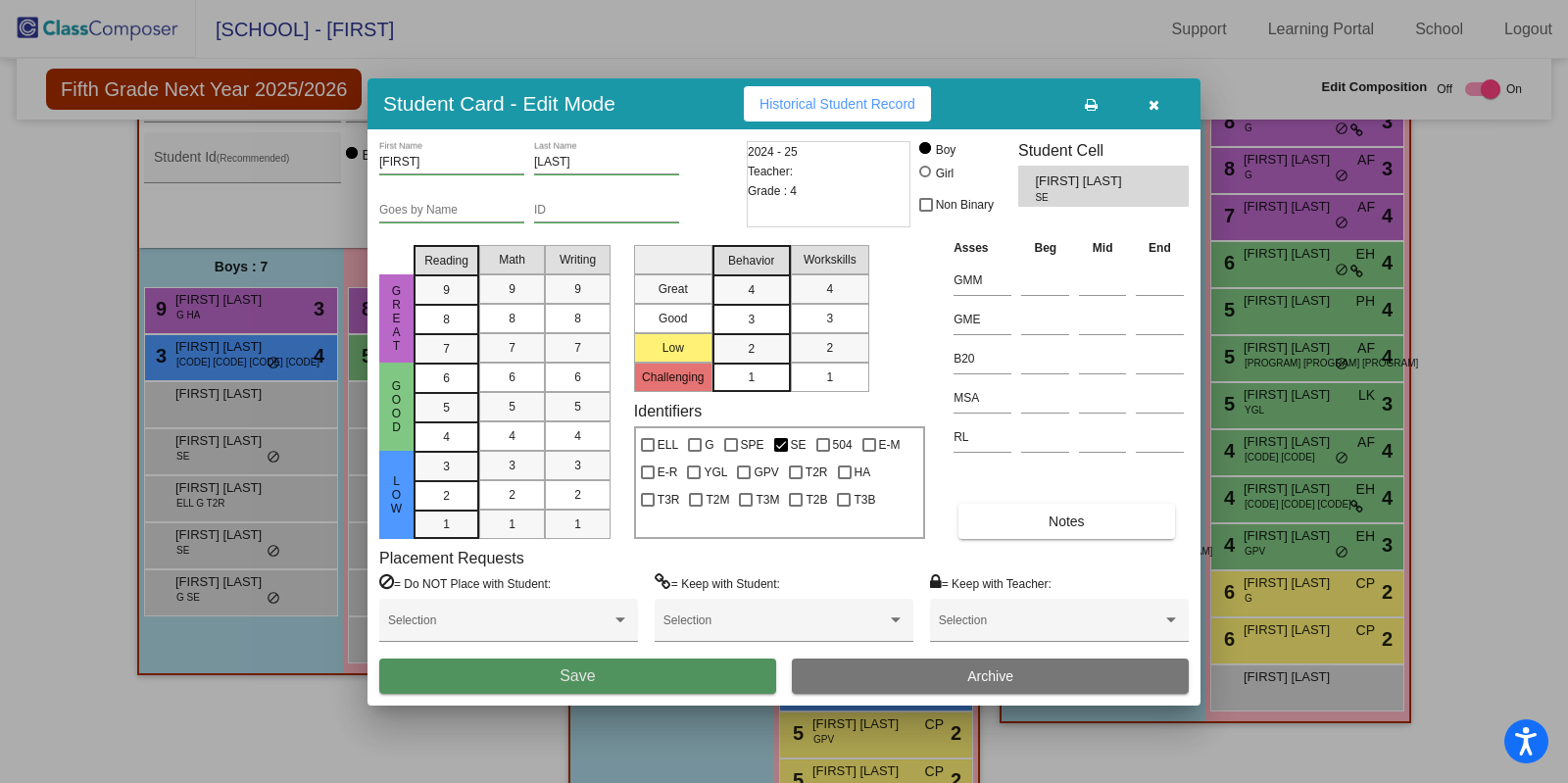 click on "Save" at bounding box center (577, 676) 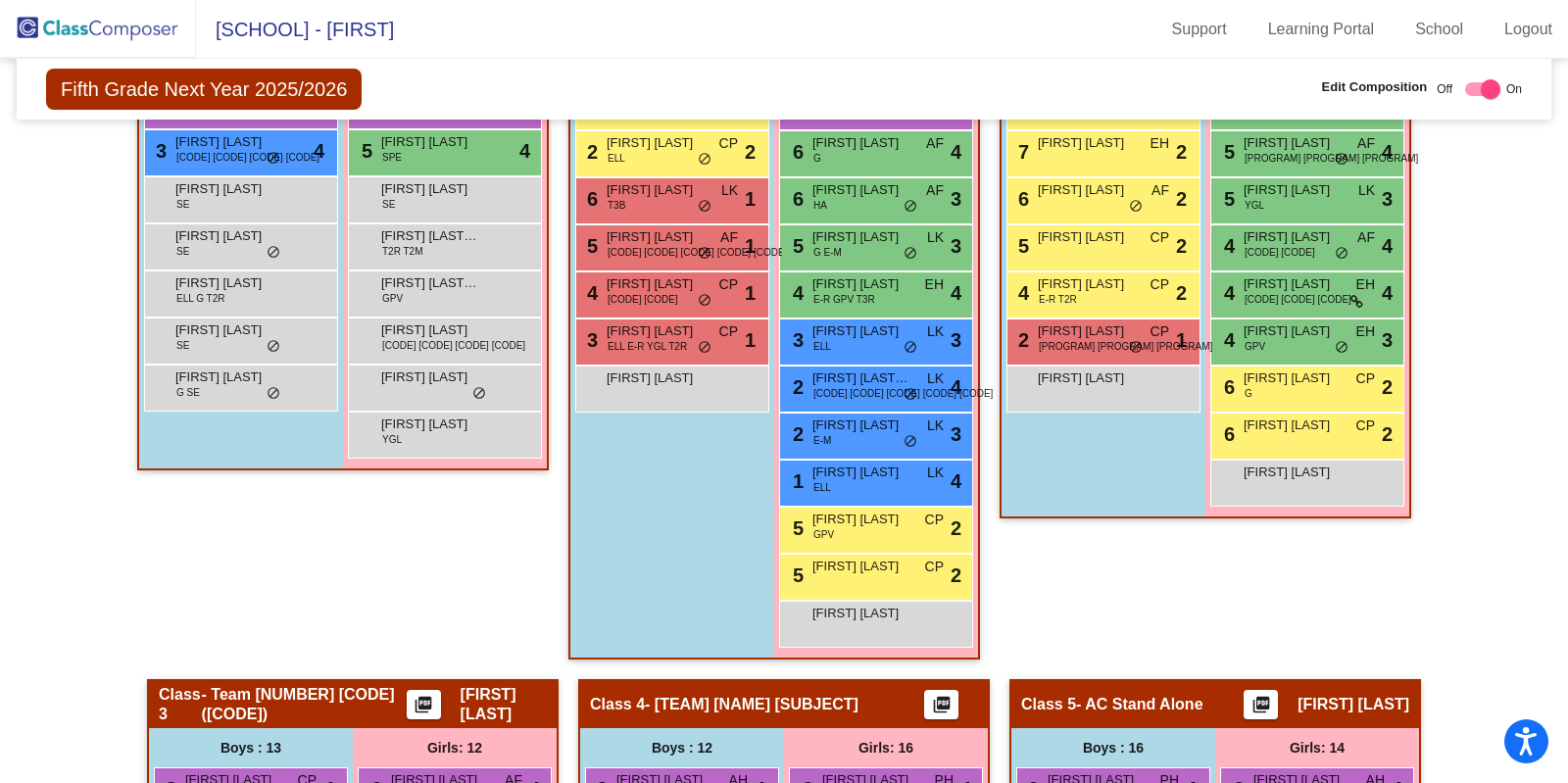 scroll, scrollTop: 735, scrollLeft: 0, axis: vertical 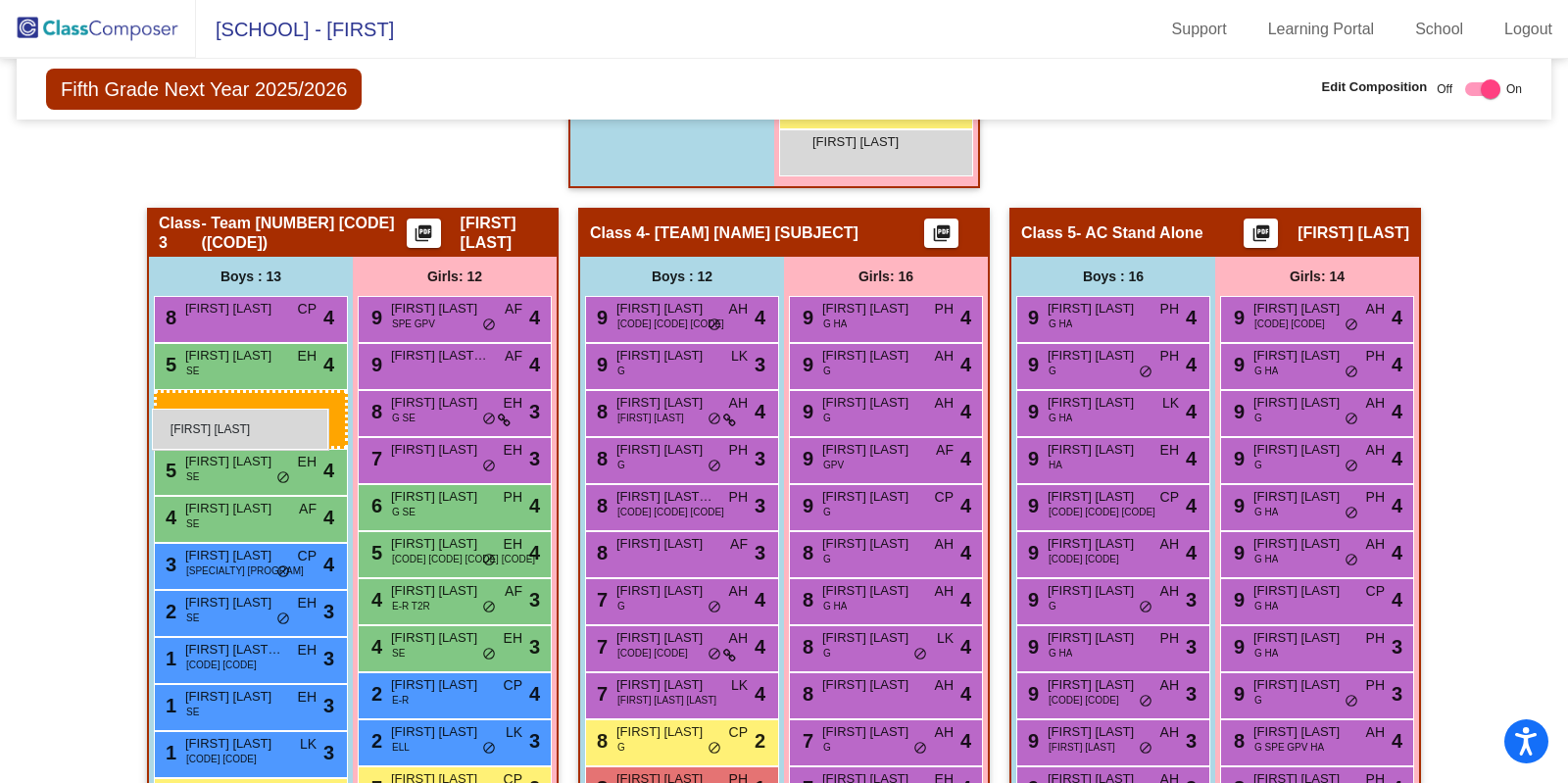 drag, startPoint x: 191, startPoint y: 283, endPoint x: 152, endPoint y: 409, distance: 131.89769 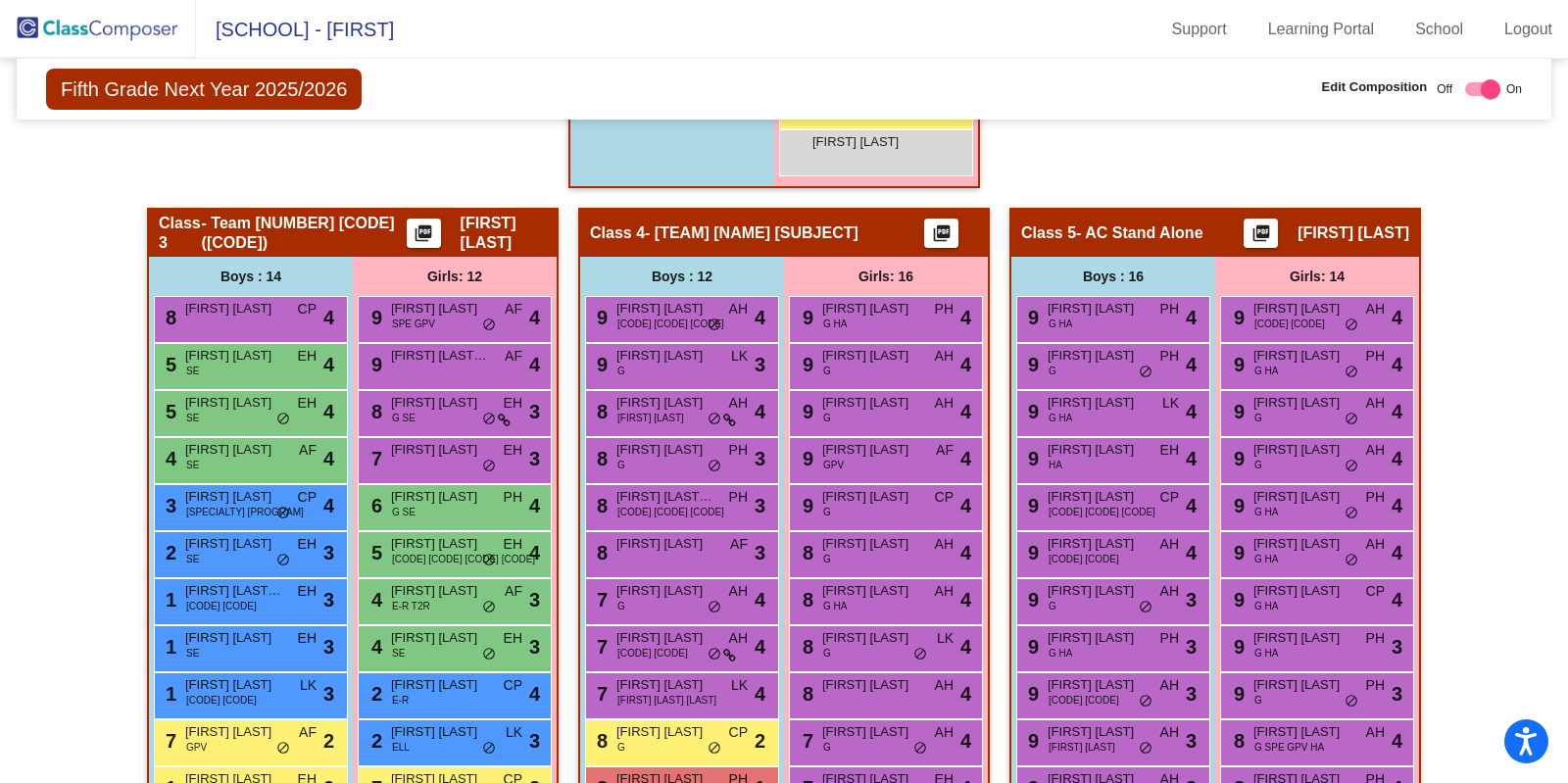 click 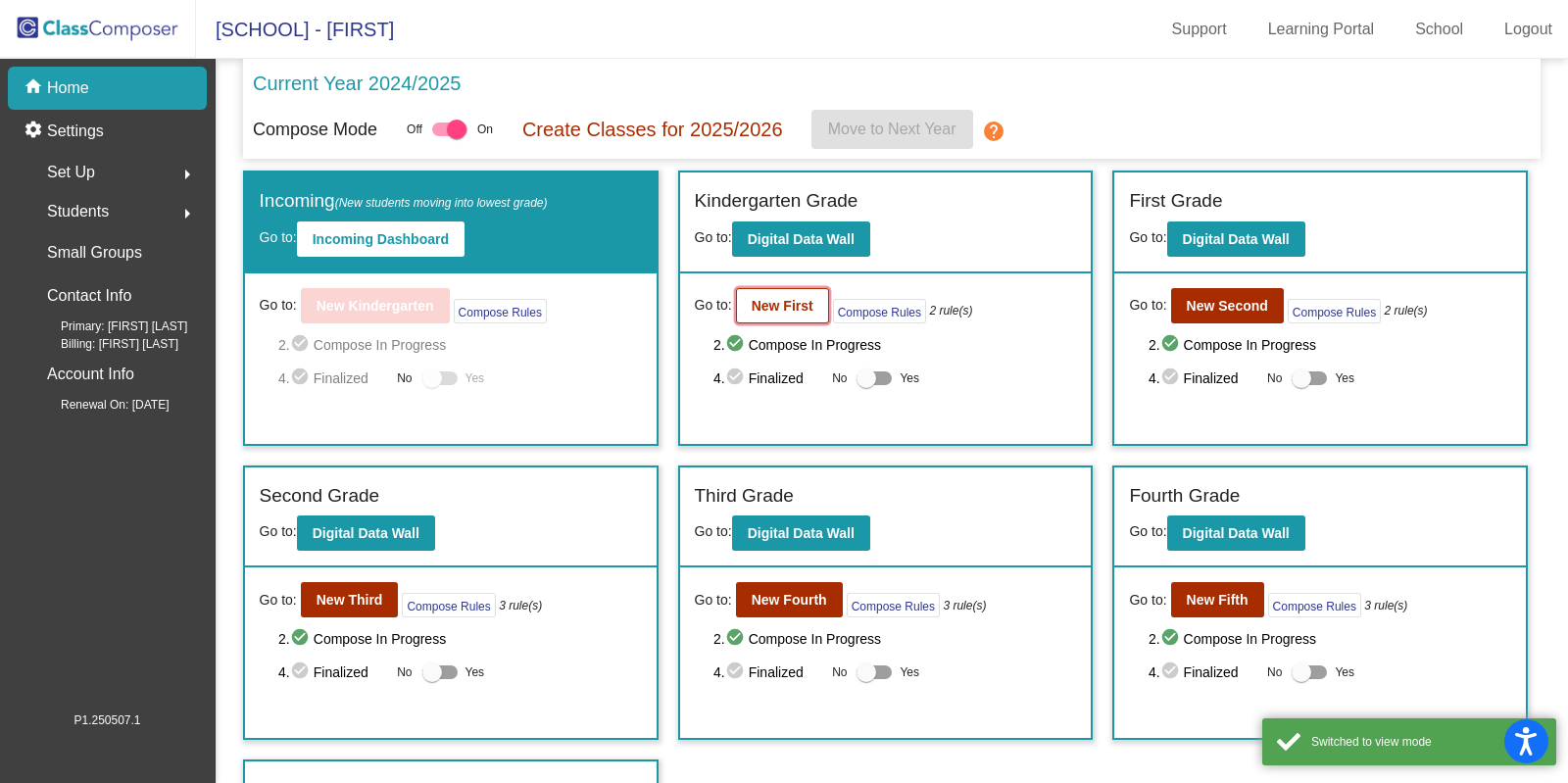 click on "New First" 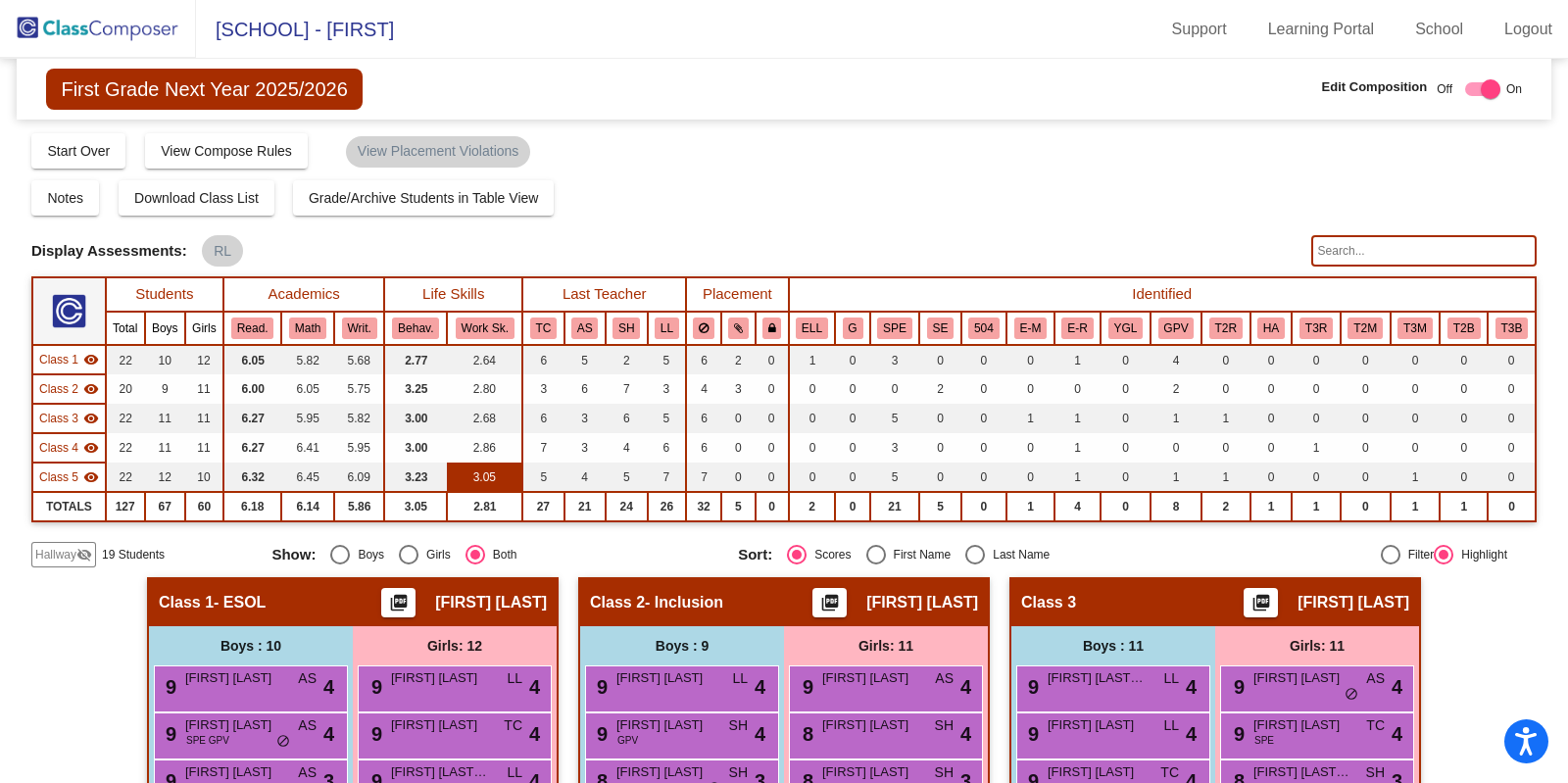 scroll, scrollTop: 122, scrollLeft: 0, axis: vertical 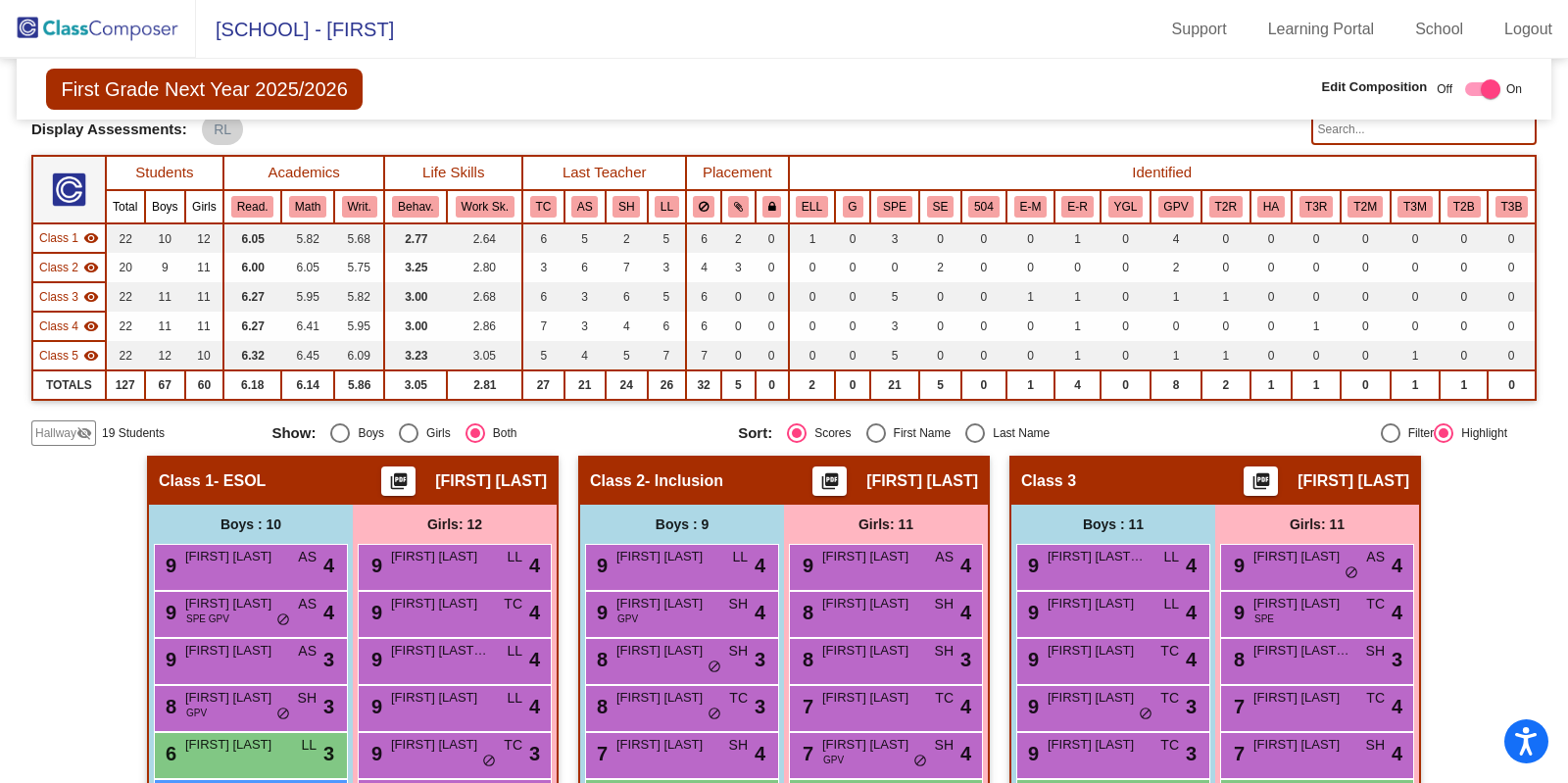click on "visibility_off" 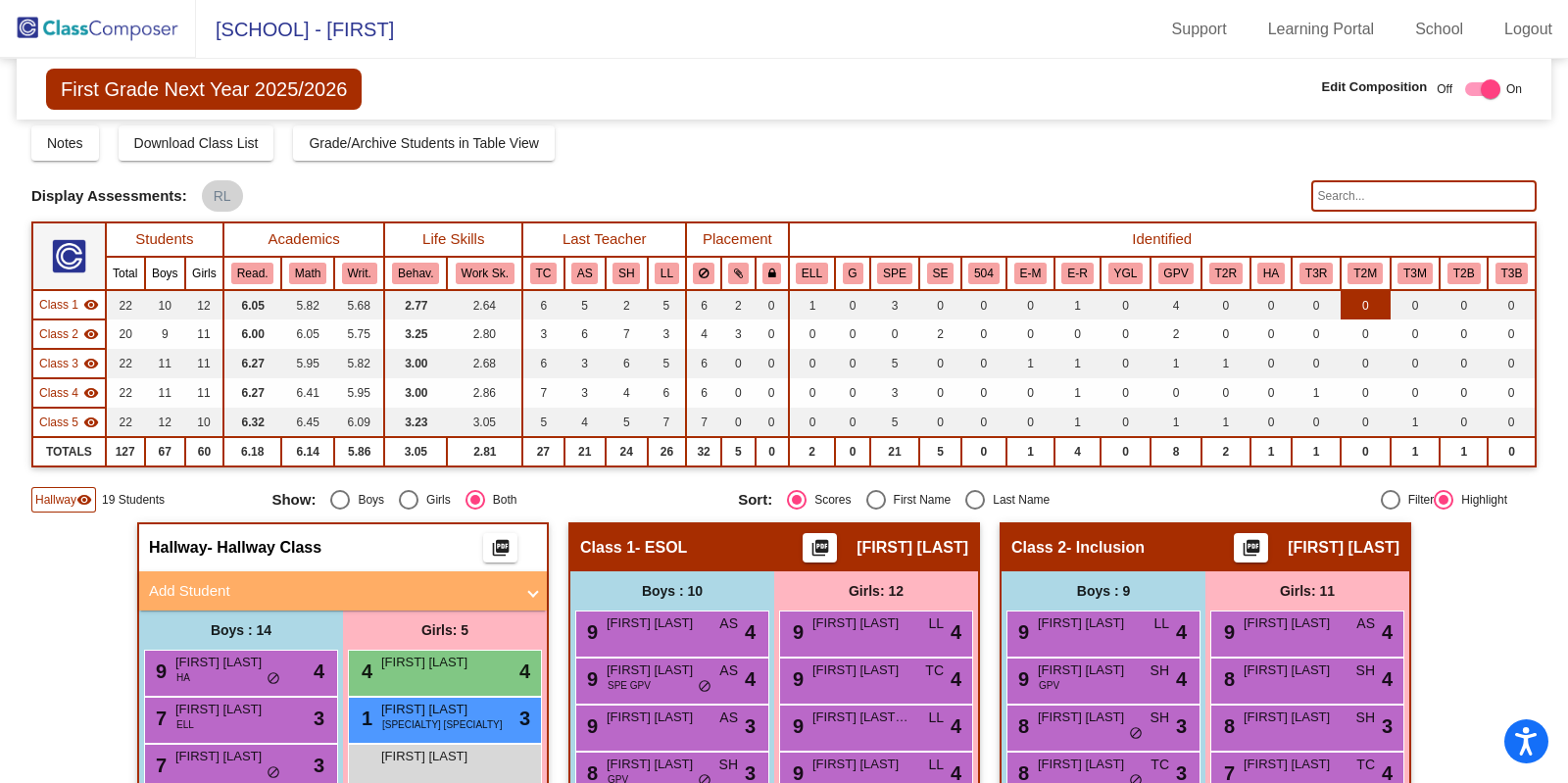 scroll, scrollTop: 0, scrollLeft: 0, axis: both 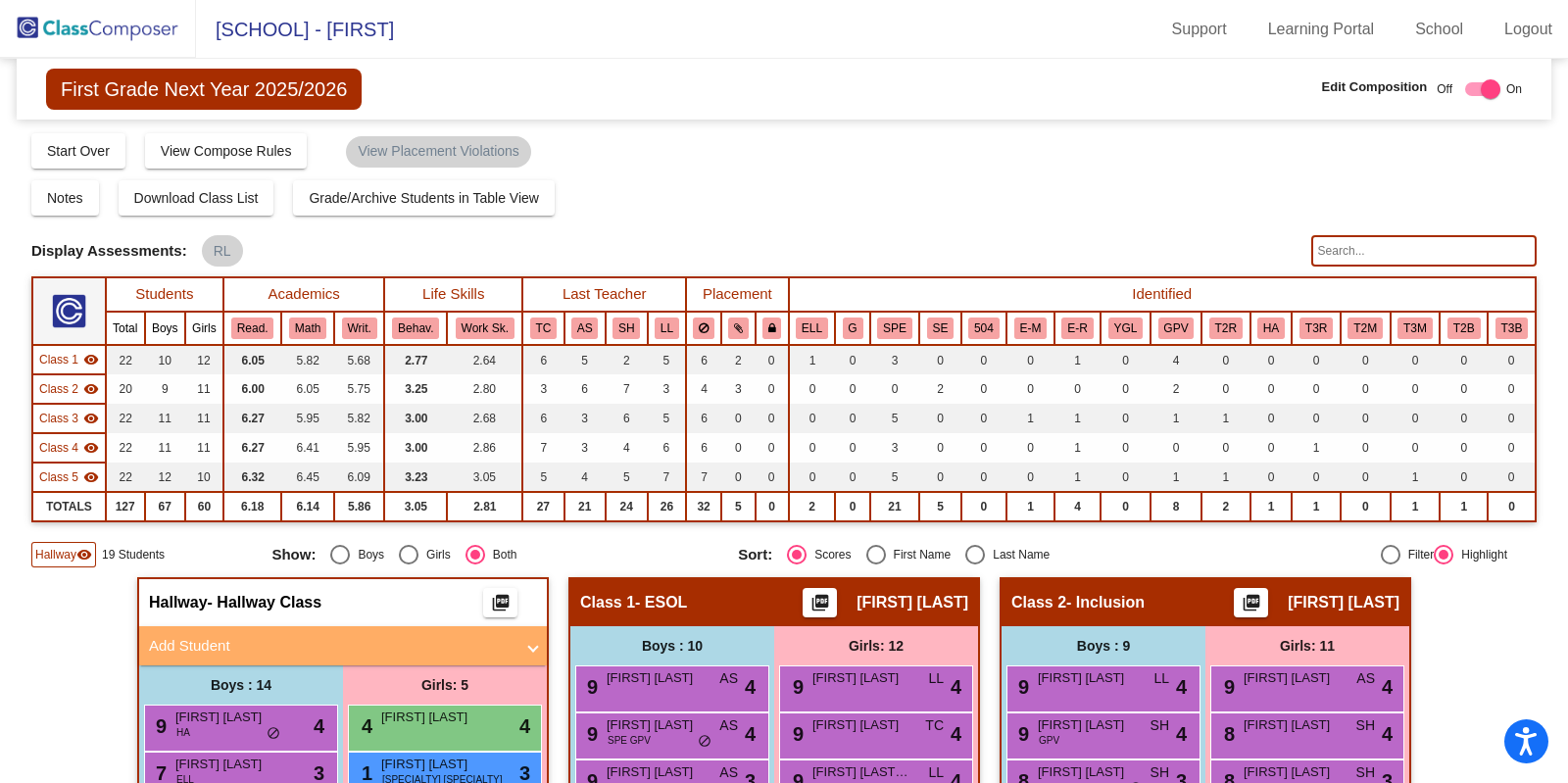 click 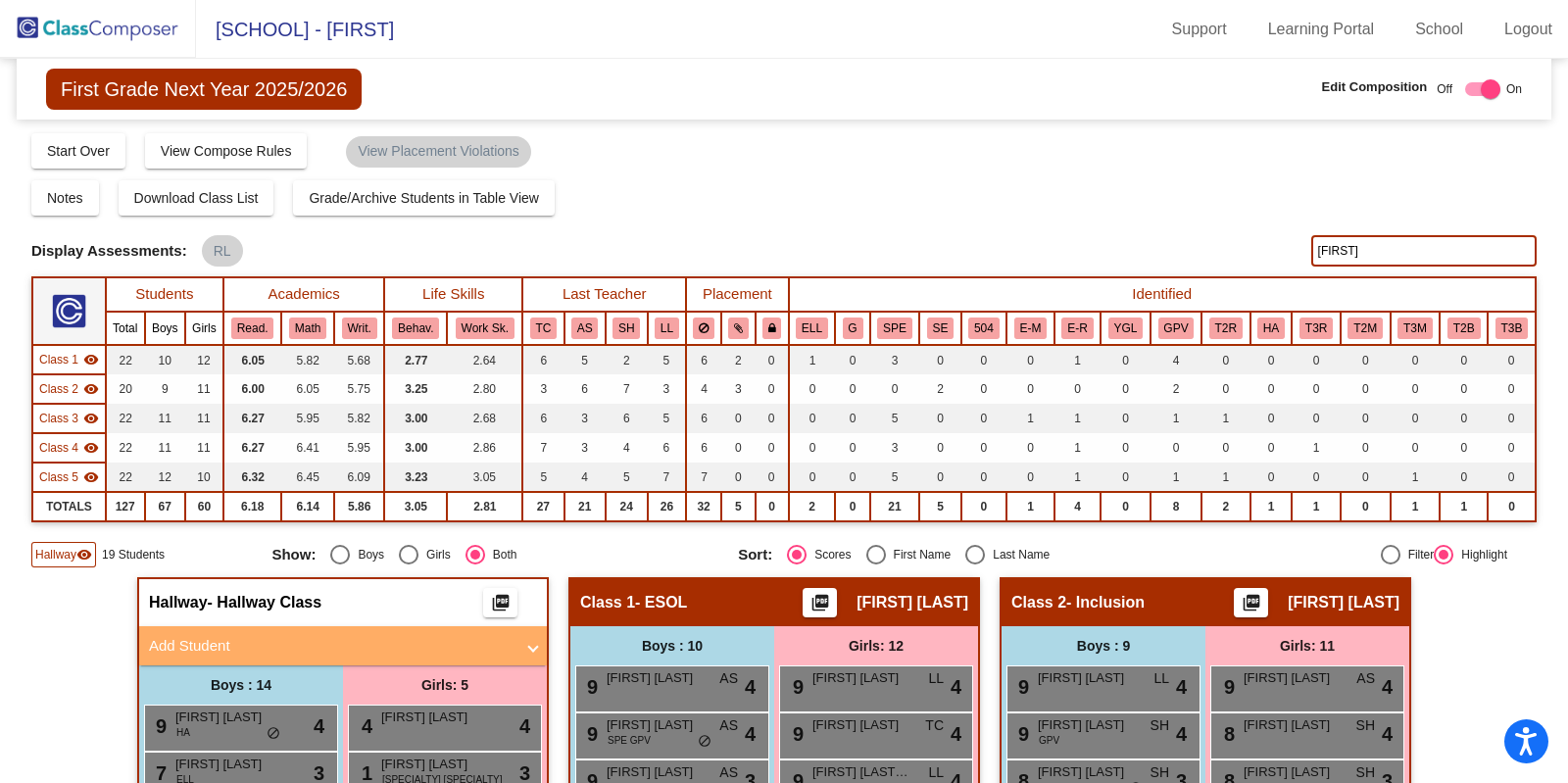 scroll, scrollTop: 367, scrollLeft: 0, axis: vertical 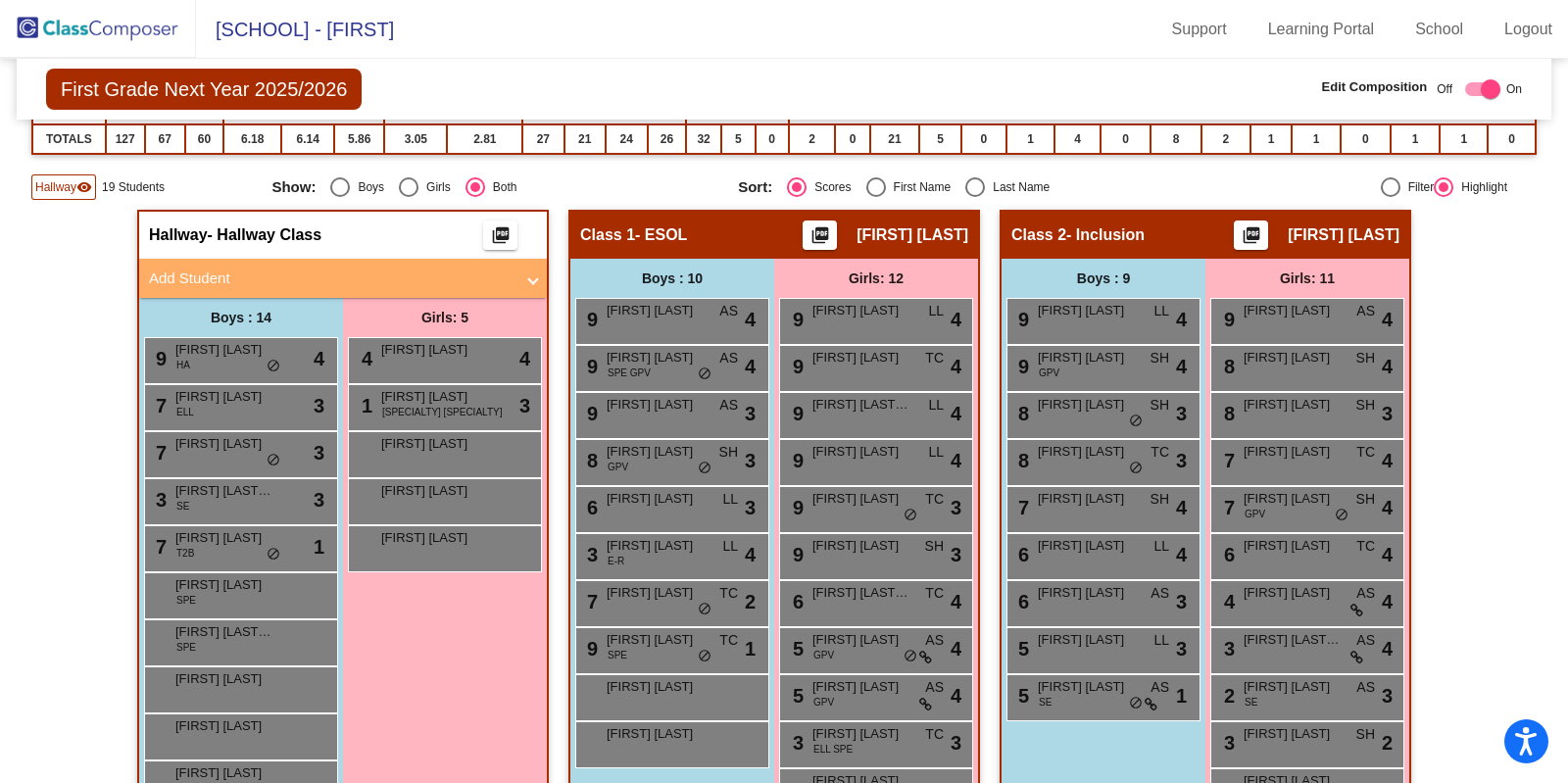 type on "dhruv" 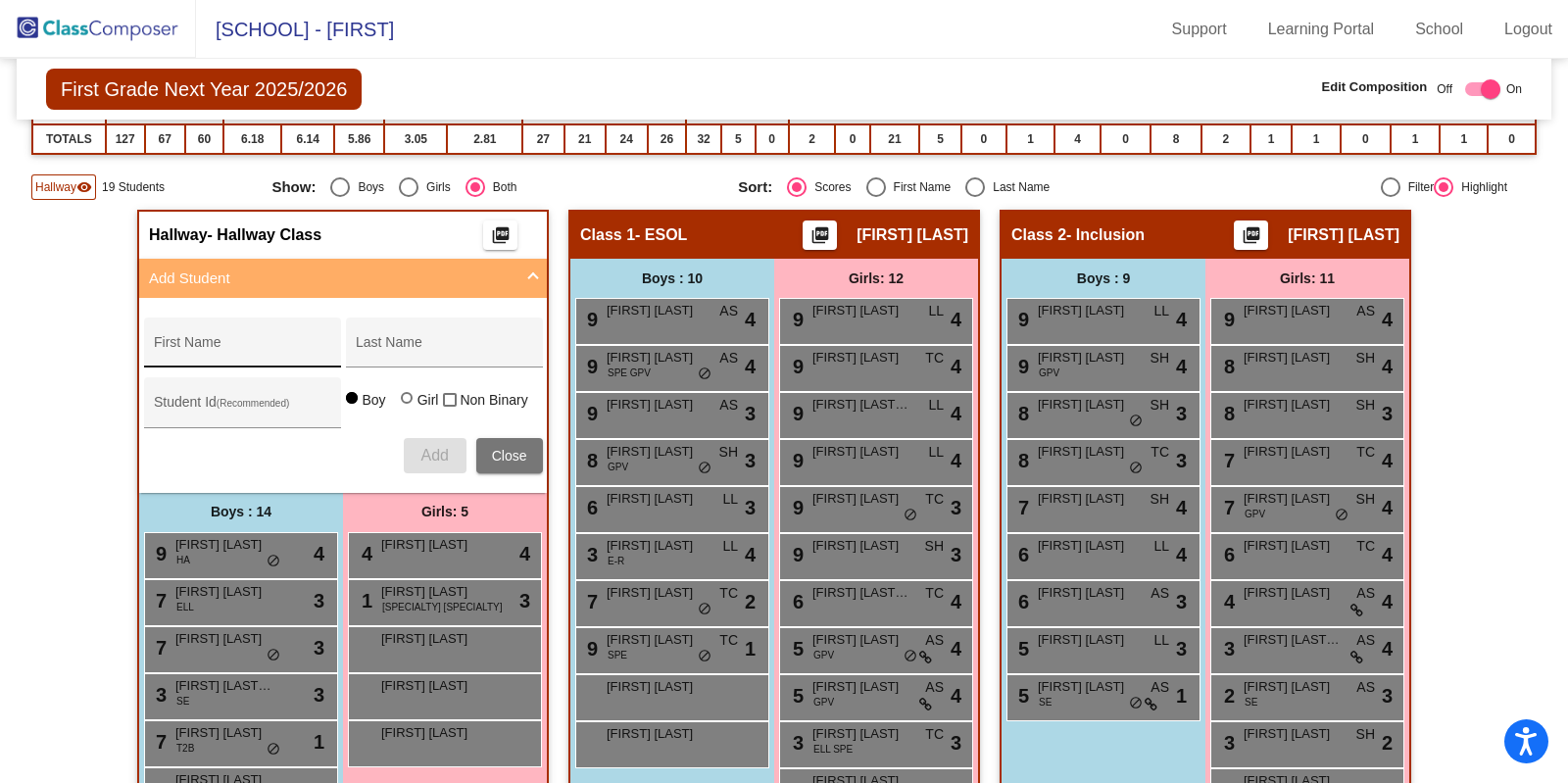 click on "First Name" at bounding box center (242, 350) 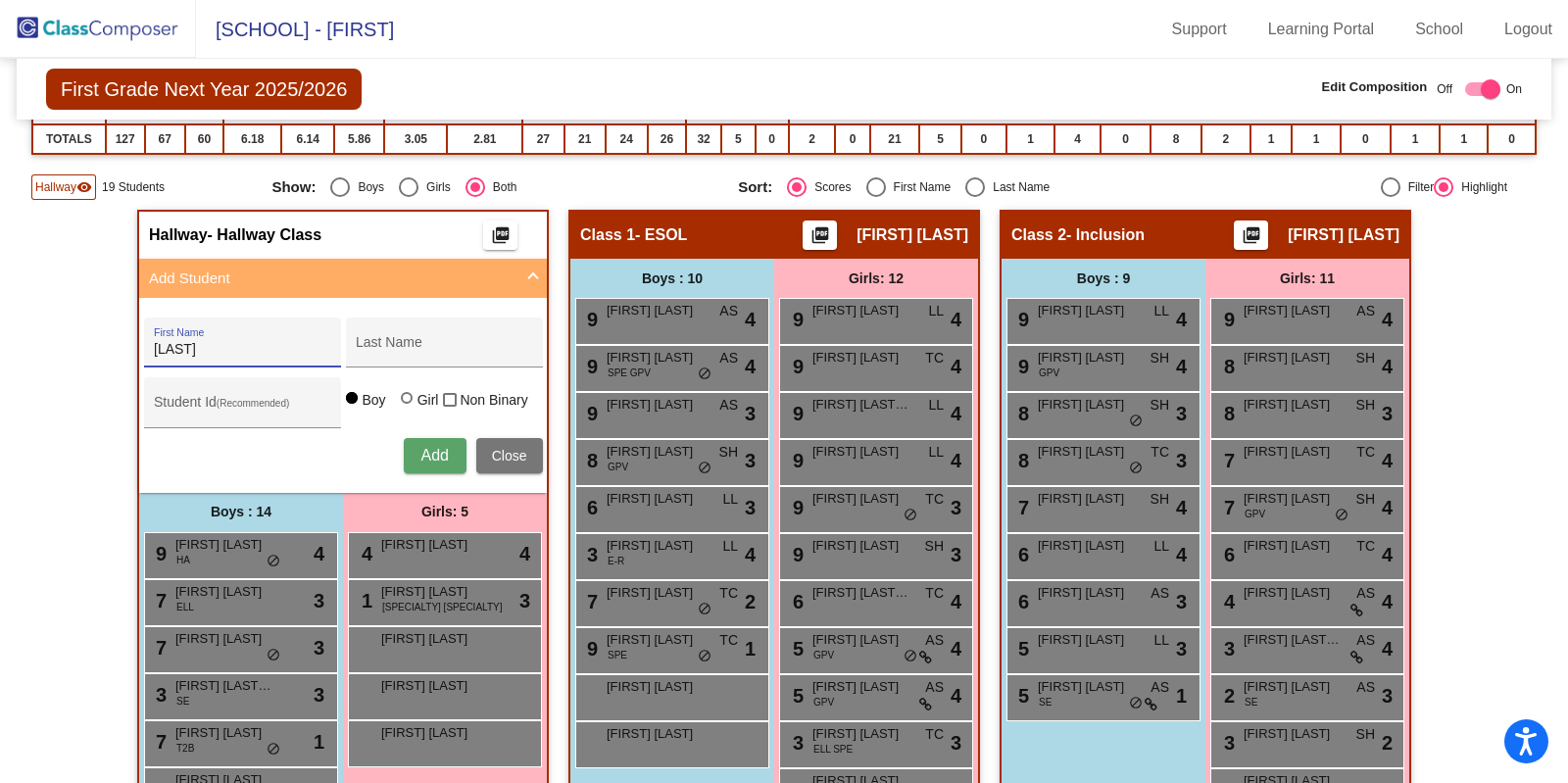 type on "Dhruv" 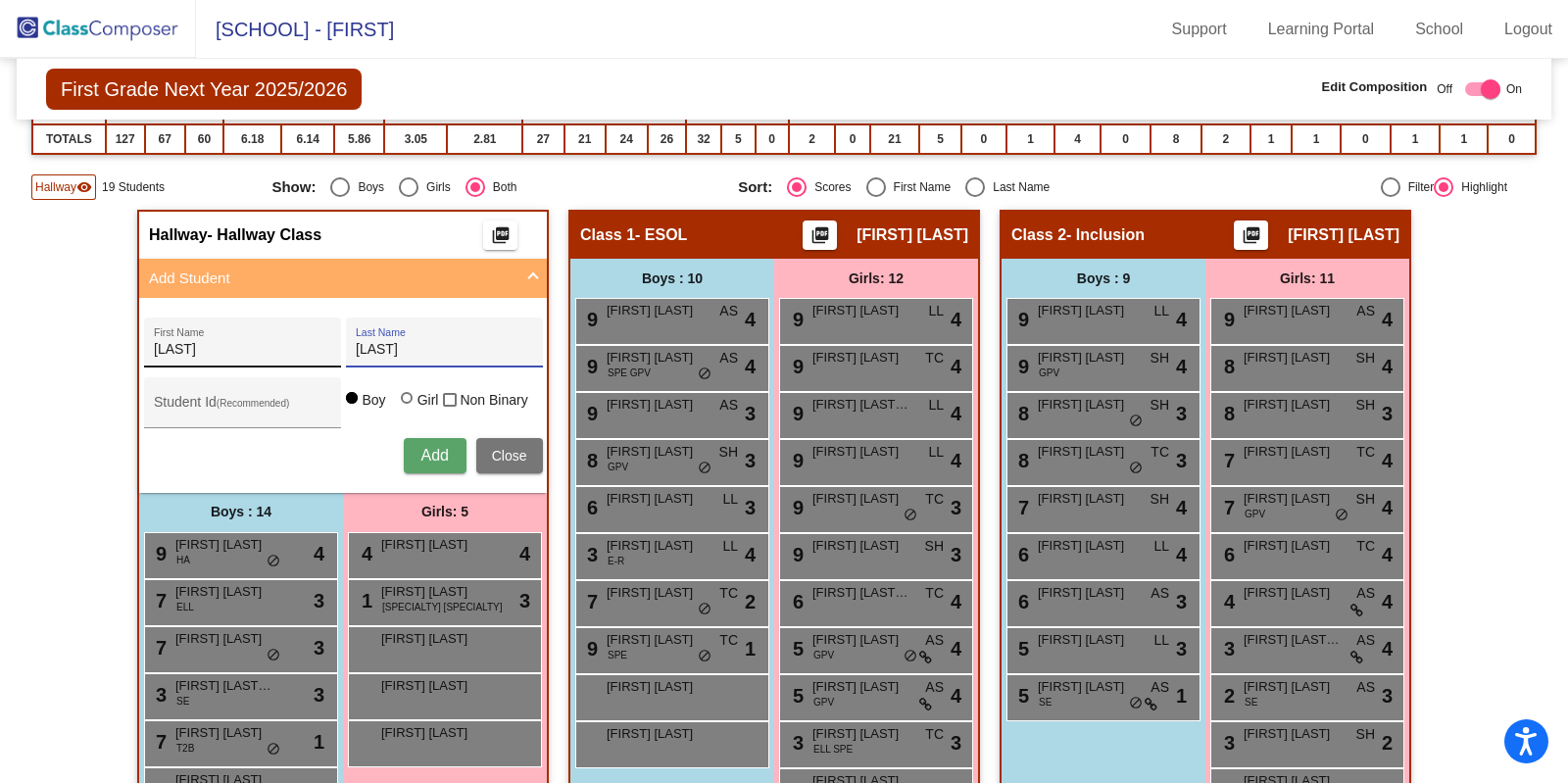 type on "Akaram" 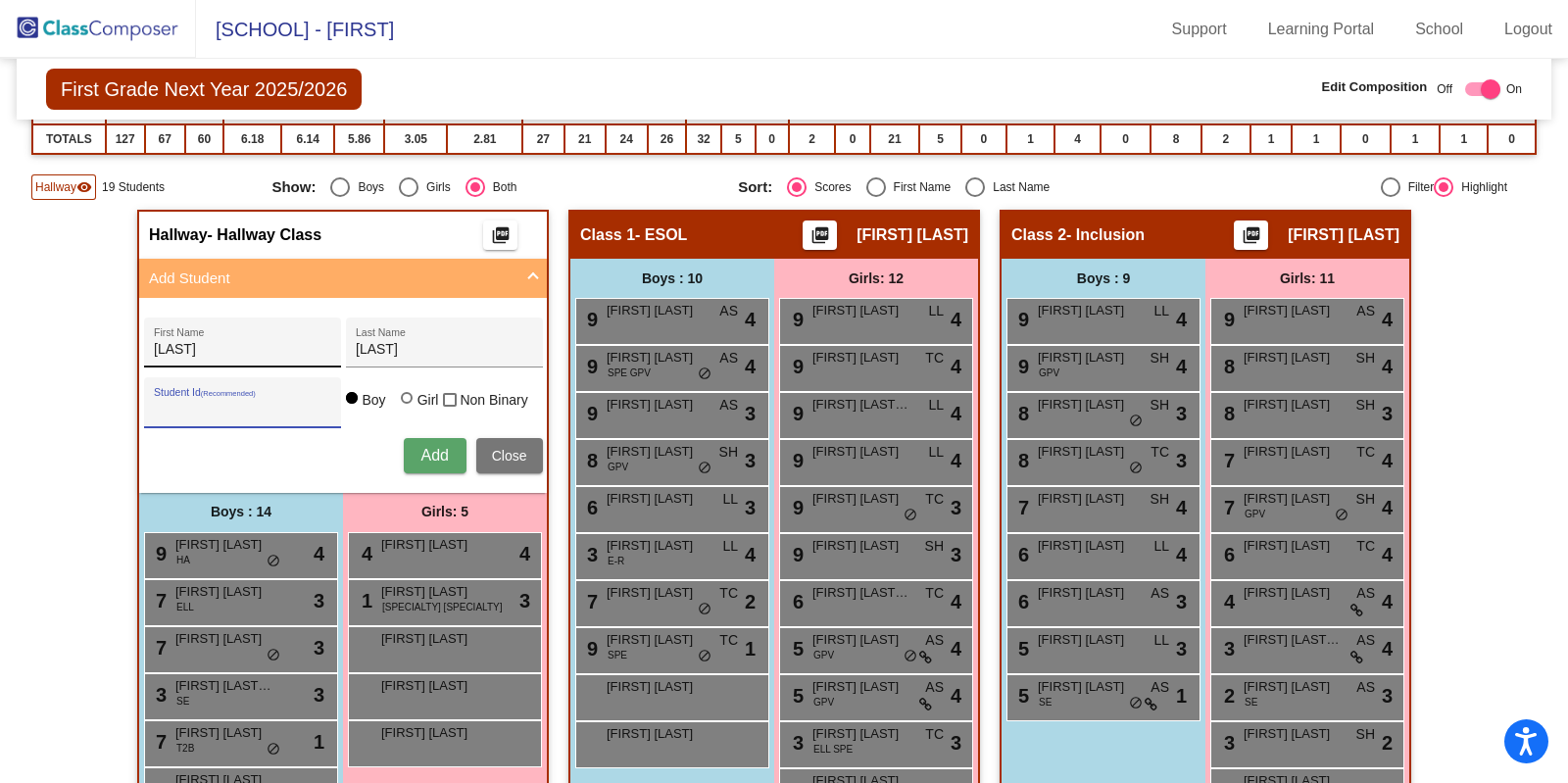 paste on "207249" 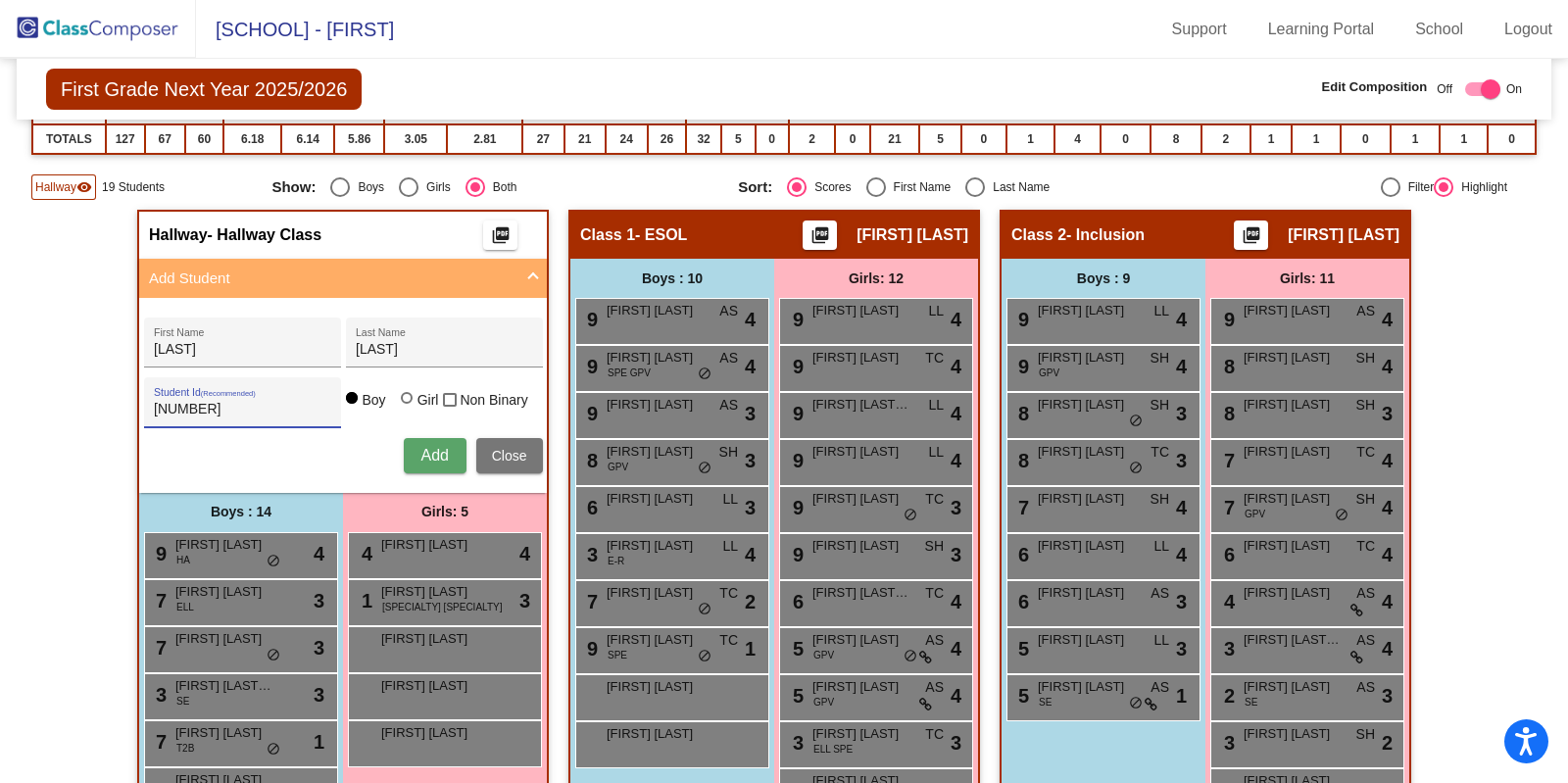 type on "207249" 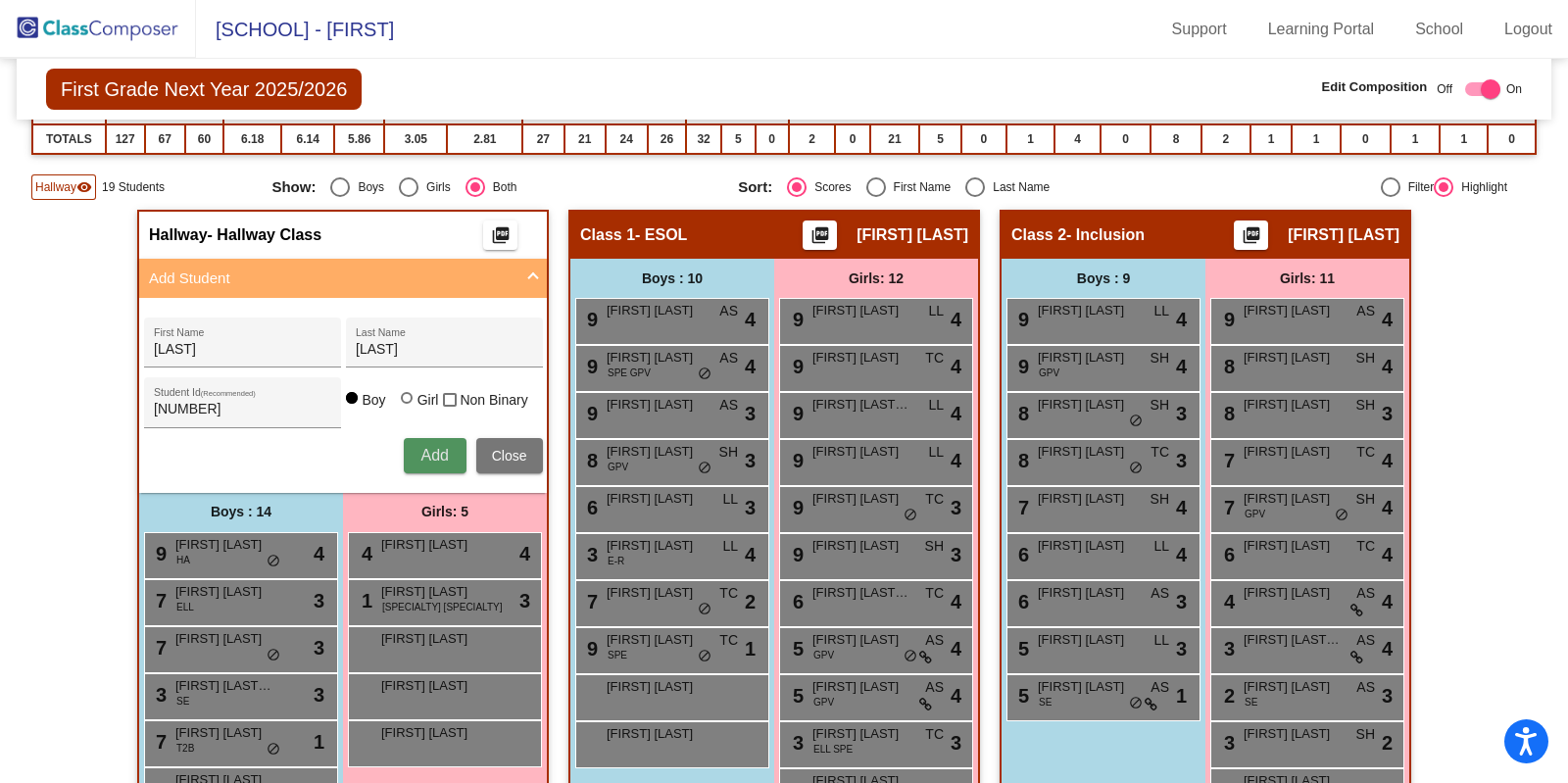 type 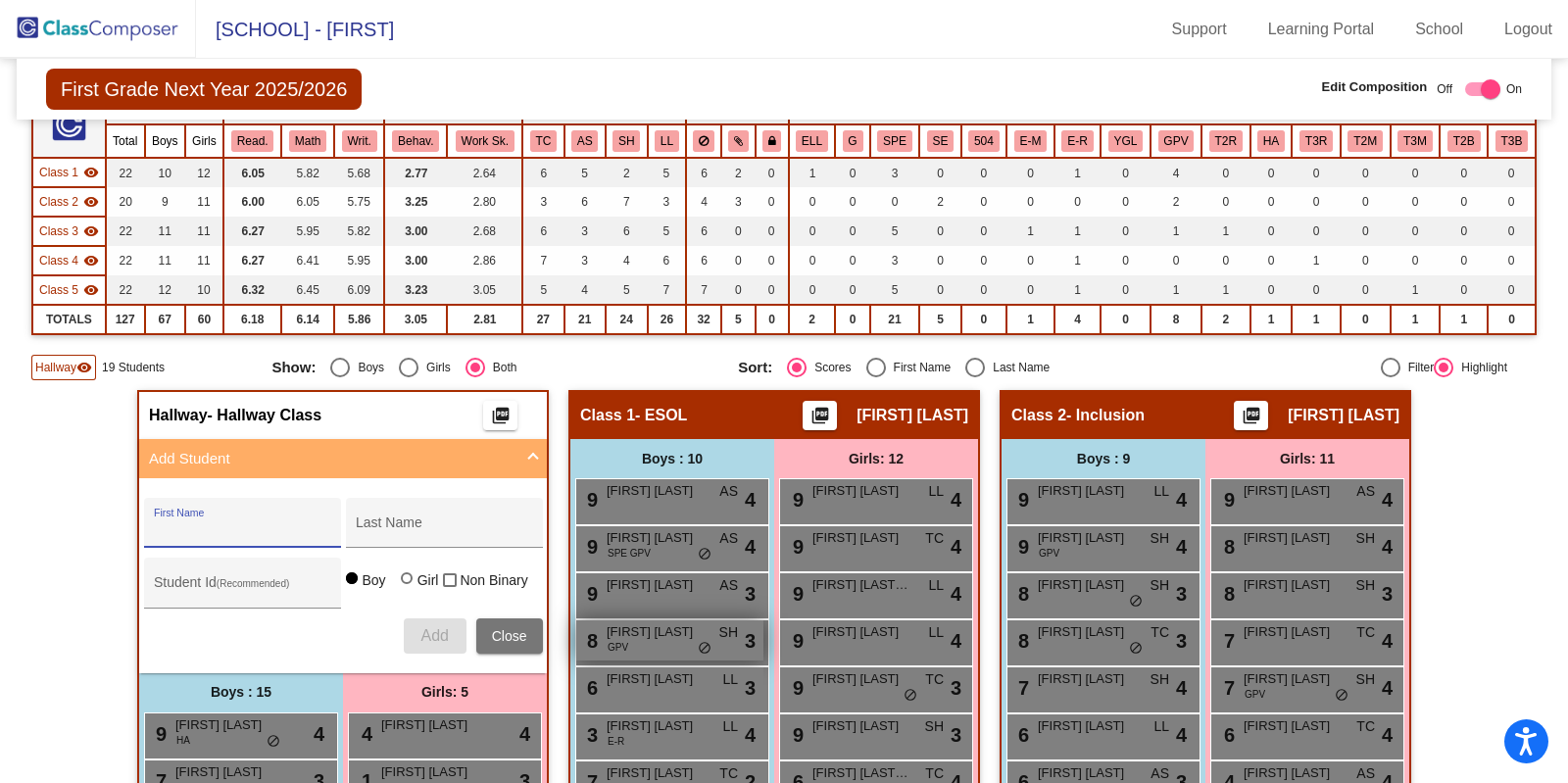 scroll, scrollTop: 65, scrollLeft: 0, axis: vertical 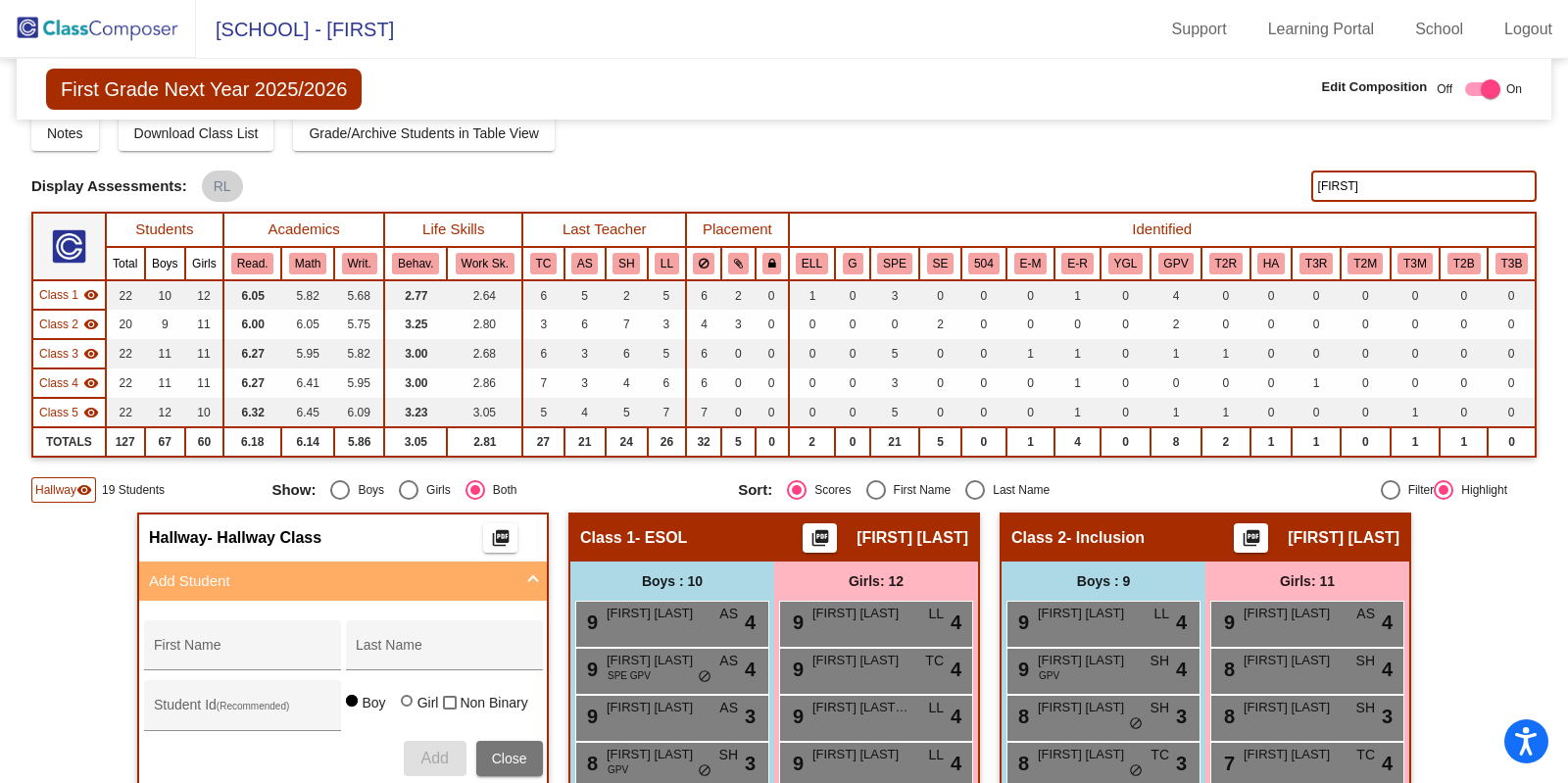 drag, startPoint x: 1374, startPoint y: 182, endPoint x: 1166, endPoint y: 193, distance: 208.29066 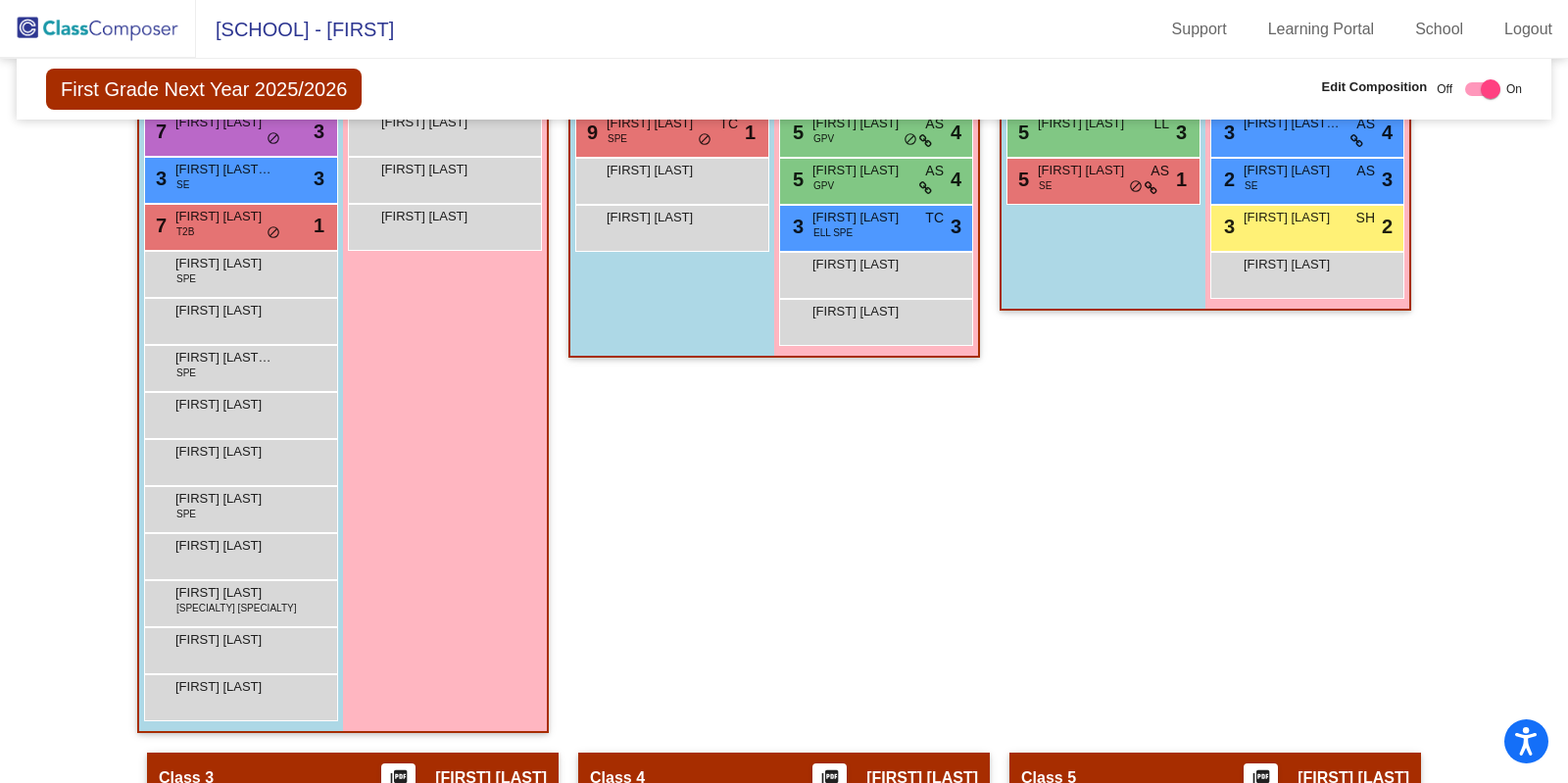 scroll, scrollTop: 922, scrollLeft: 0, axis: vertical 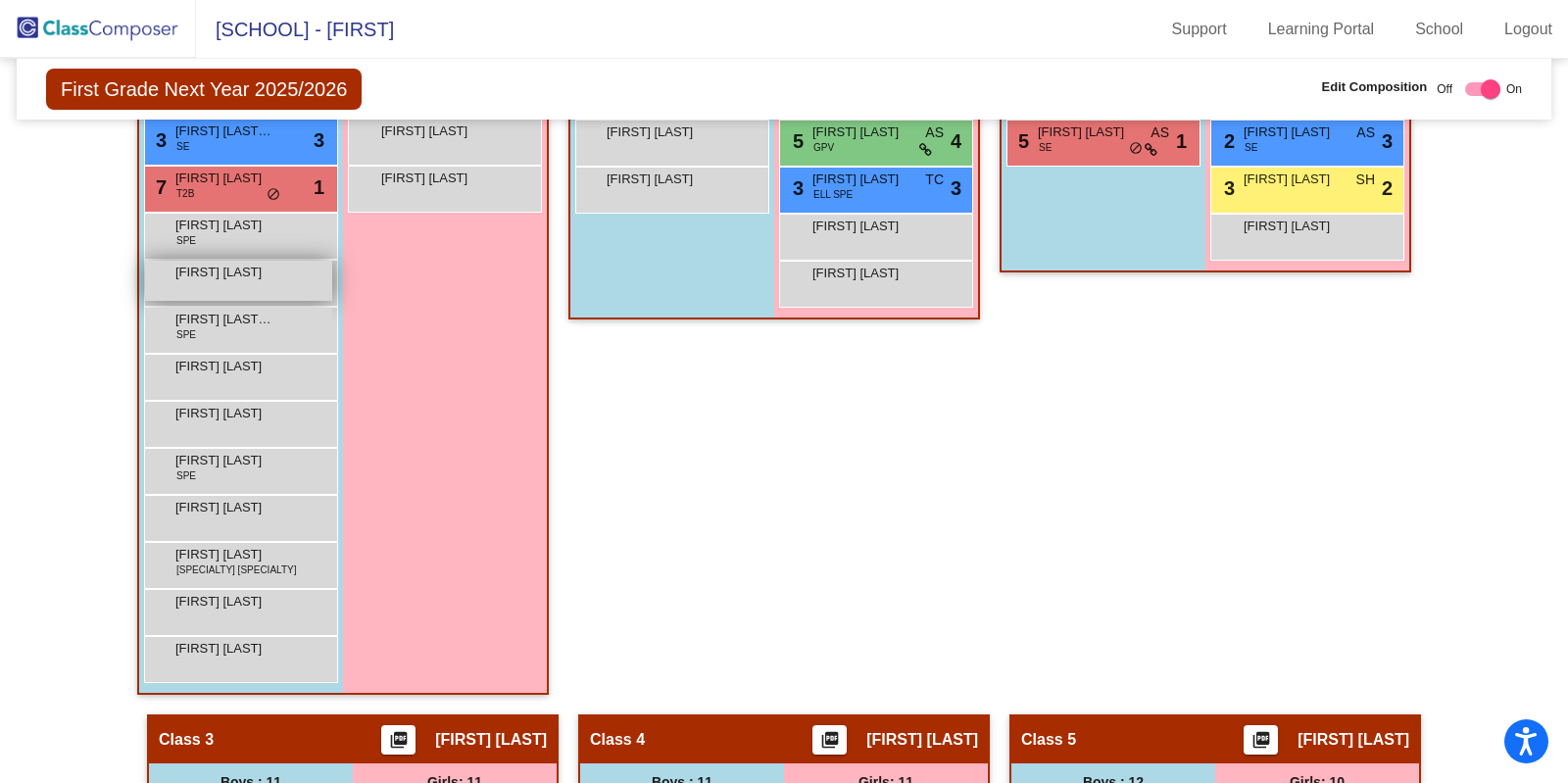 type 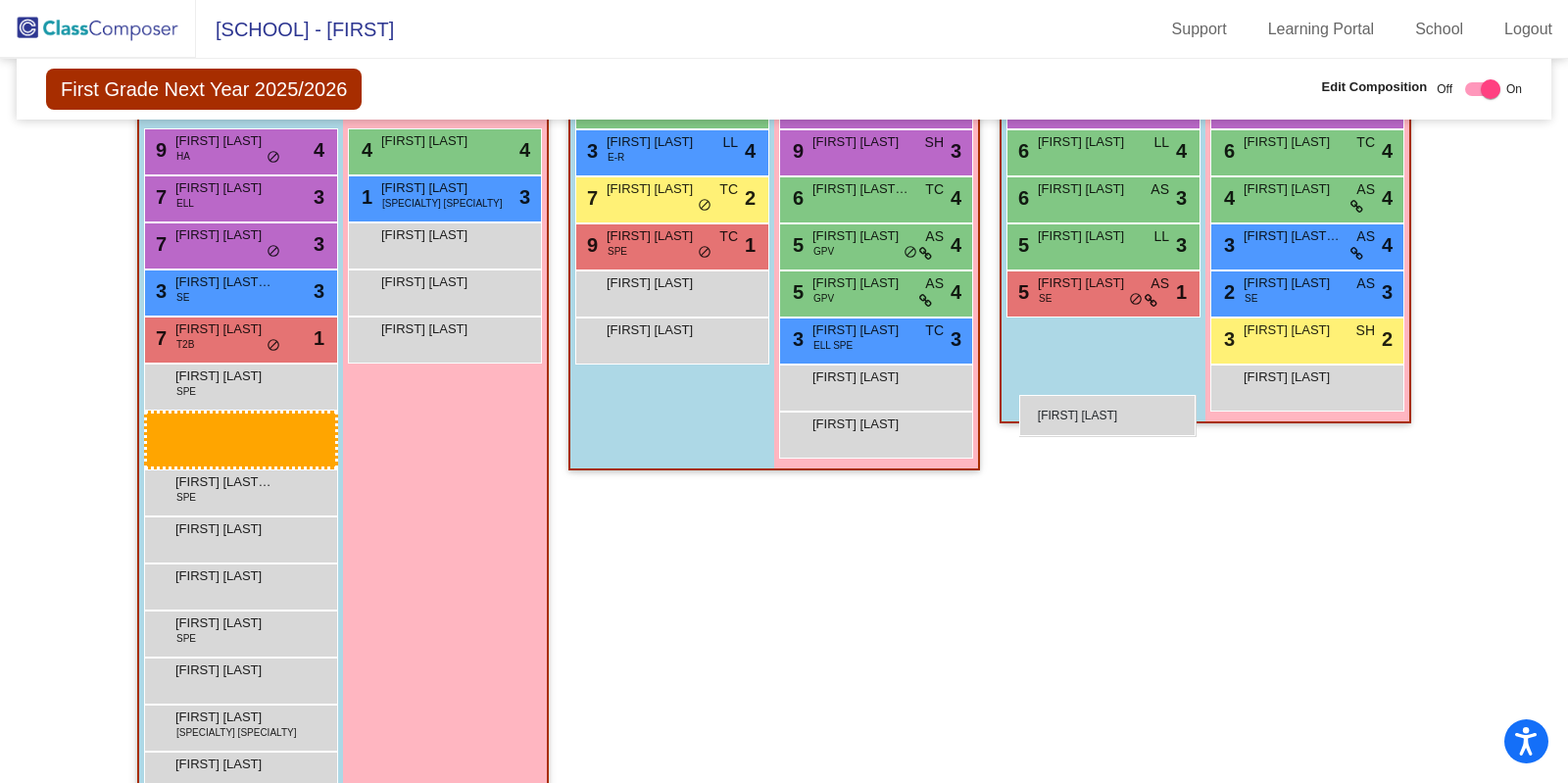 scroll, scrollTop: 555, scrollLeft: 0, axis: vertical 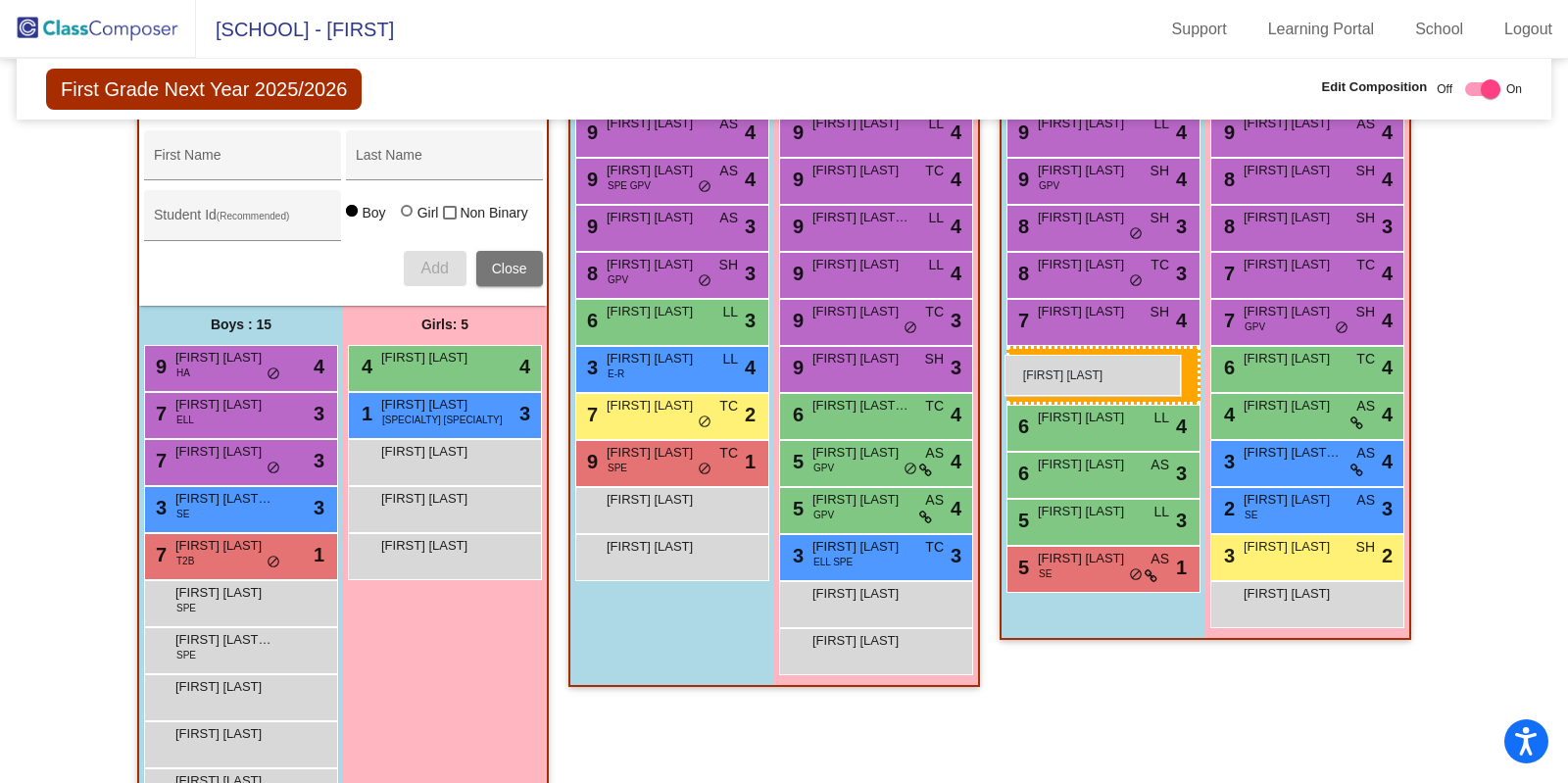 drag, startPoint x: 225, startPoint y: 267, endPoint x: 1004, endPoint y: 355, distance: 783.9547 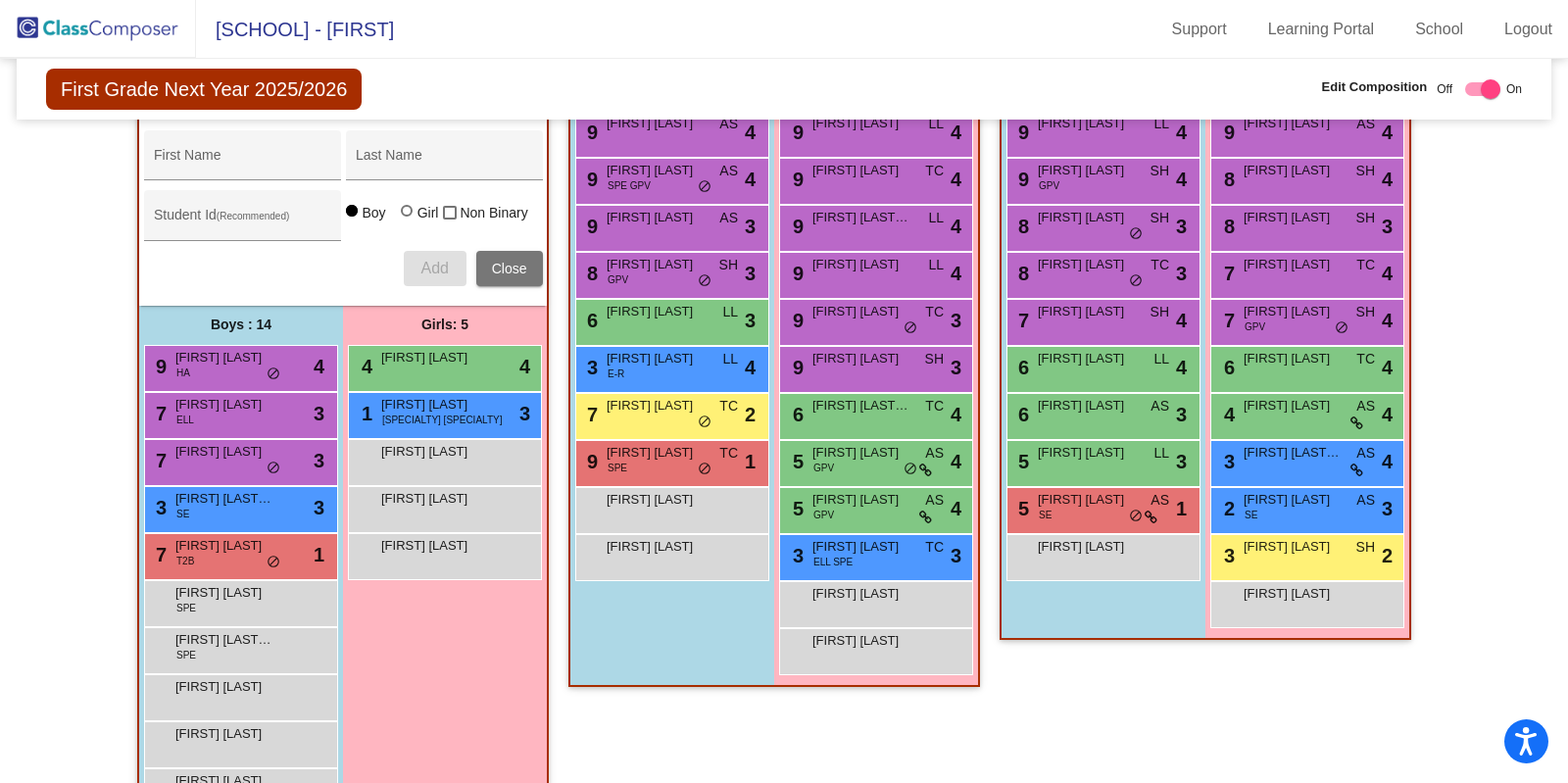 scroll, scrollTop: 432, scrollLeft: 0, axis: vertical 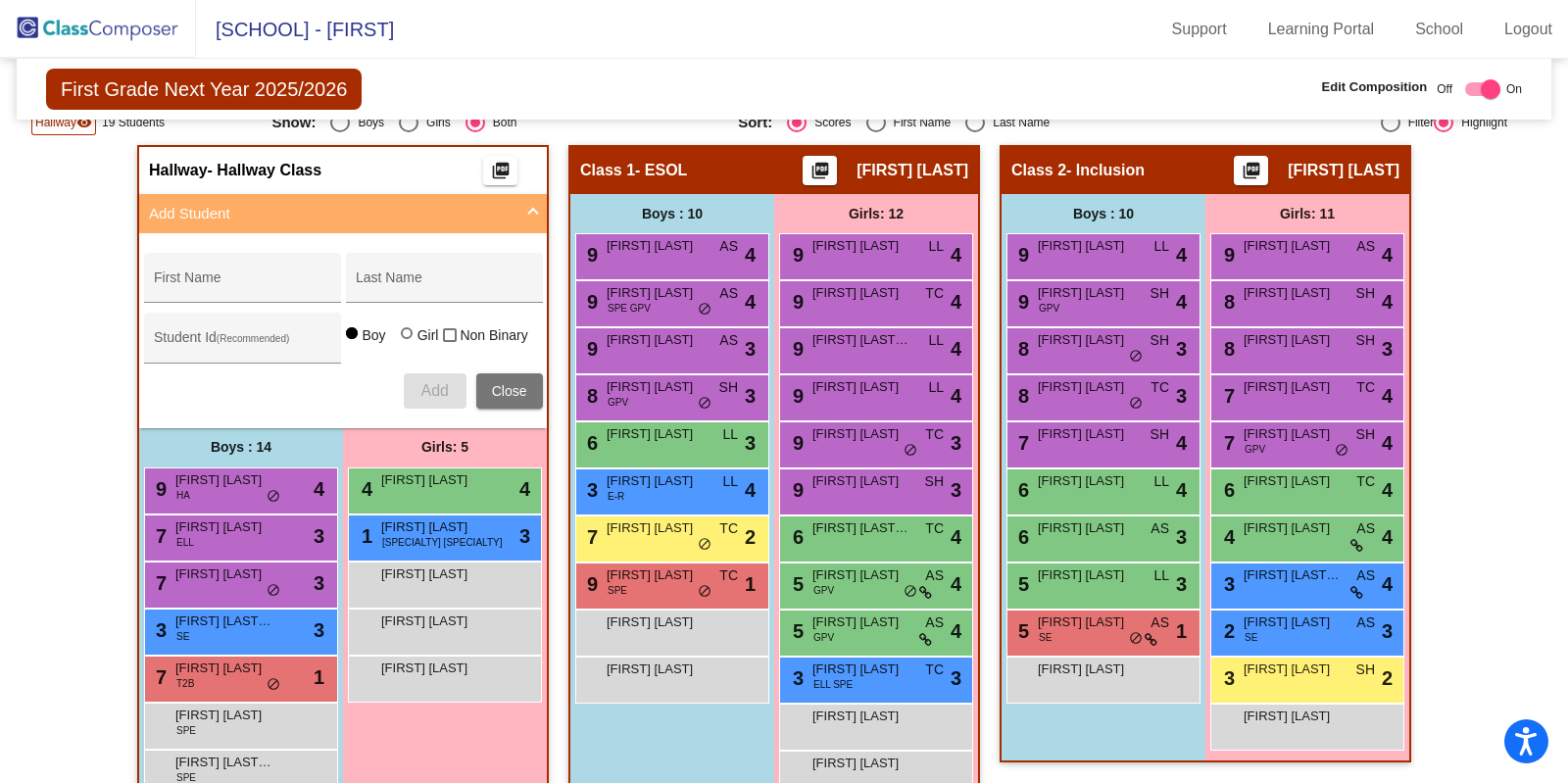 click 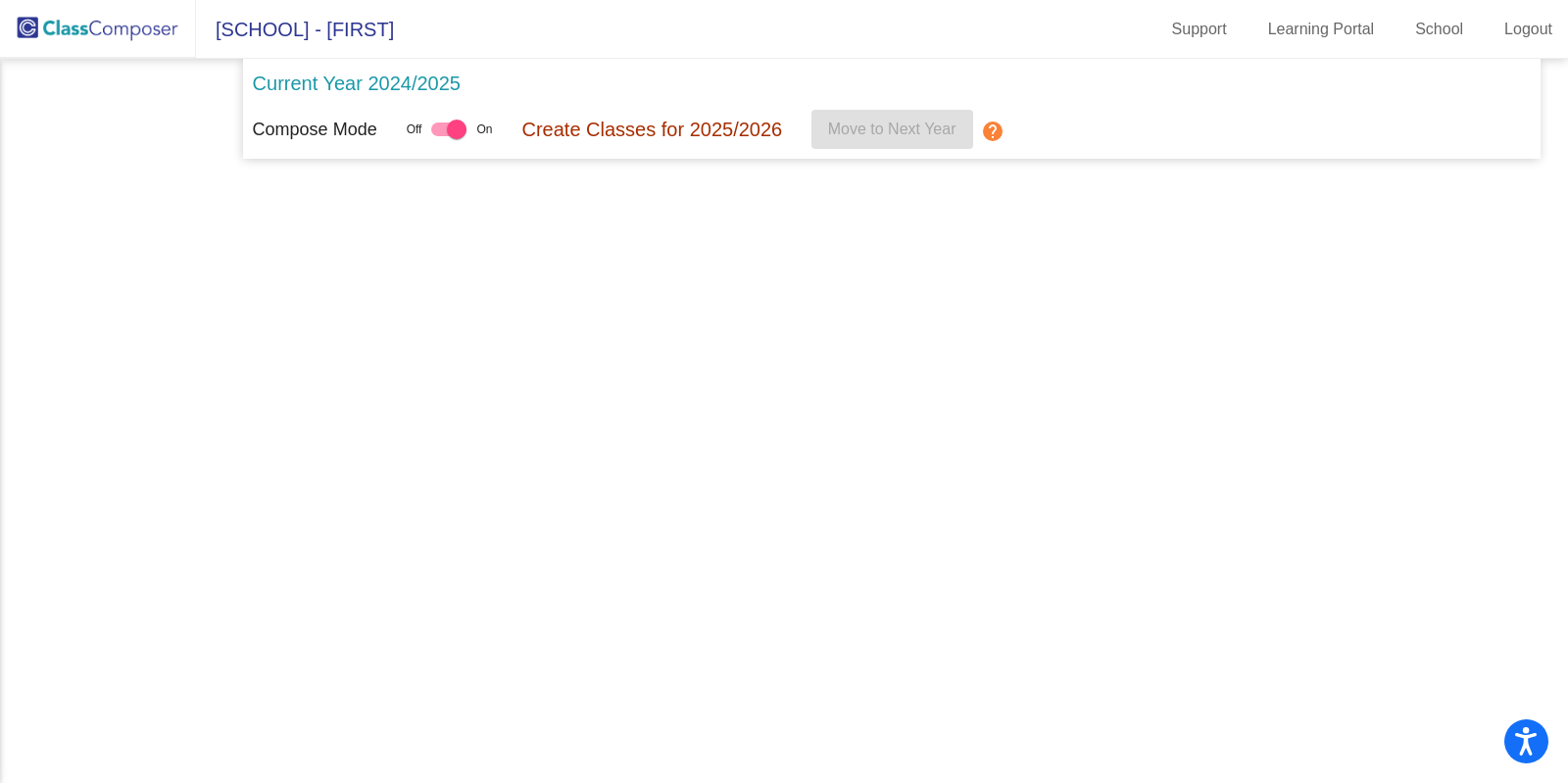 scroll, scrollTop: 0, scrollLeft: 0, axis: both 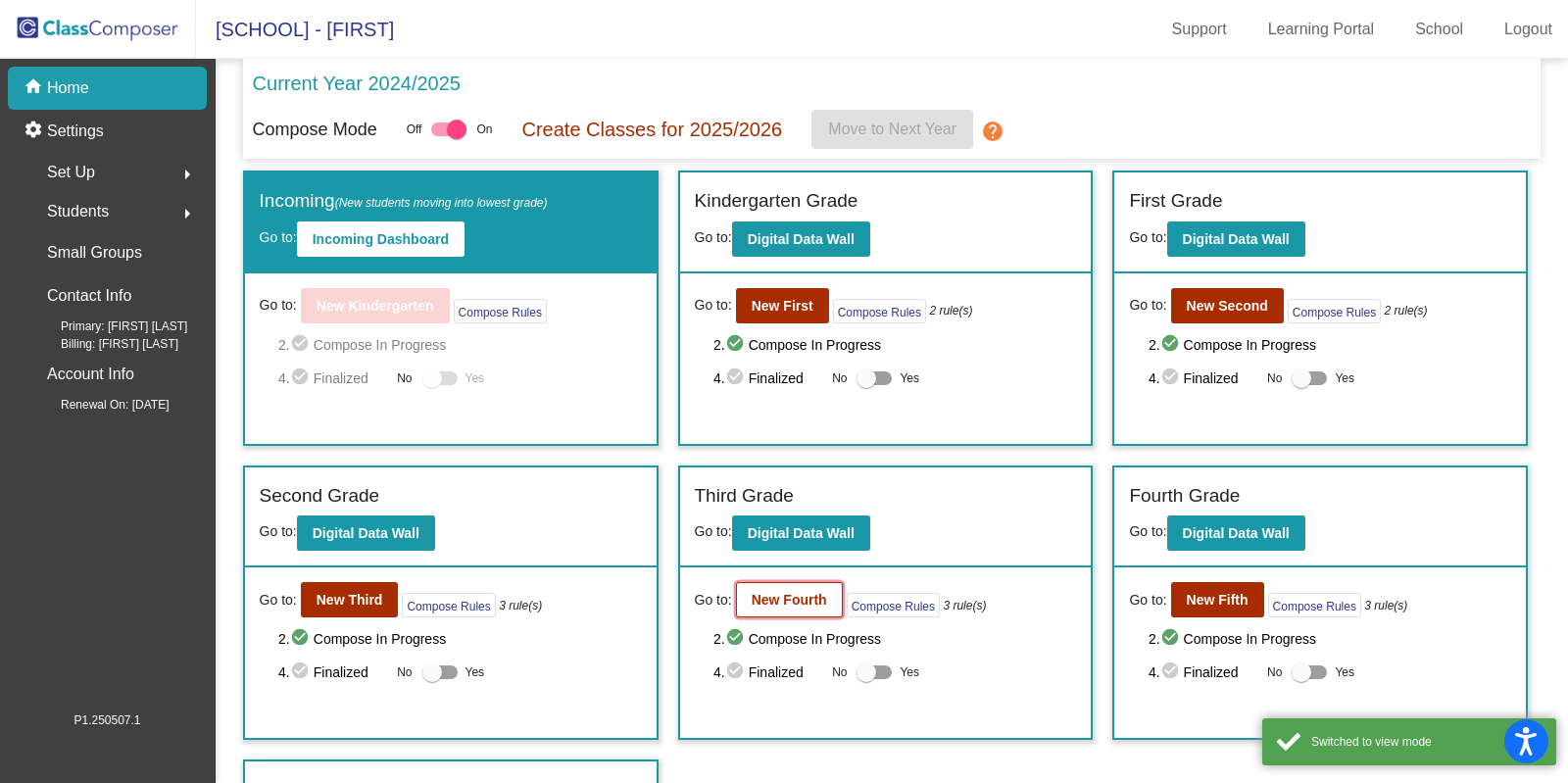 click on "New Fourth" 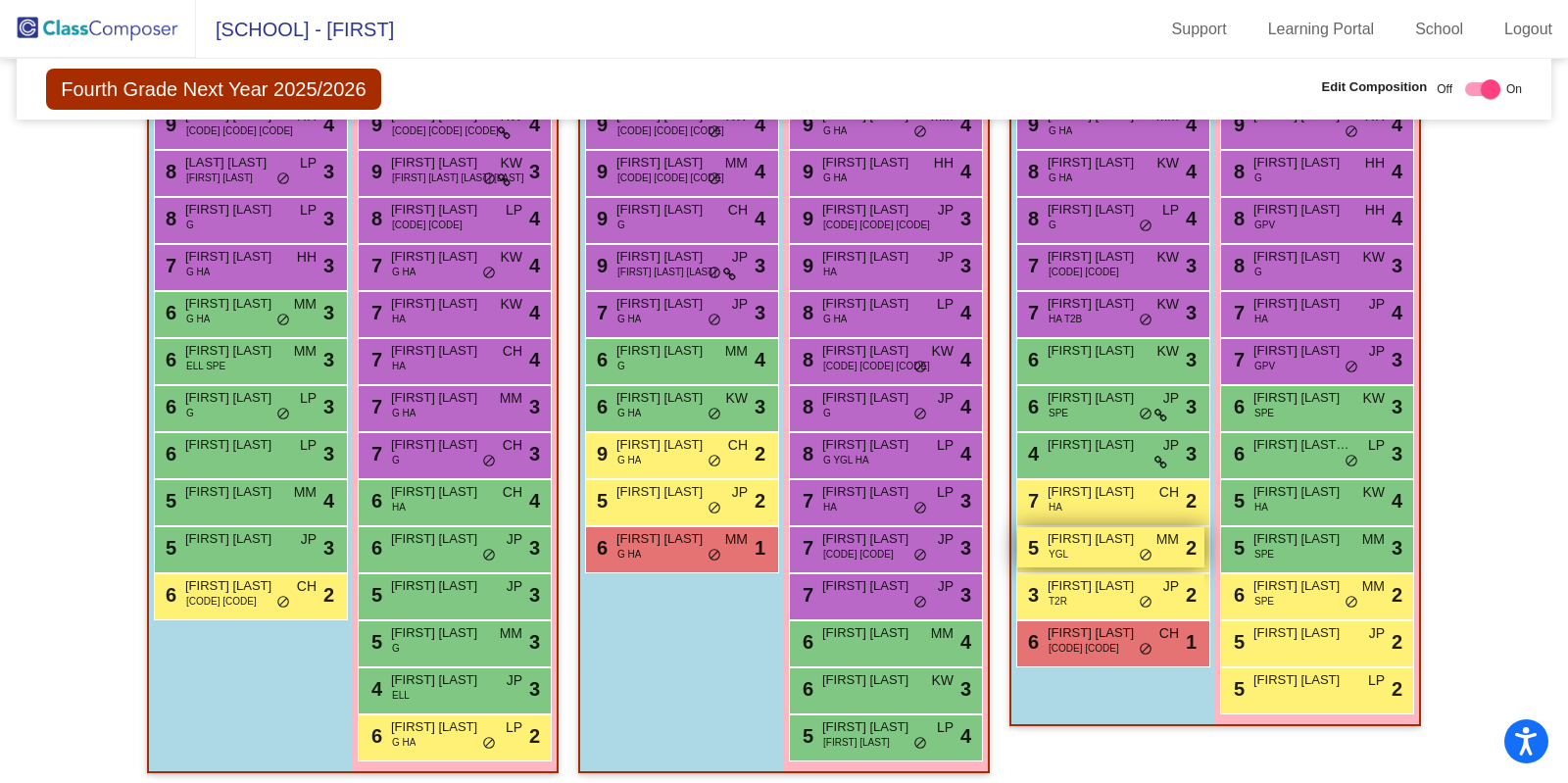 scroll, scrollTop: 1282, scrollLeft: 0, axis: vertical 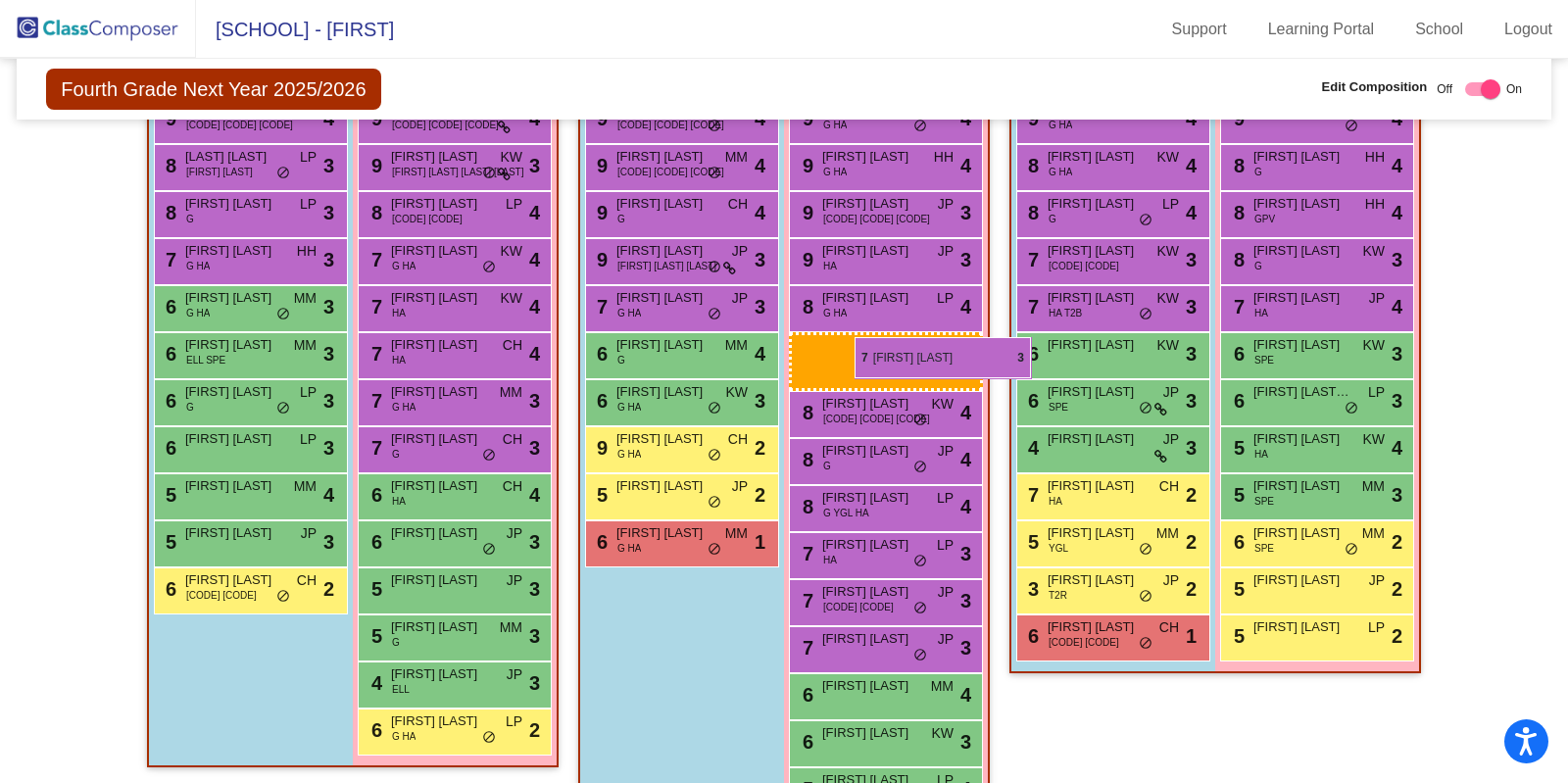 drag, startPoint x: 1289, startPoint y: 348, endPoint x: 824, endPoint y: 335, distance: 465.18168 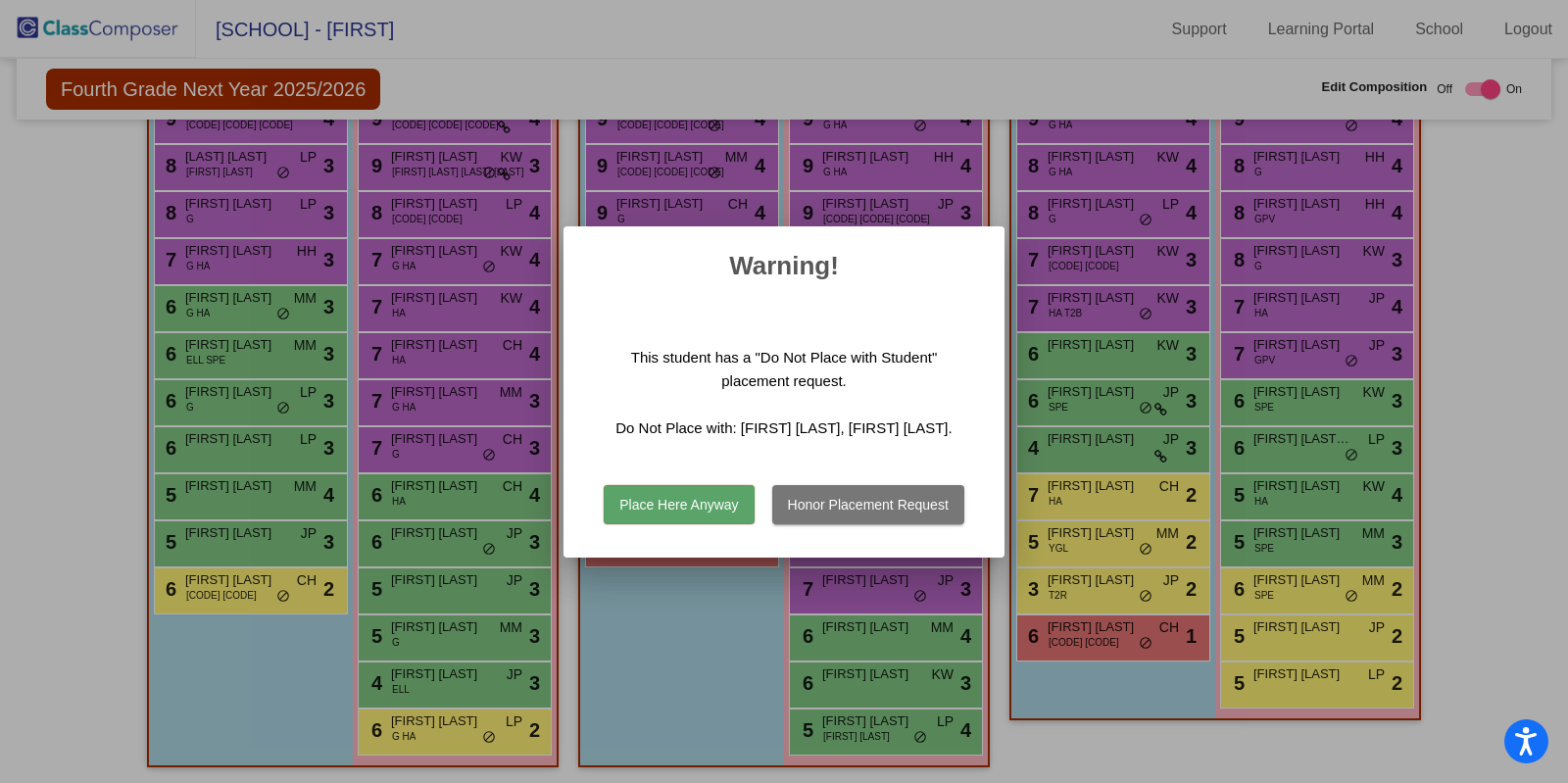 click on "Honor Placement Request" at bounding box center [868, 505] 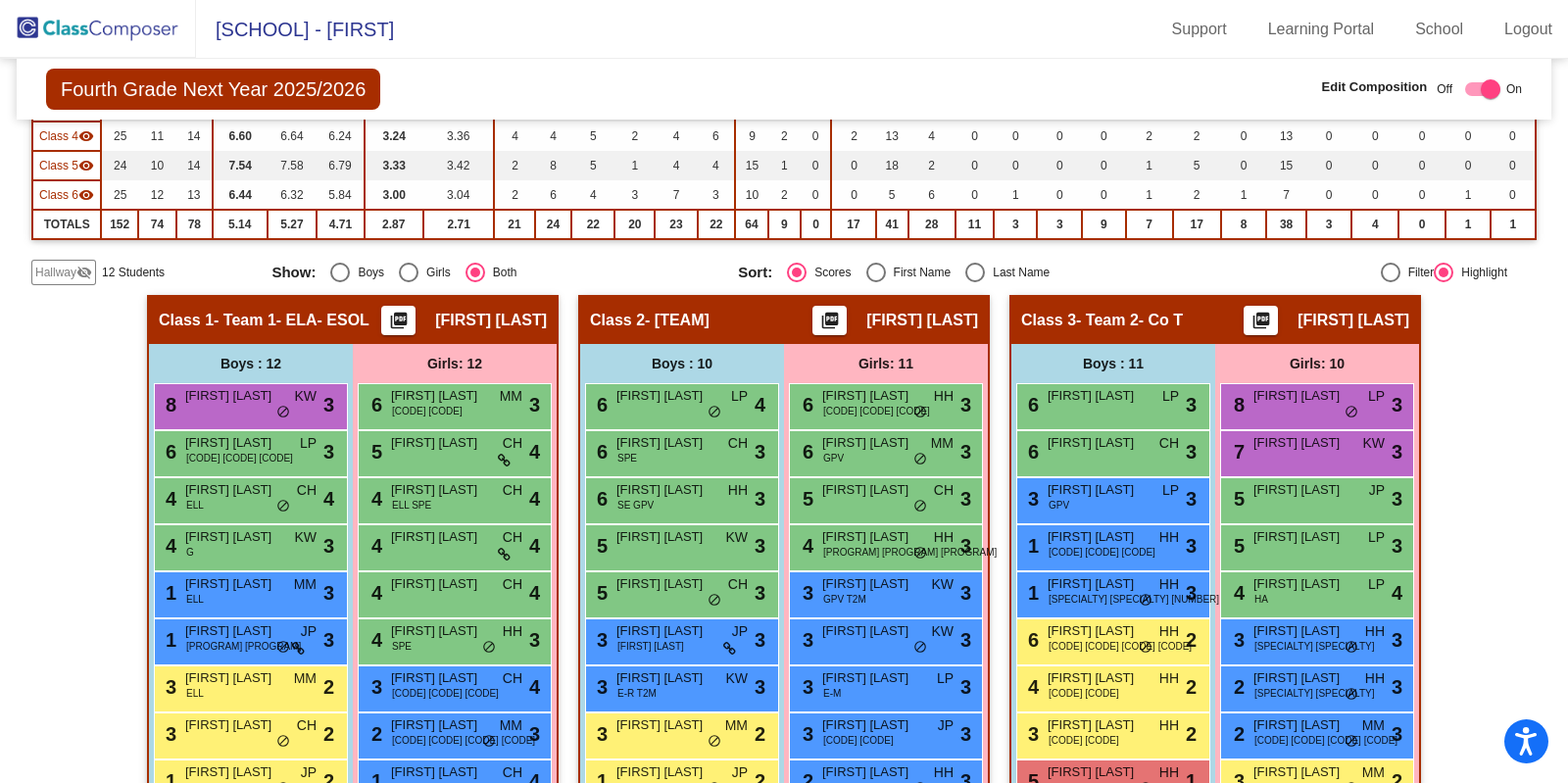 scroll, scrollTop: 302, scrollLeft: 0, axis: vertical 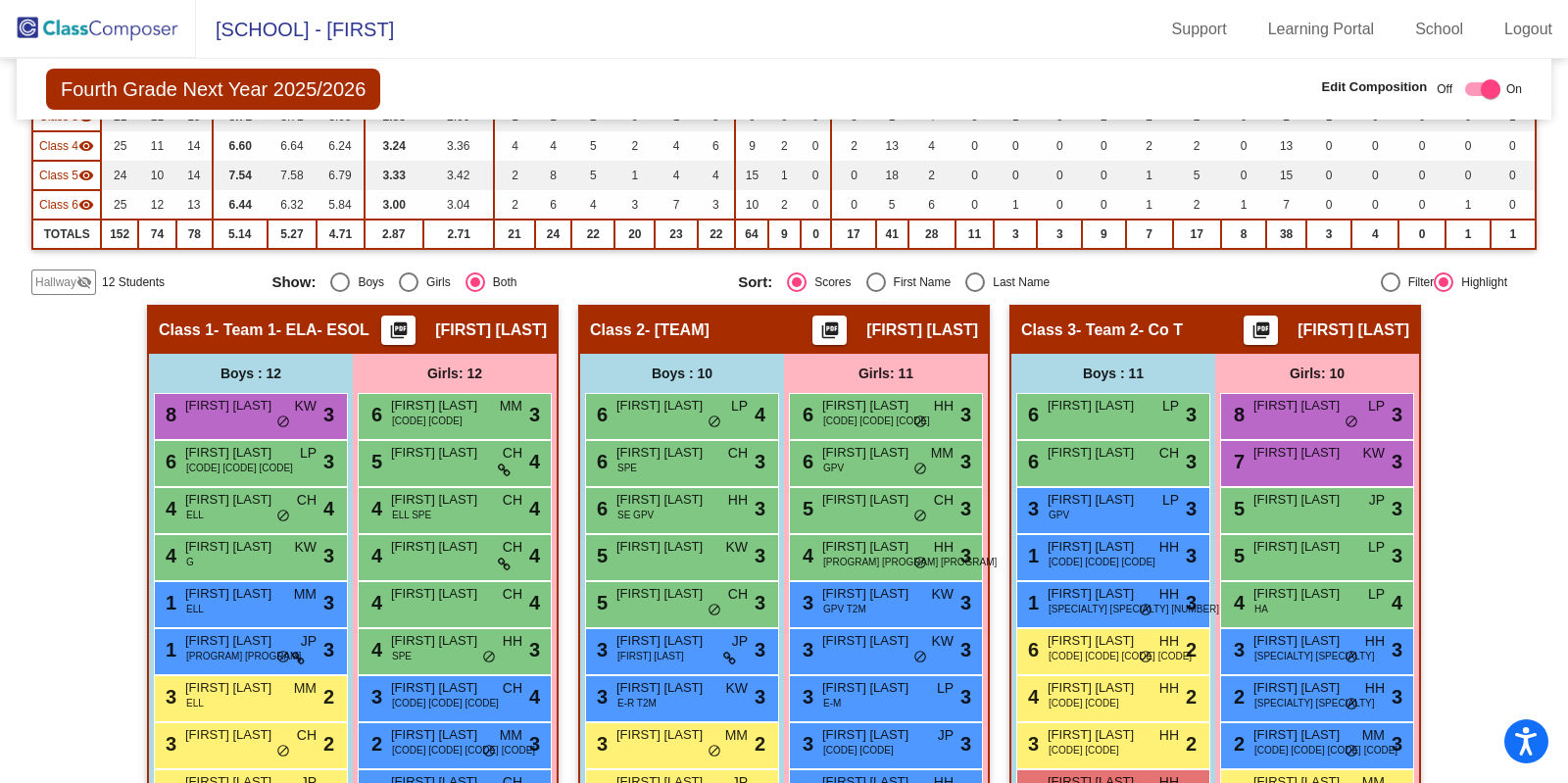 click 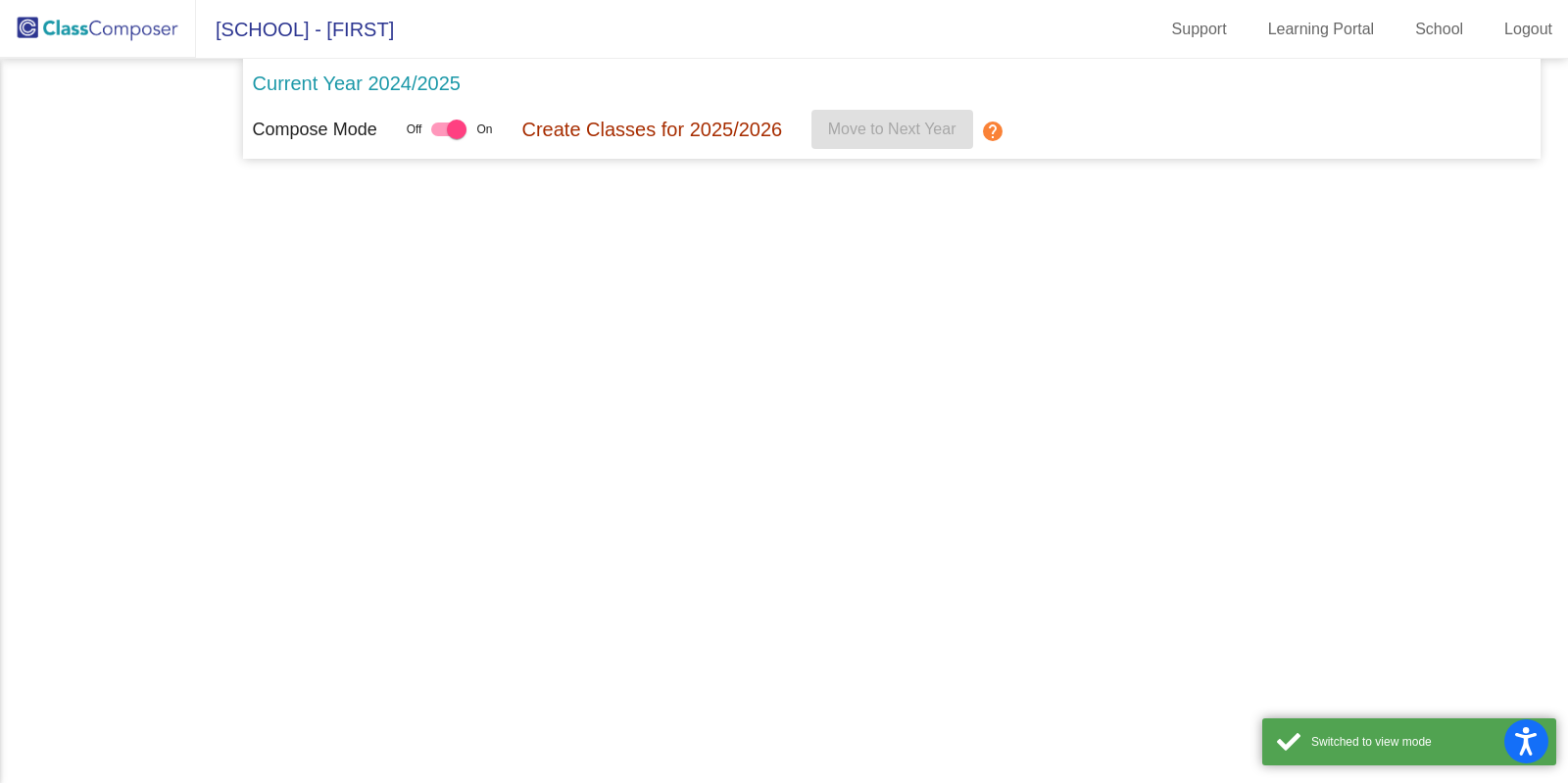 scroll, scrollTop: 0, scrollLeft: 0, axis: both 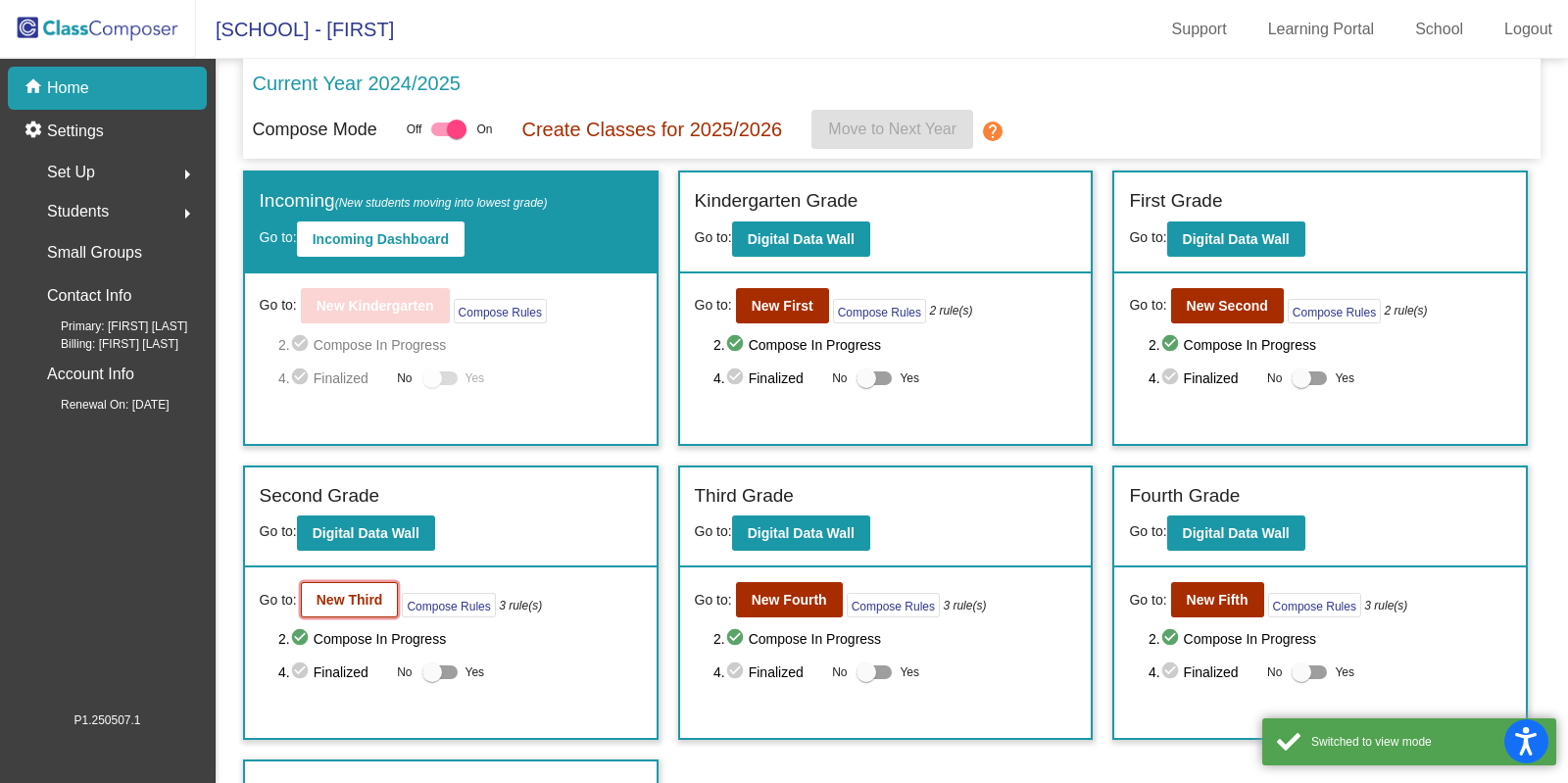 click on "New Third" 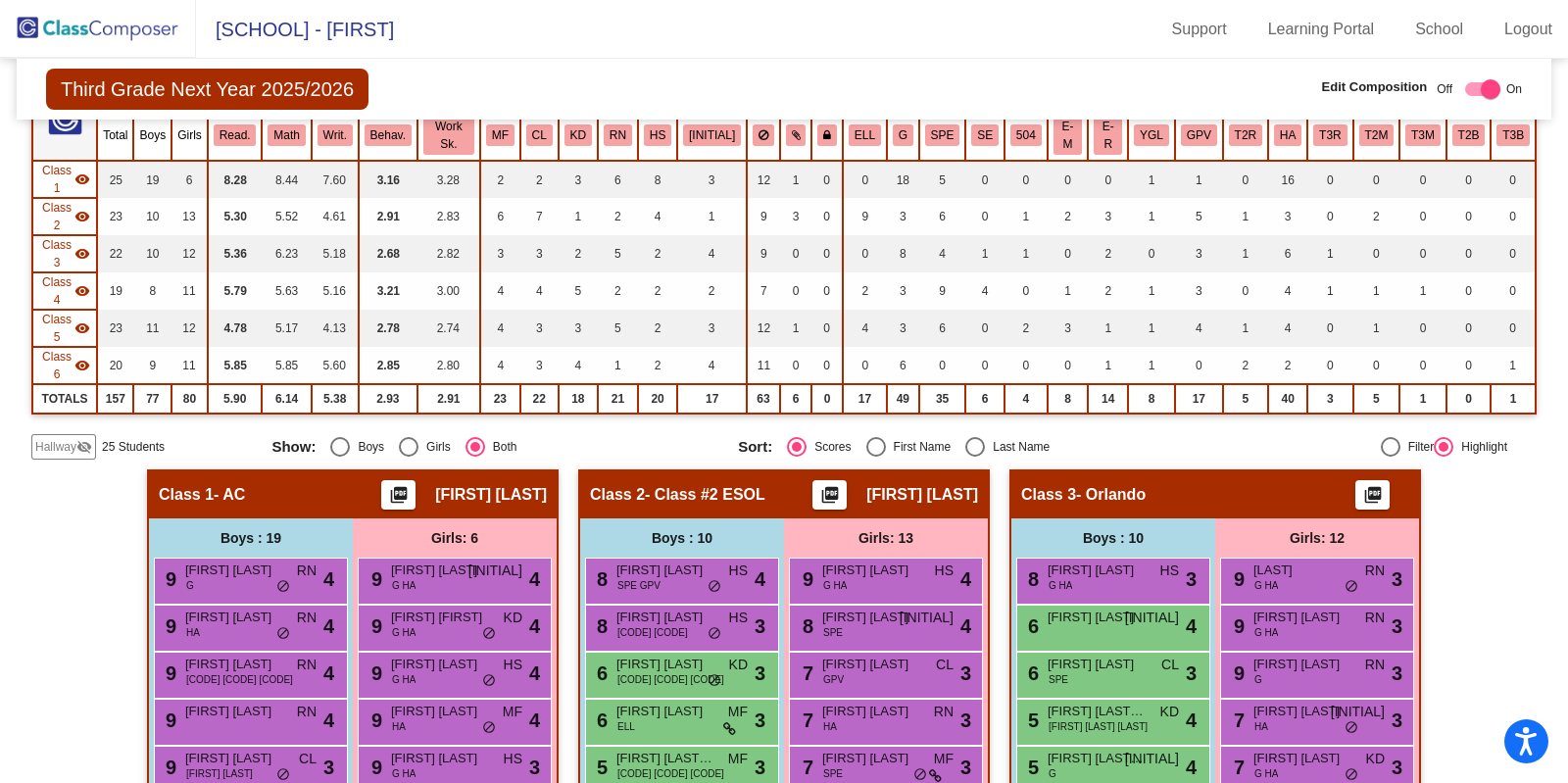 scroll, scrollTop: 244, scrollLeft: 0, axis: vertical 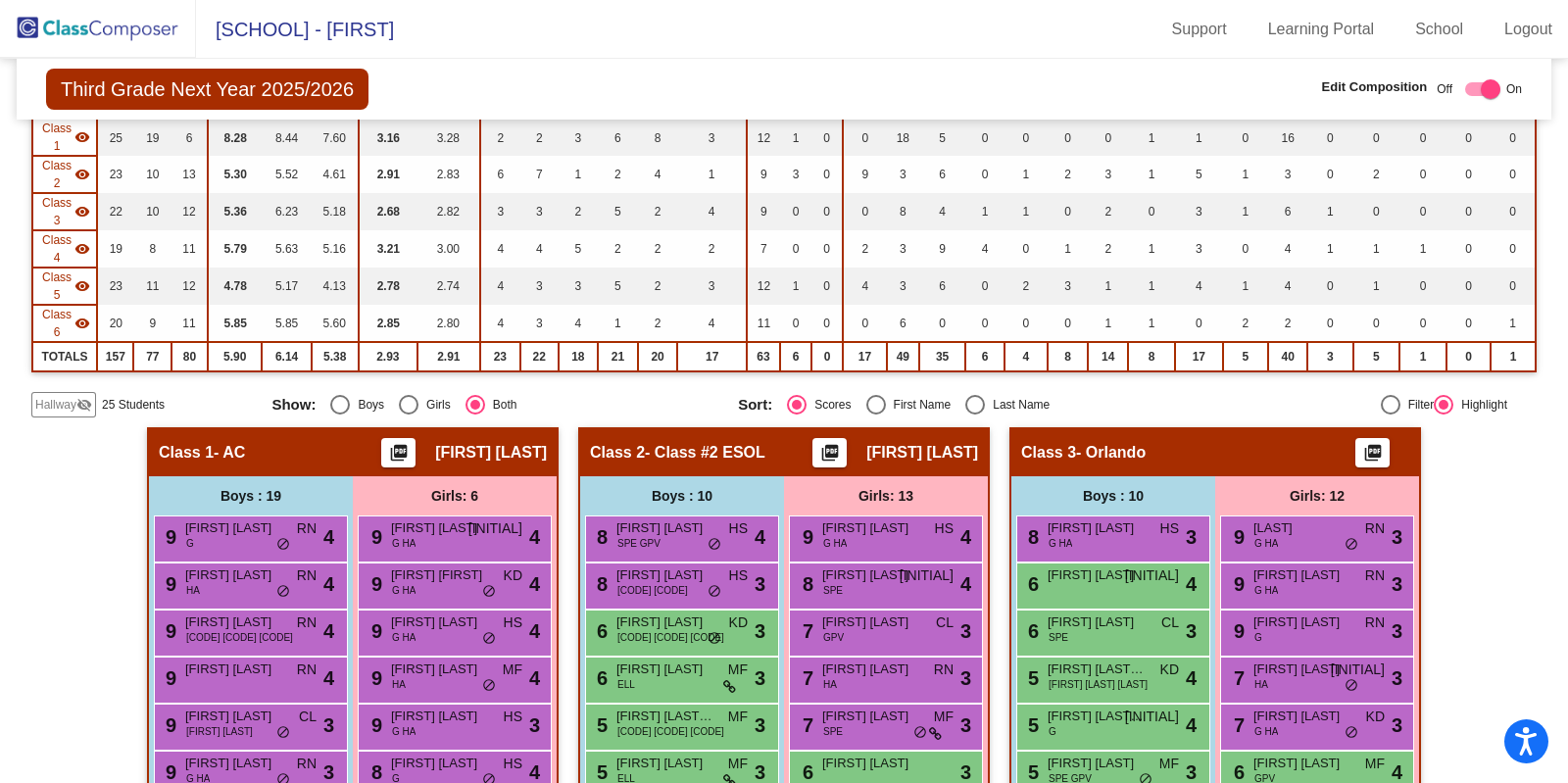 click on "visibility_off" 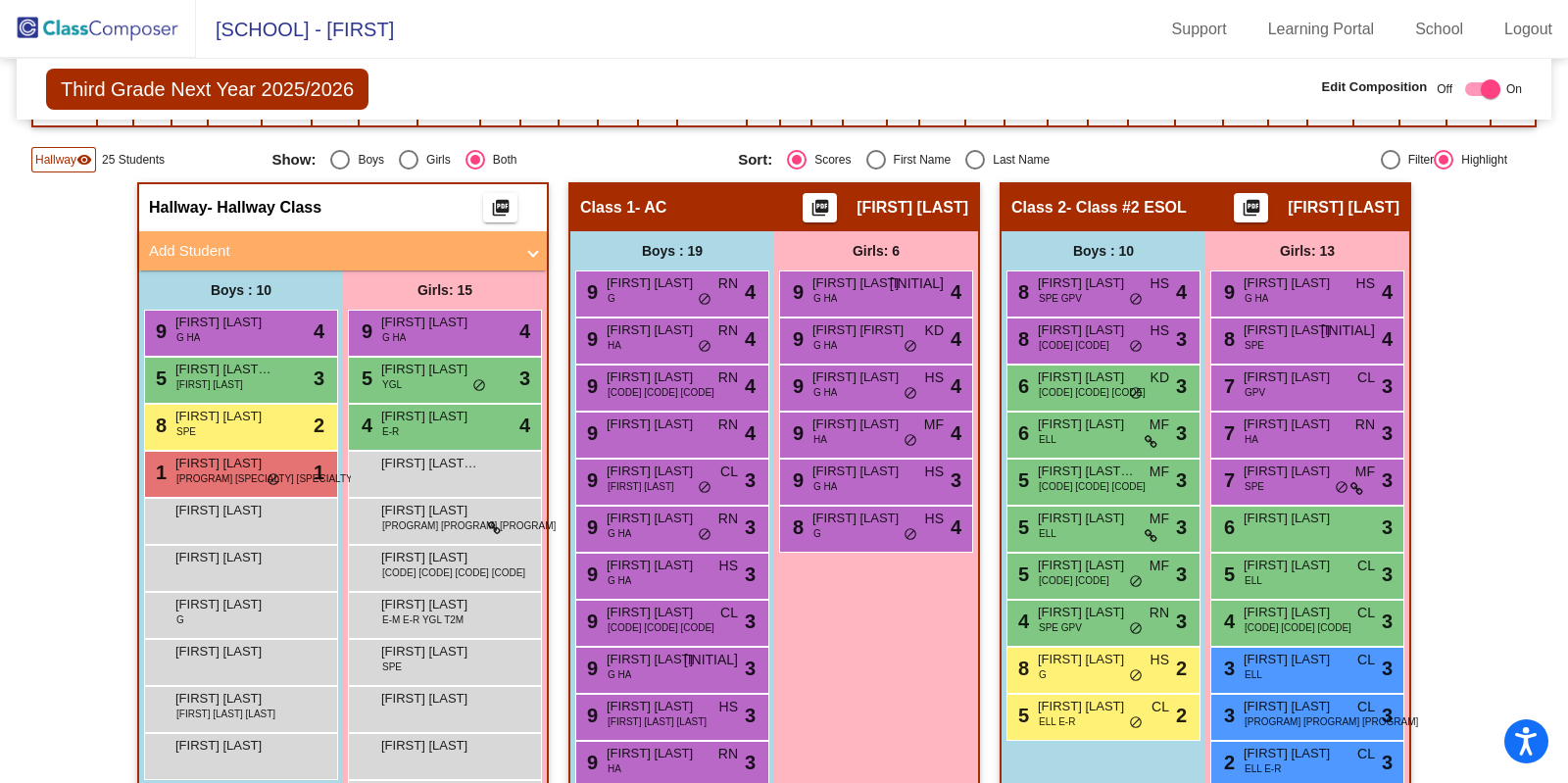 scroll, scrollTop: 367, scrollLeft: 0, axis: vertical 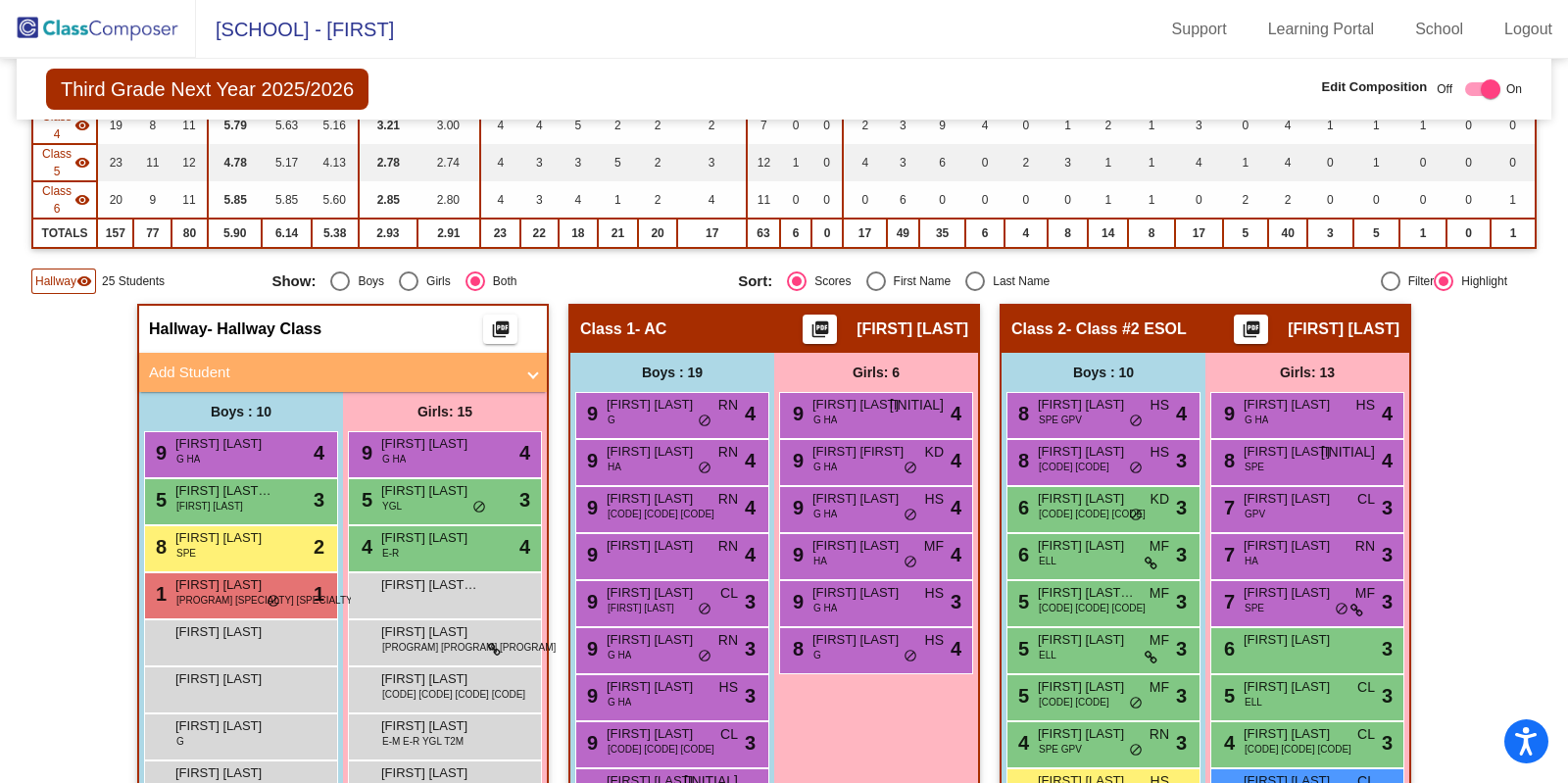 click on "Add Student" at bounding box center (331, 372) 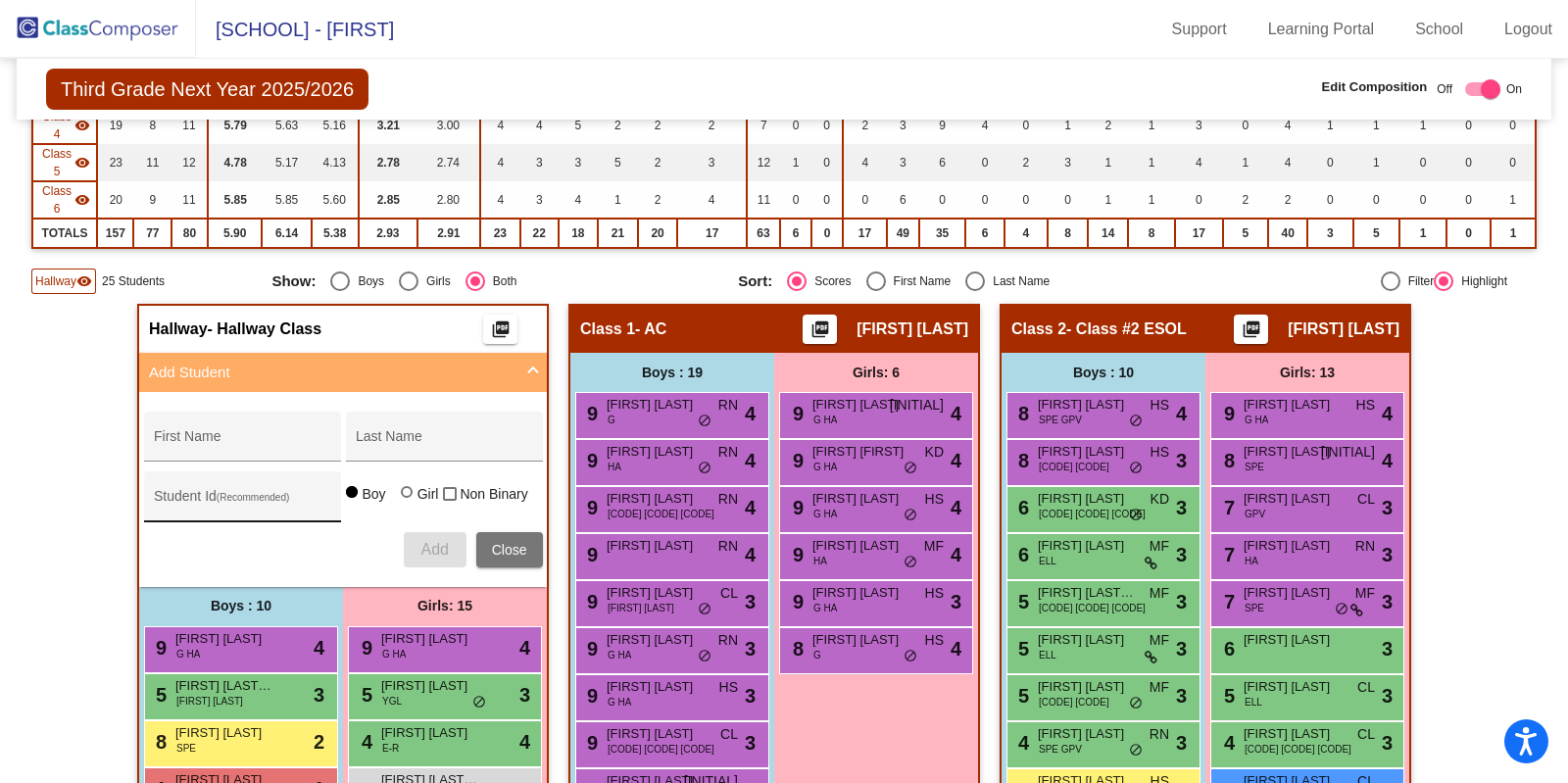 click on "Student Id  (Recommended)" at bounding box center [242, 504] 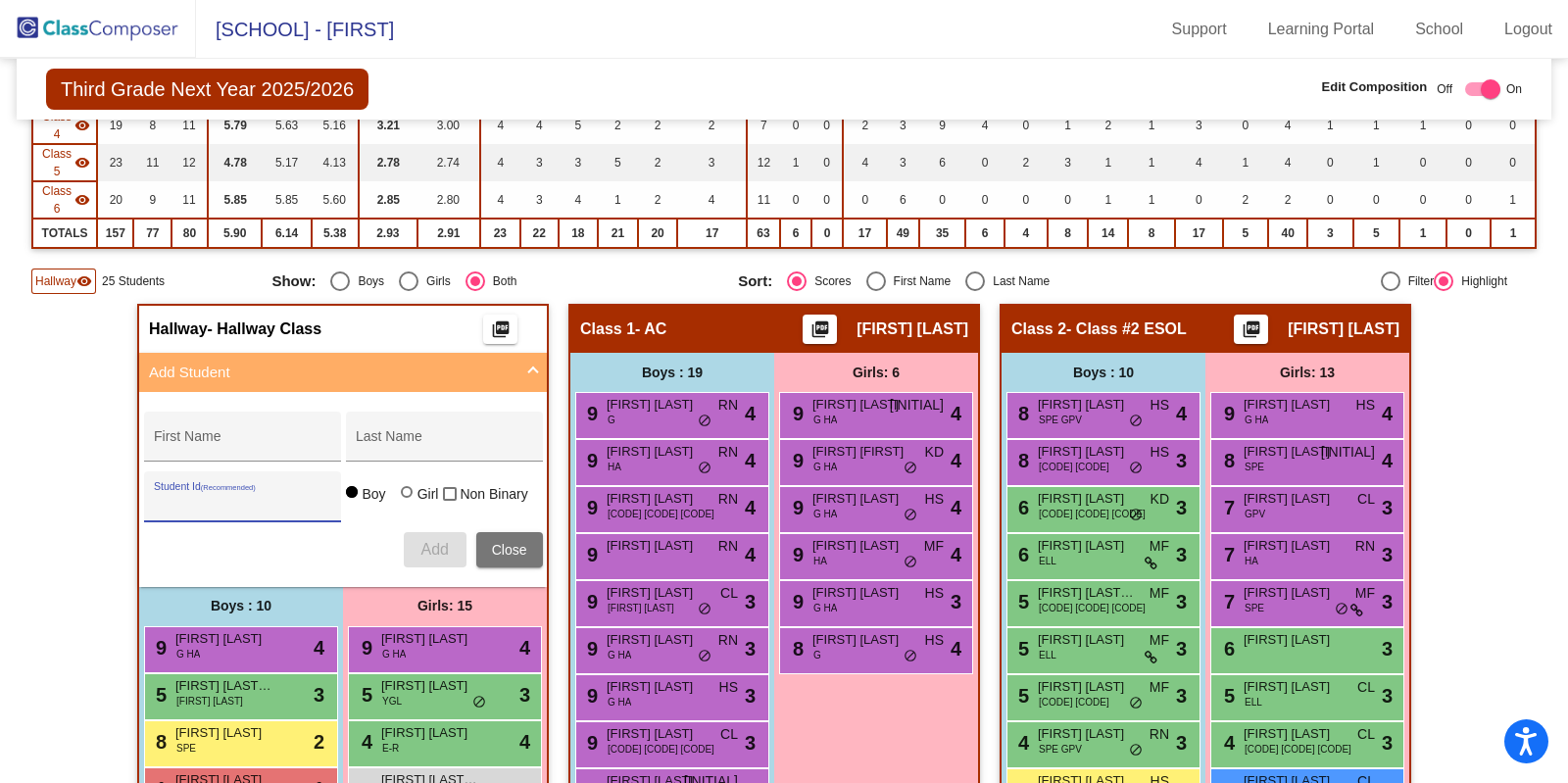 paste on "207152" 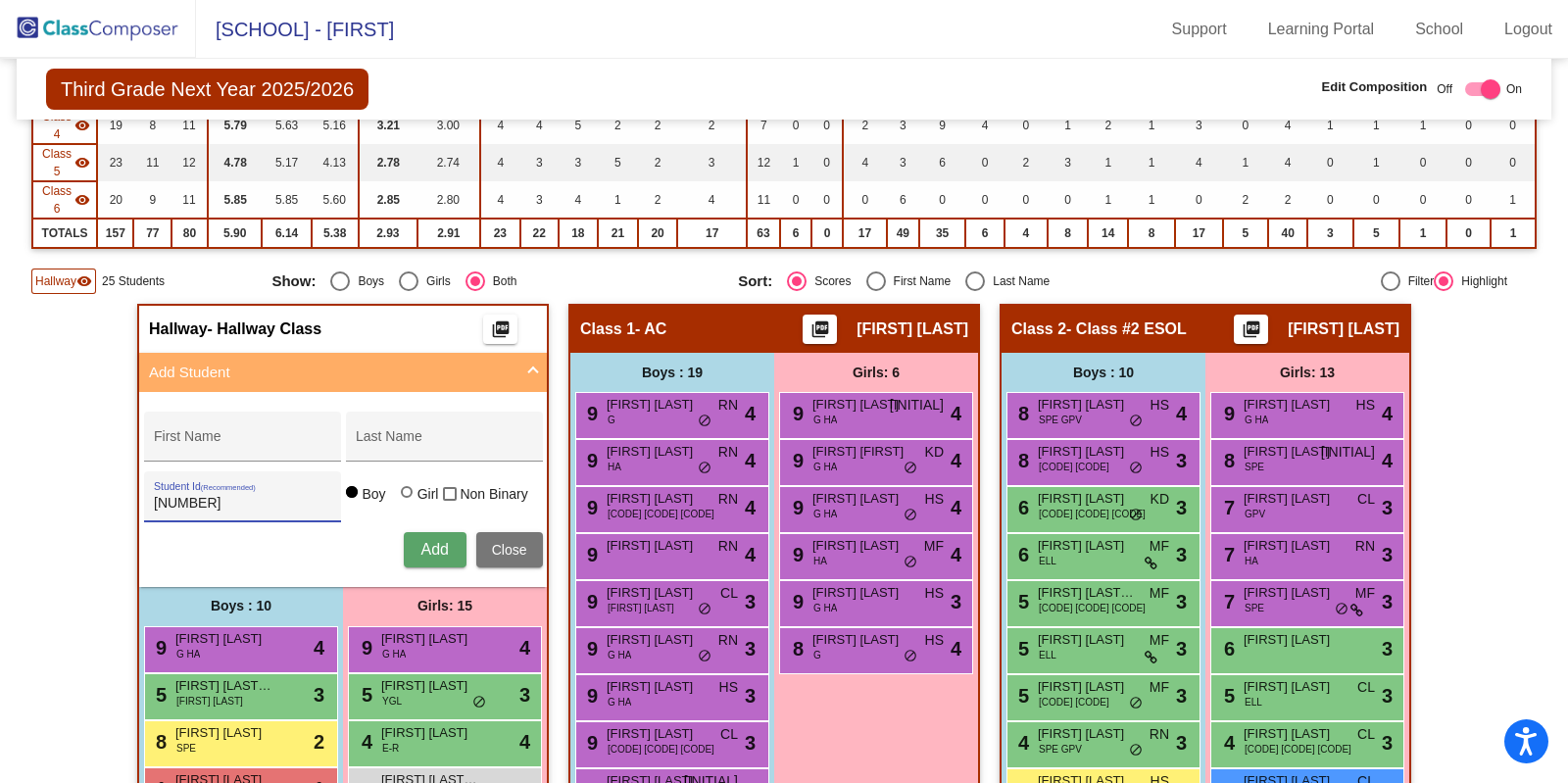type on "207152" 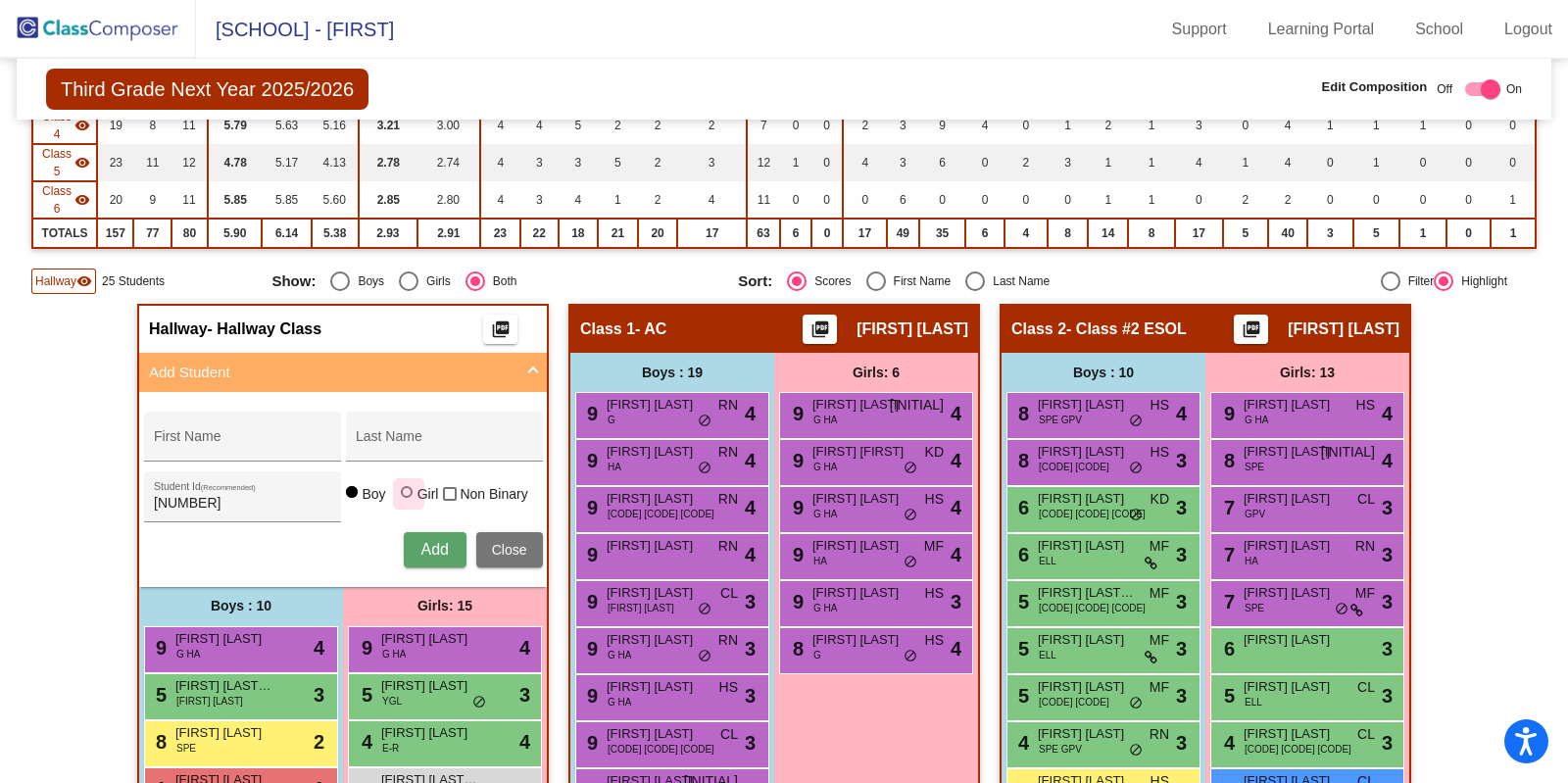 click at bounding box center (407, 492) 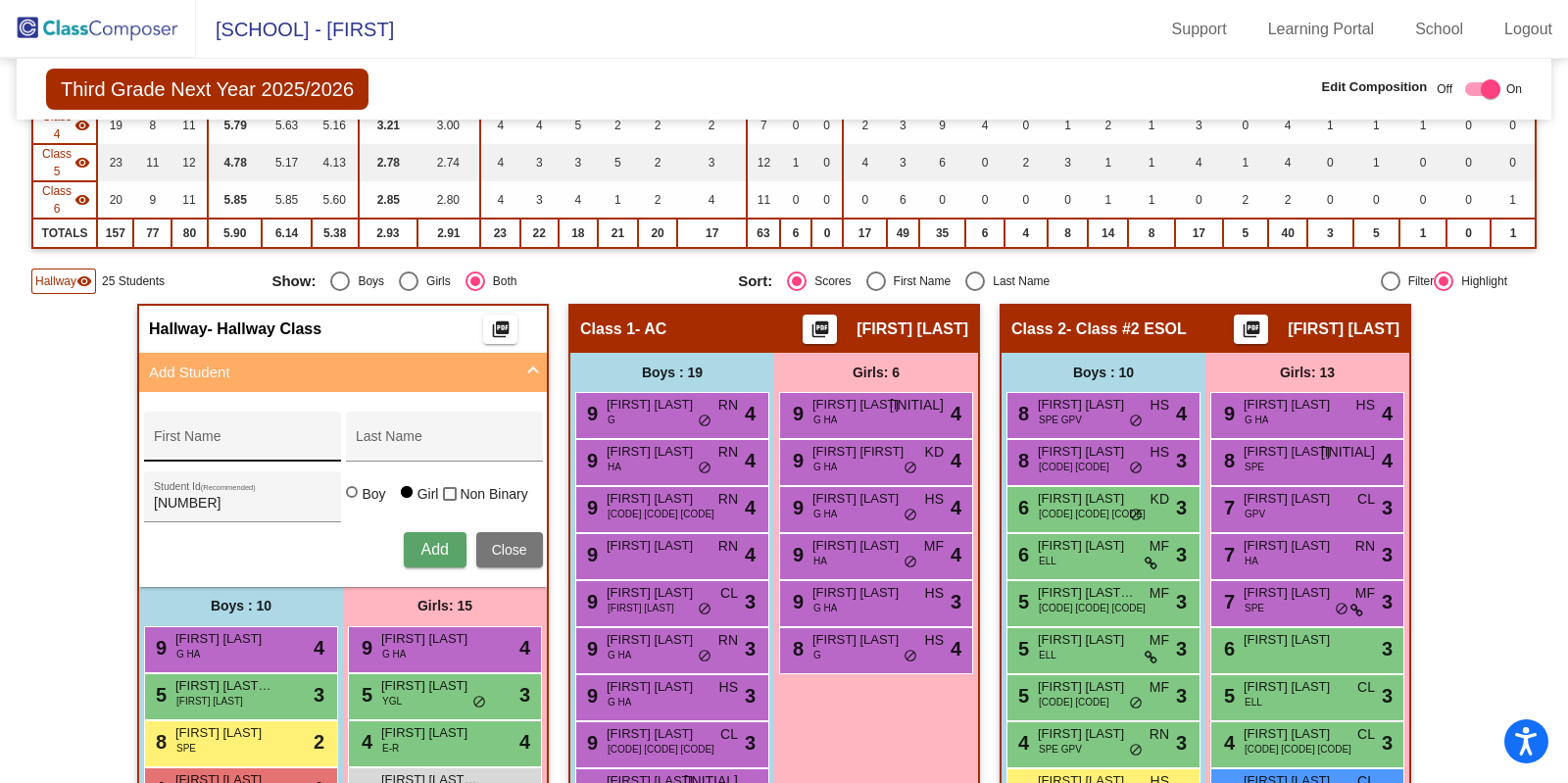 click on "First Name" at bounding box center (242, 444) 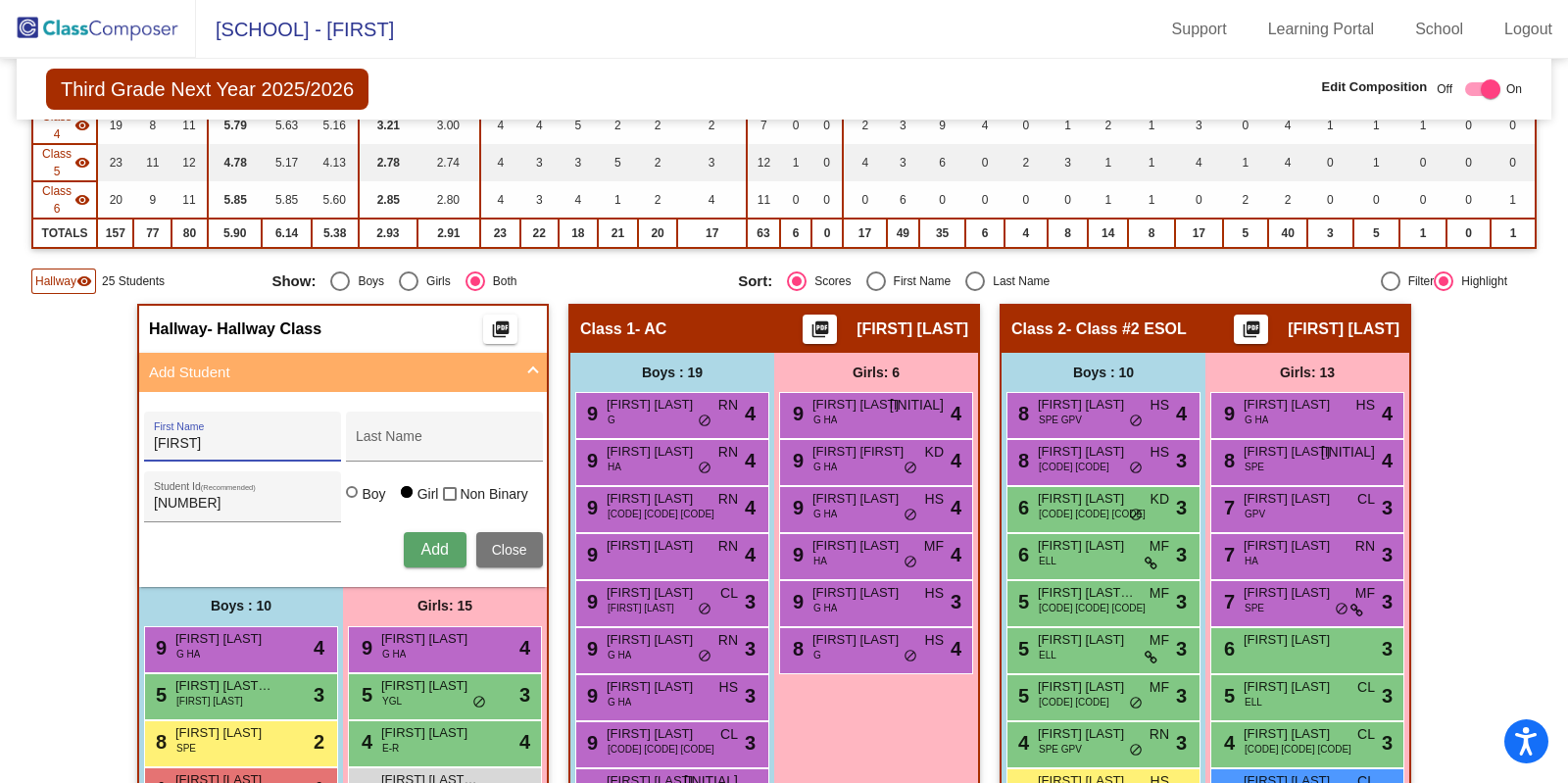 type on "Cecilia" 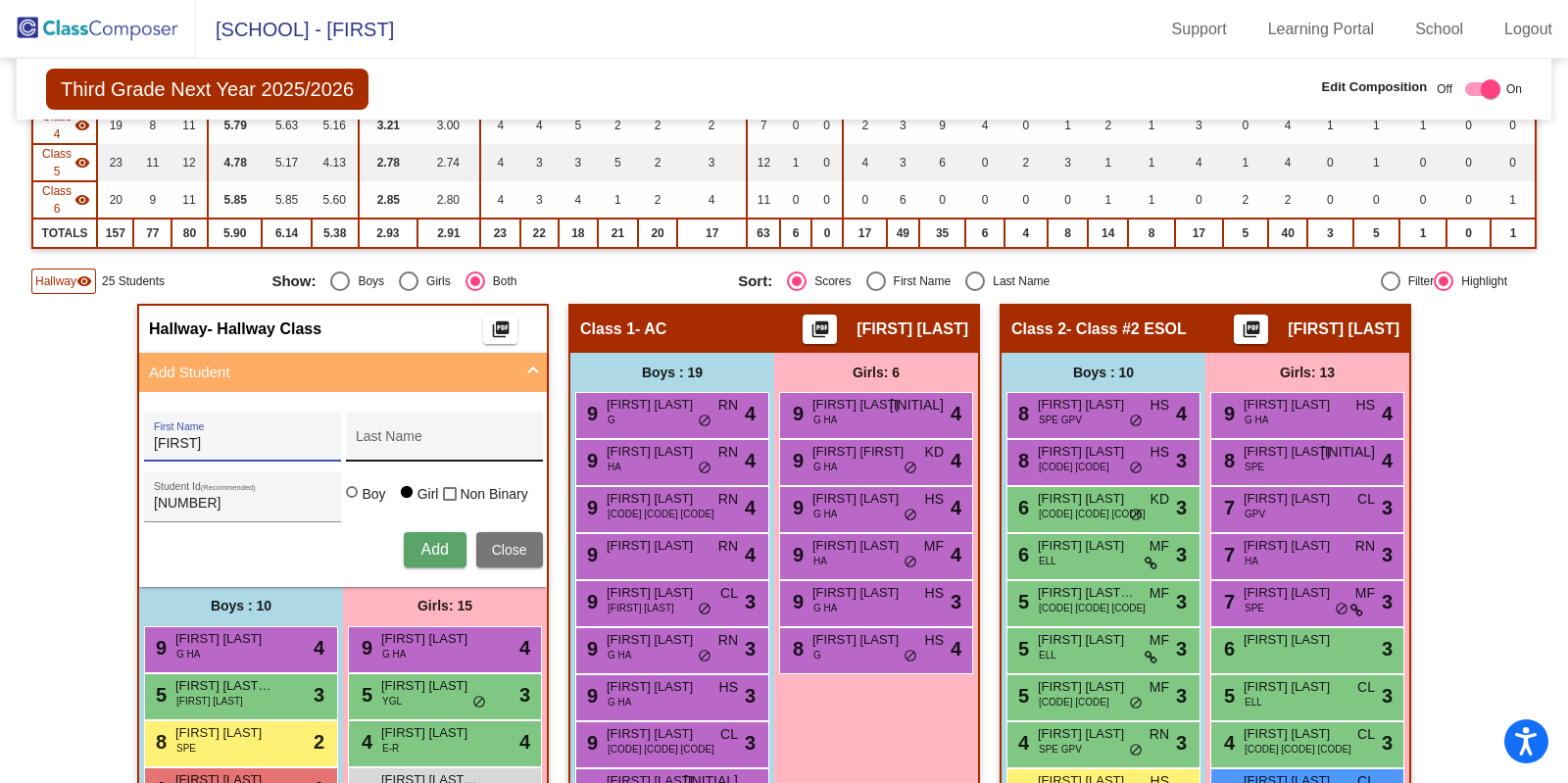 click on "Last Name" at bounding box center (444, 442) 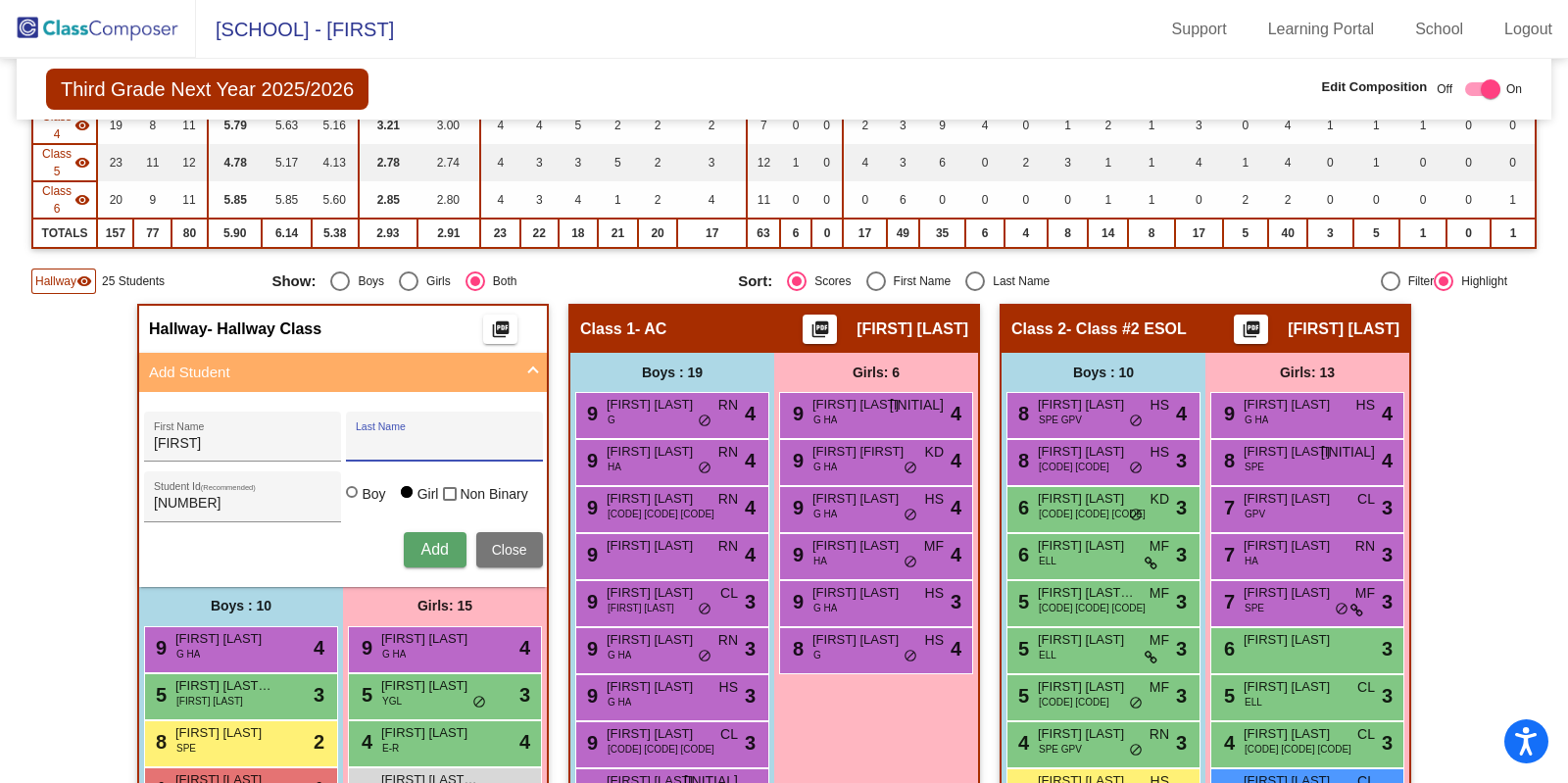 paste on "Pasini De Souza" 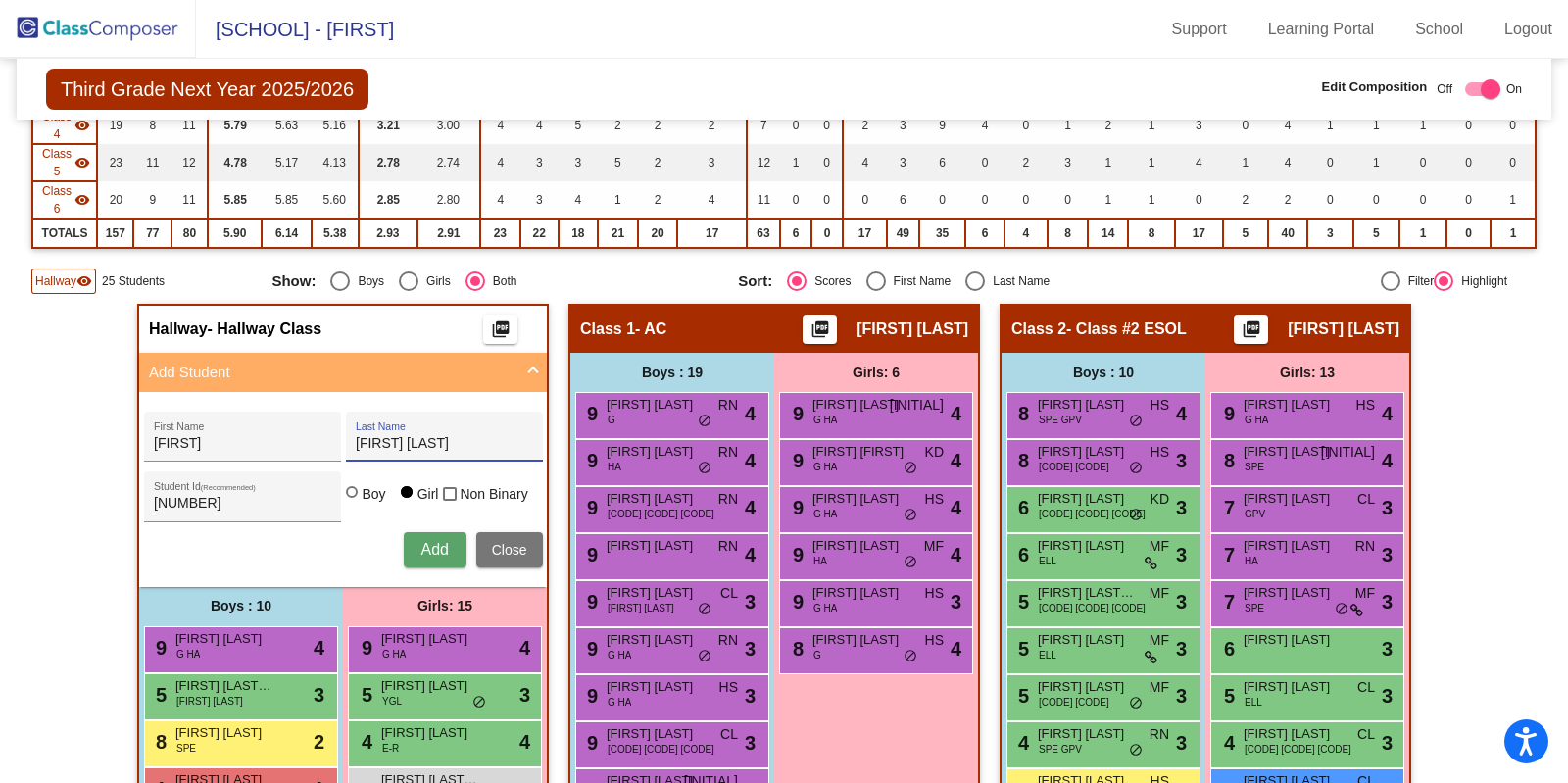 type on "Pasini De Souza" 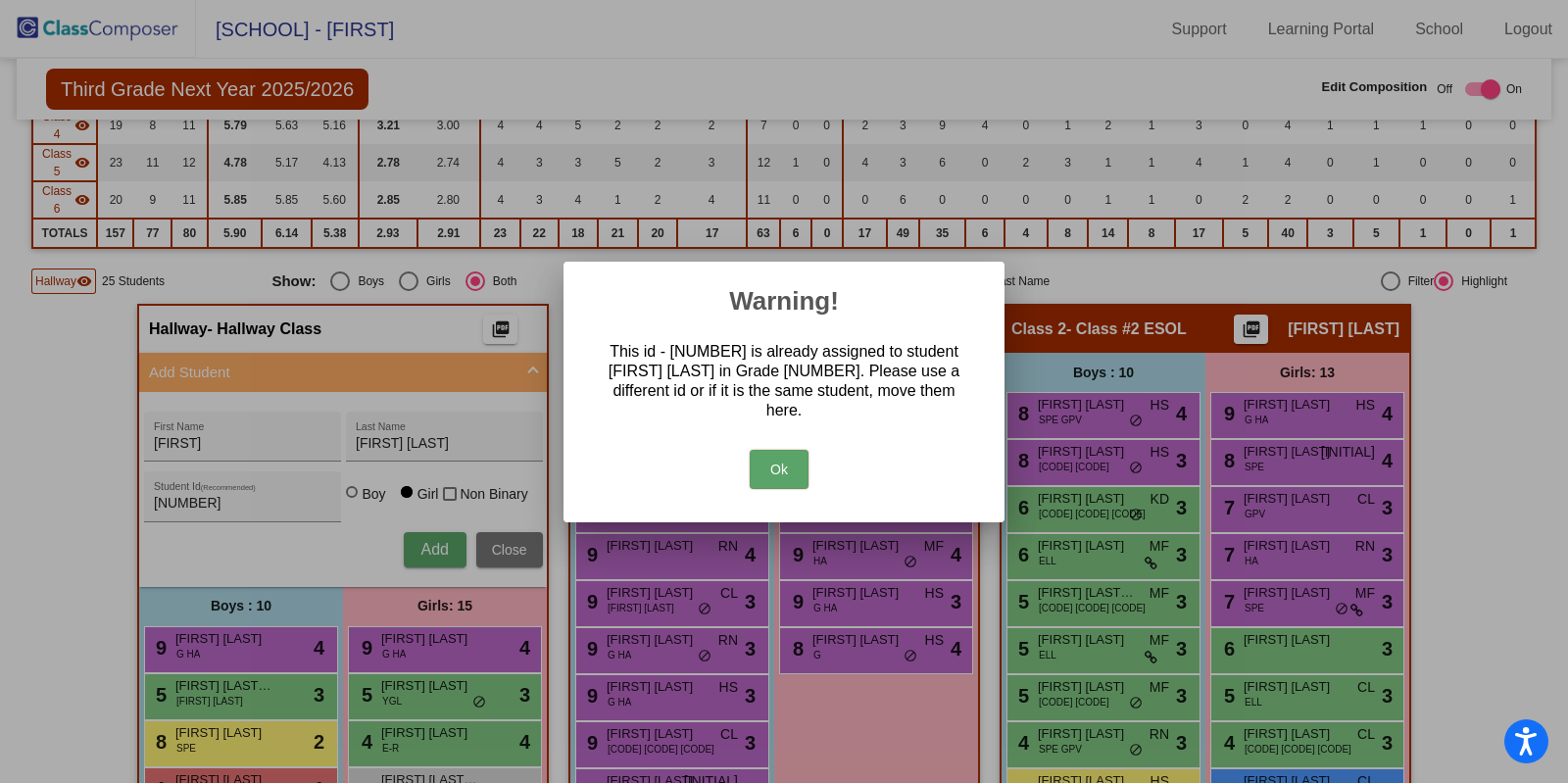 click on "Ok" at bounding box center (779, 469) 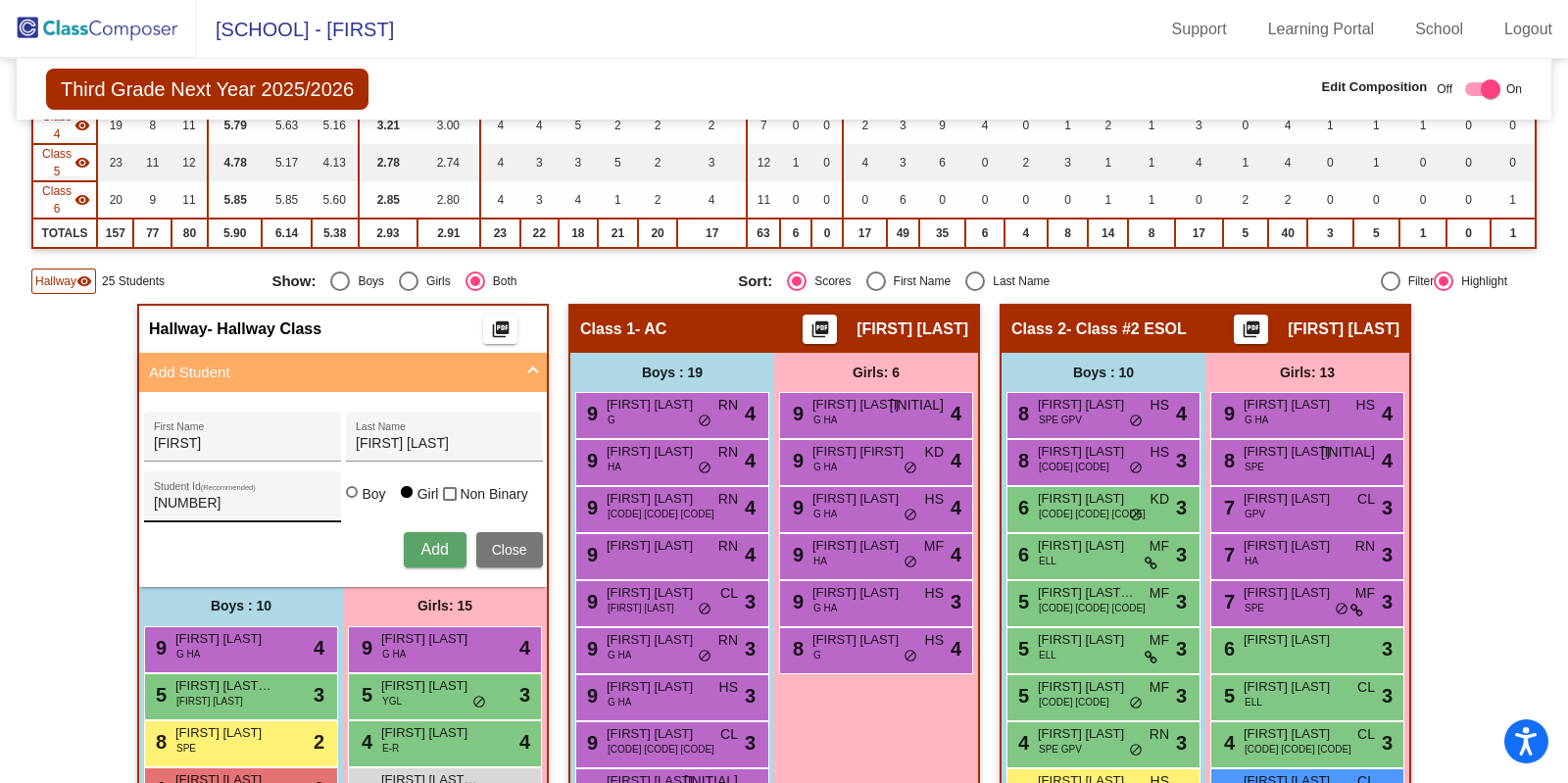 click on "207152" at bounding box center [242, 504] 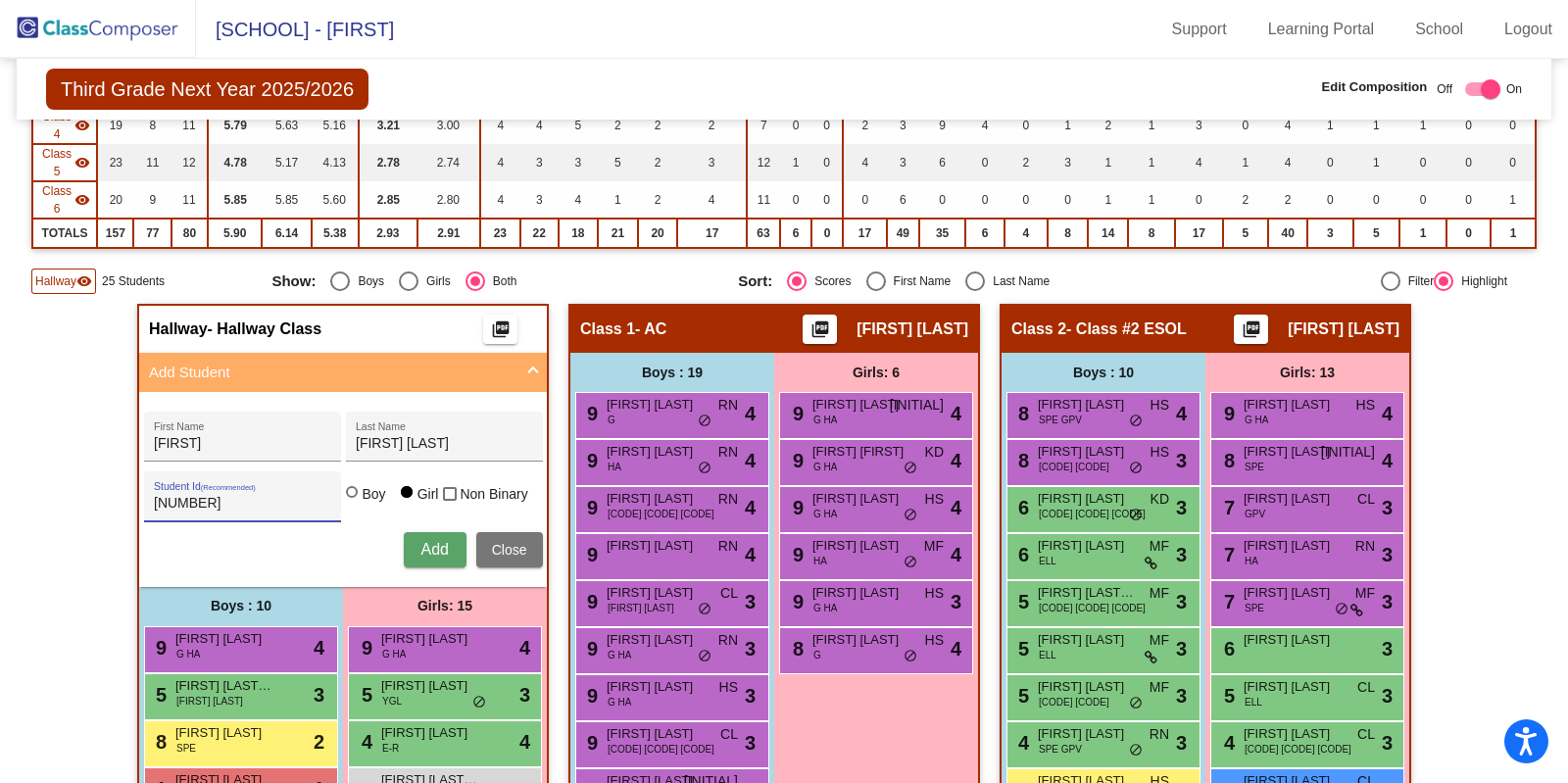 click on "207152" at bounding box center [242, 504] 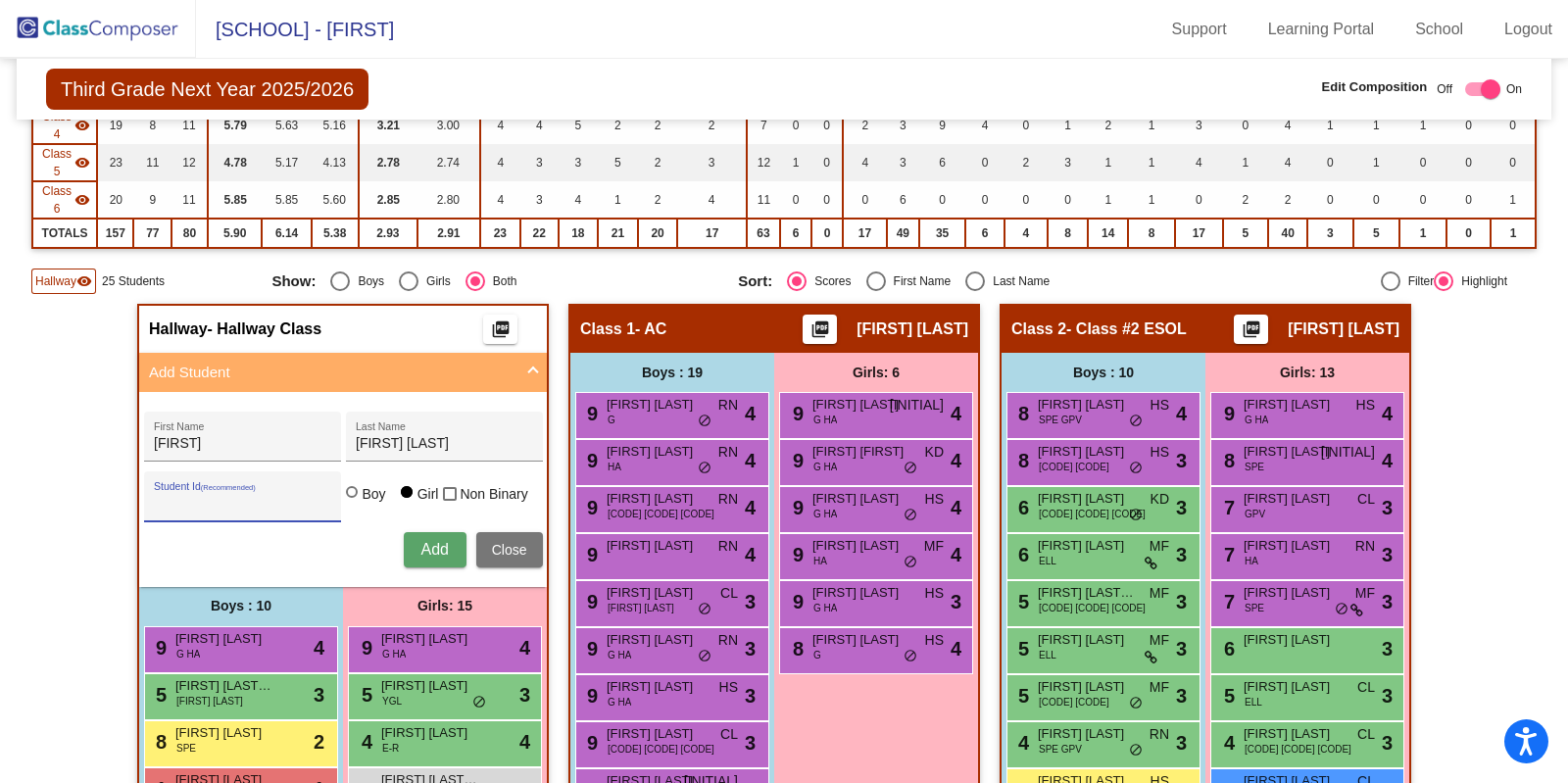 type 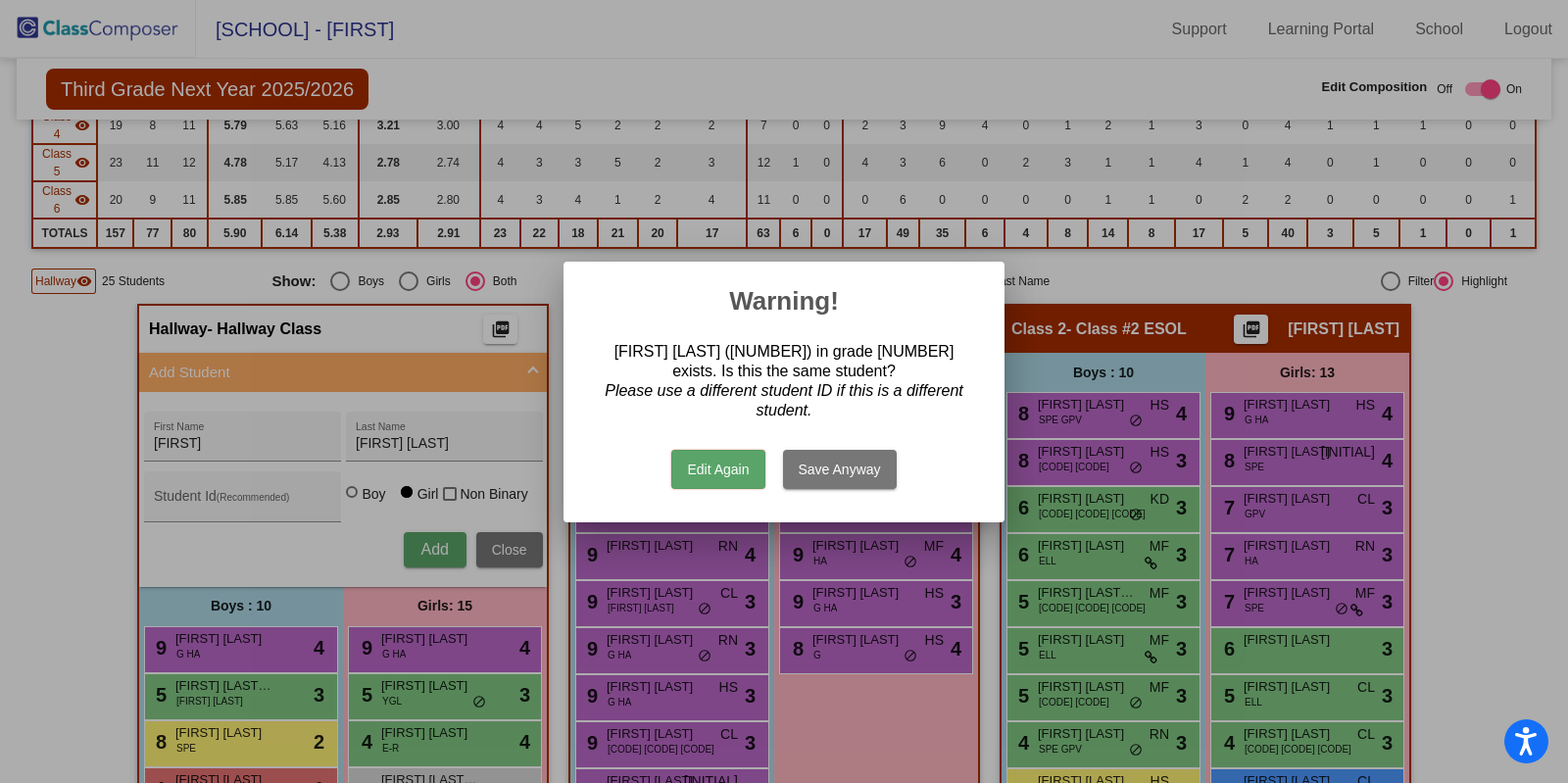 click on "Save Anyway" at bounding box center [840, 469] 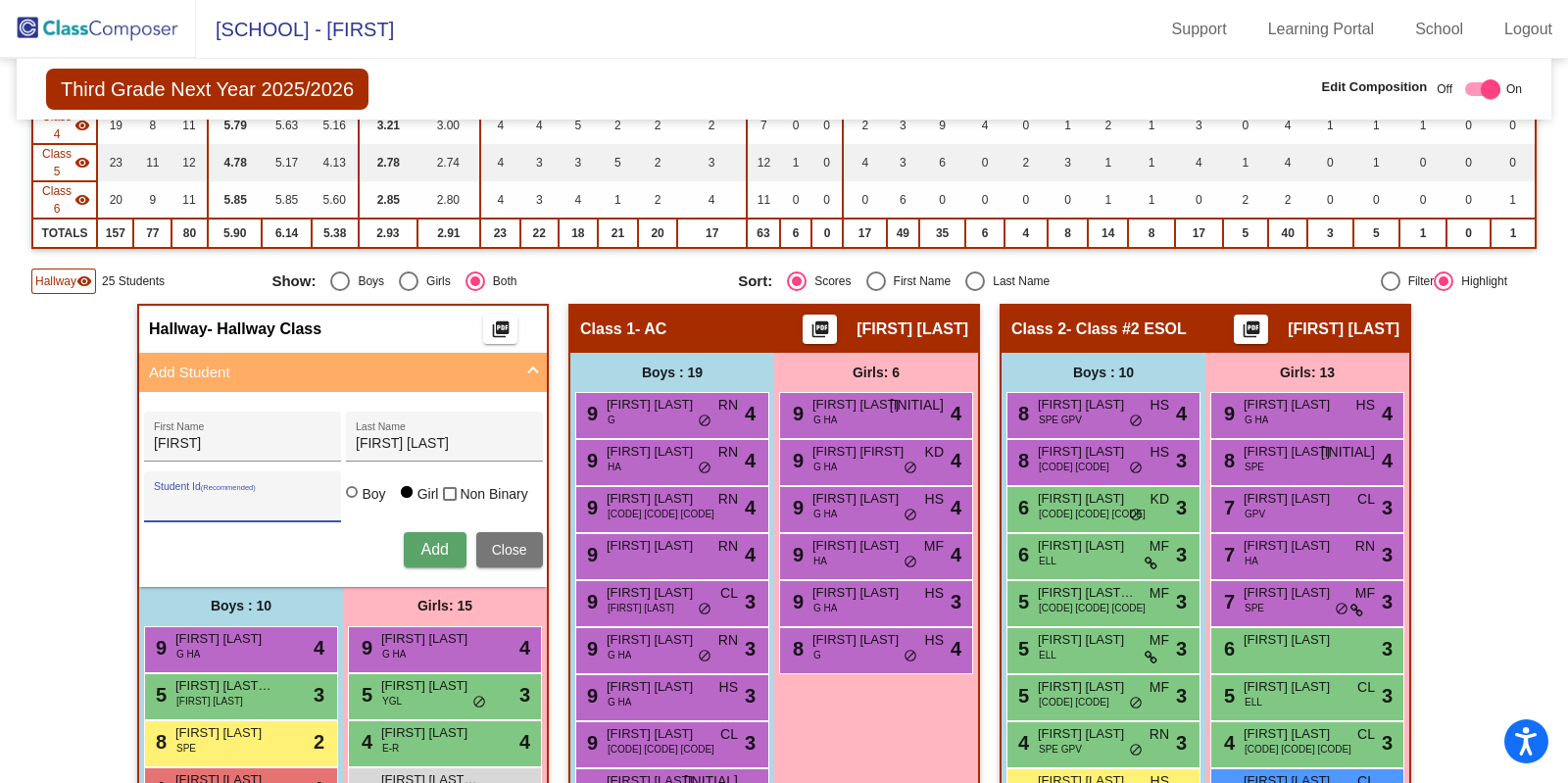 type 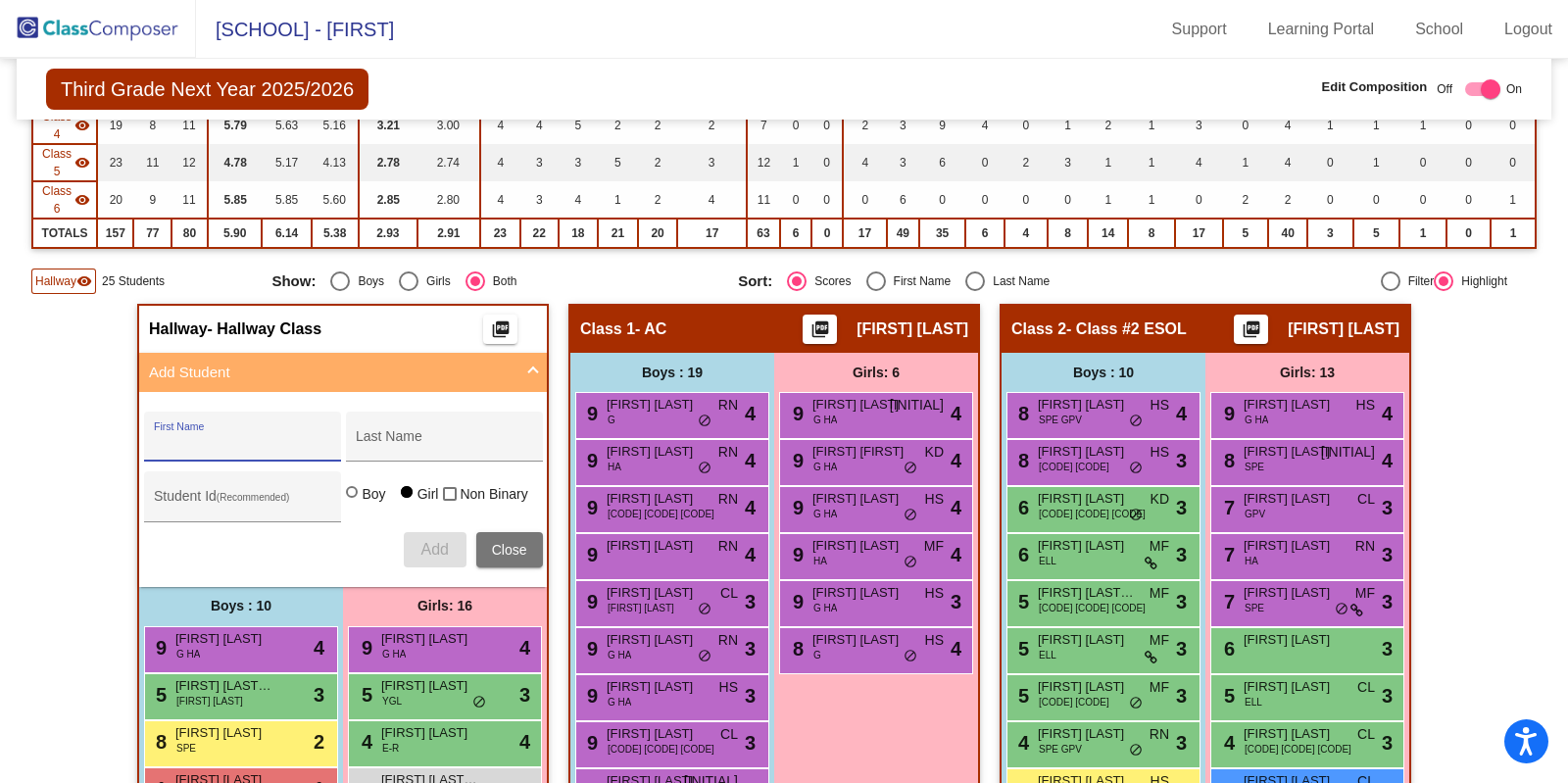 click 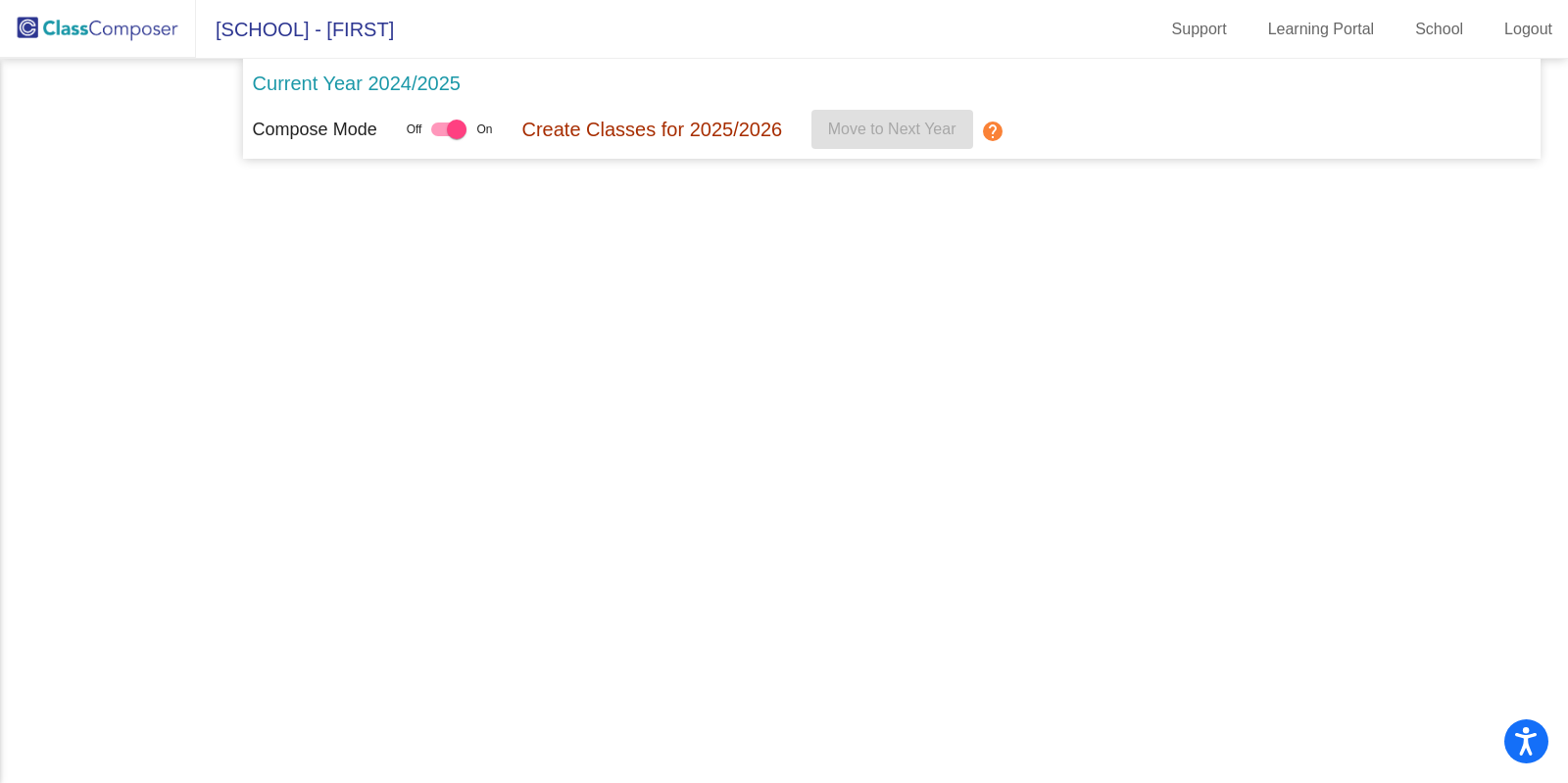 scroll, scrollTop: 0, scrollLeft: 0, axis: both 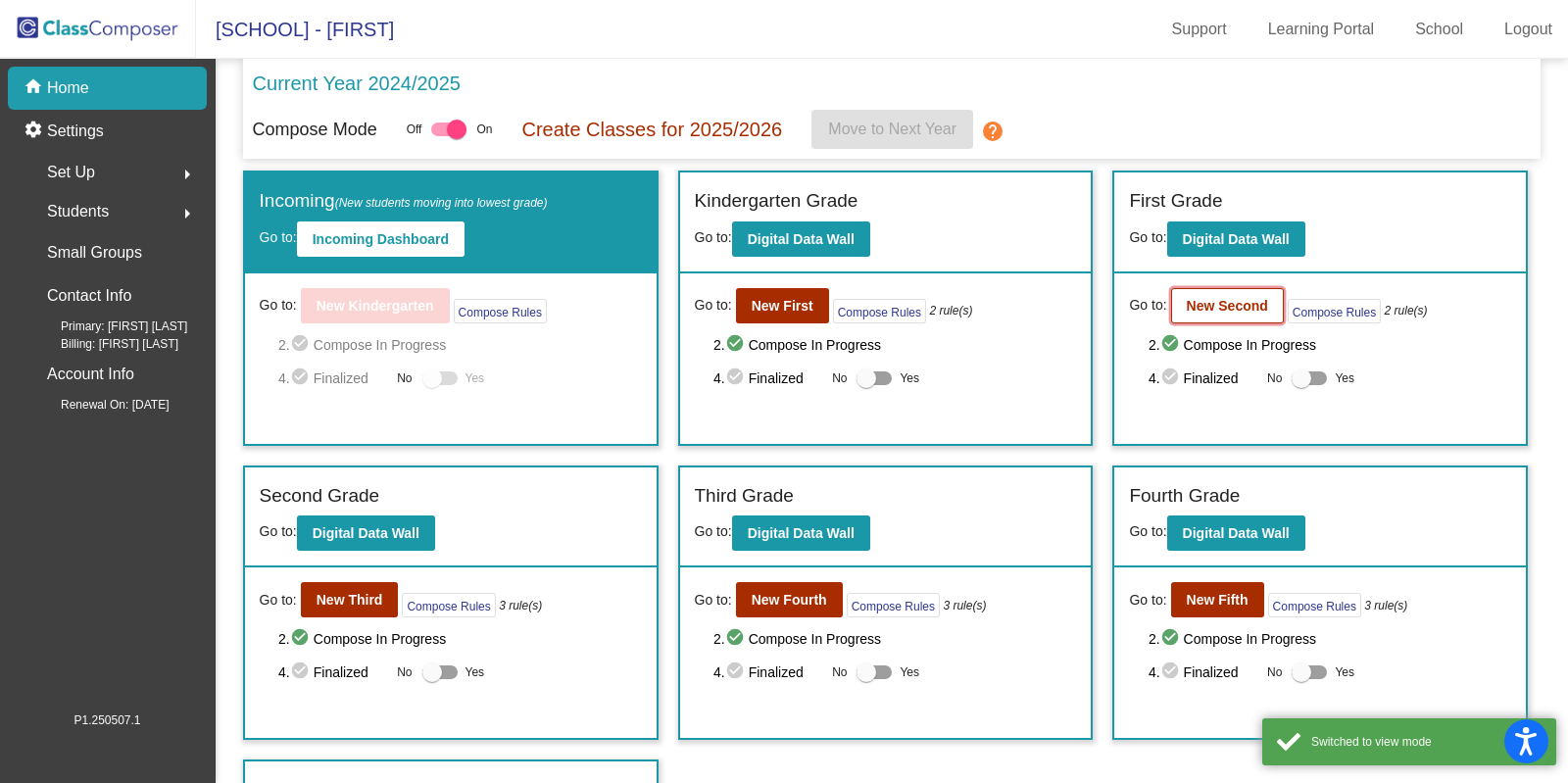 click on "New Second" 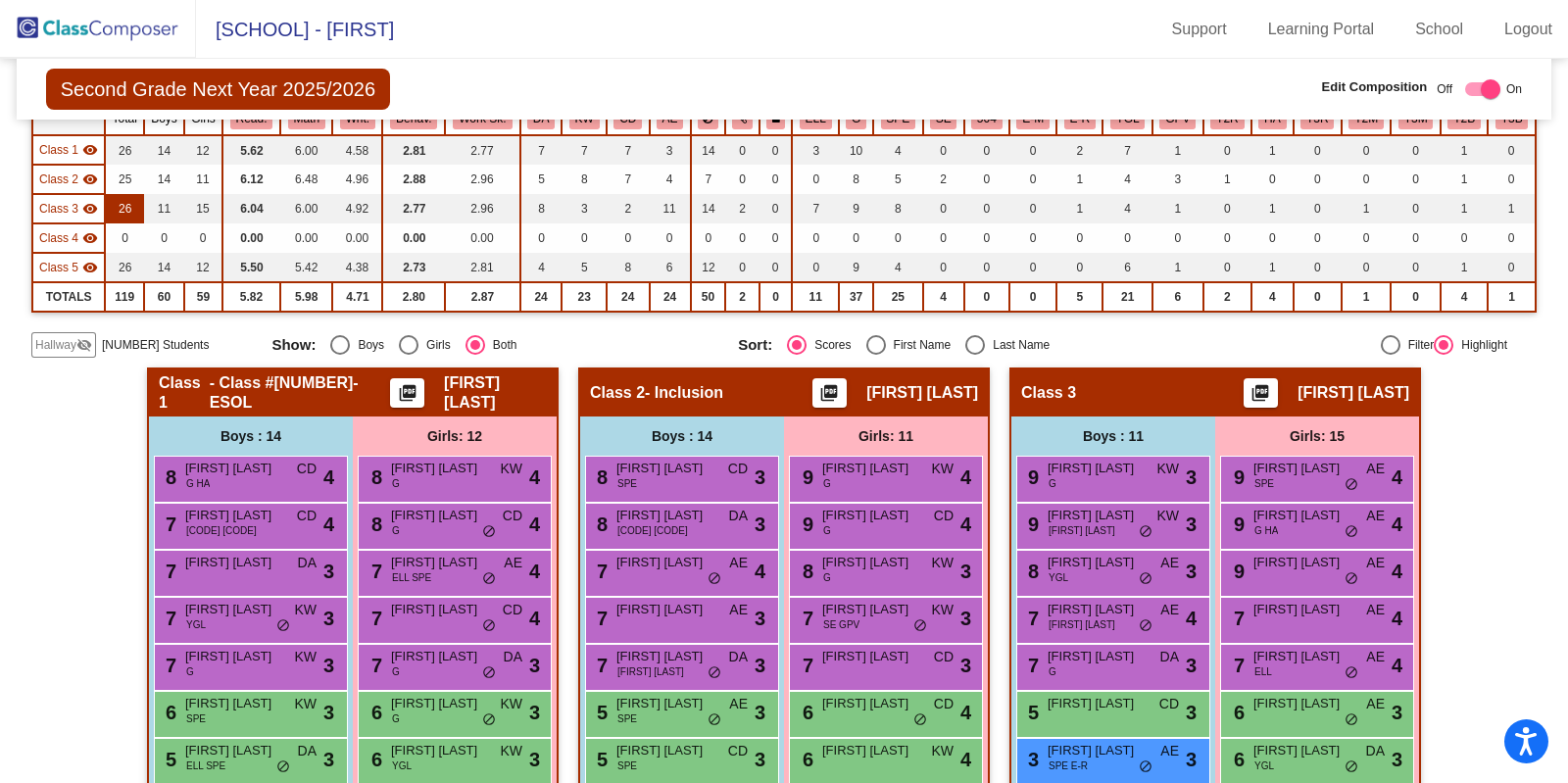 scroll, scrollTop: 122, scrollLeft: 0, axis: vertical 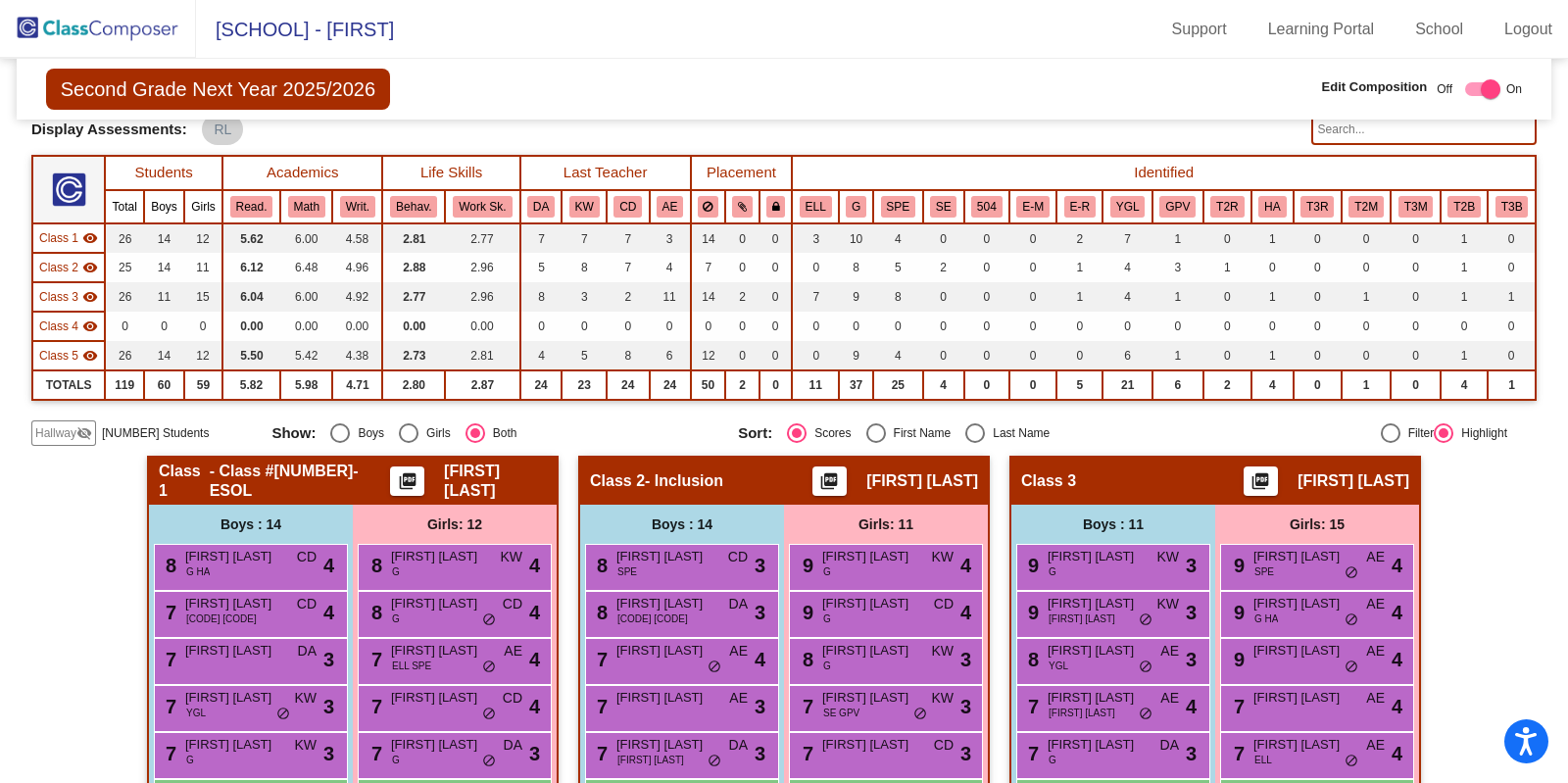 click on "Hallway   visibility_off" 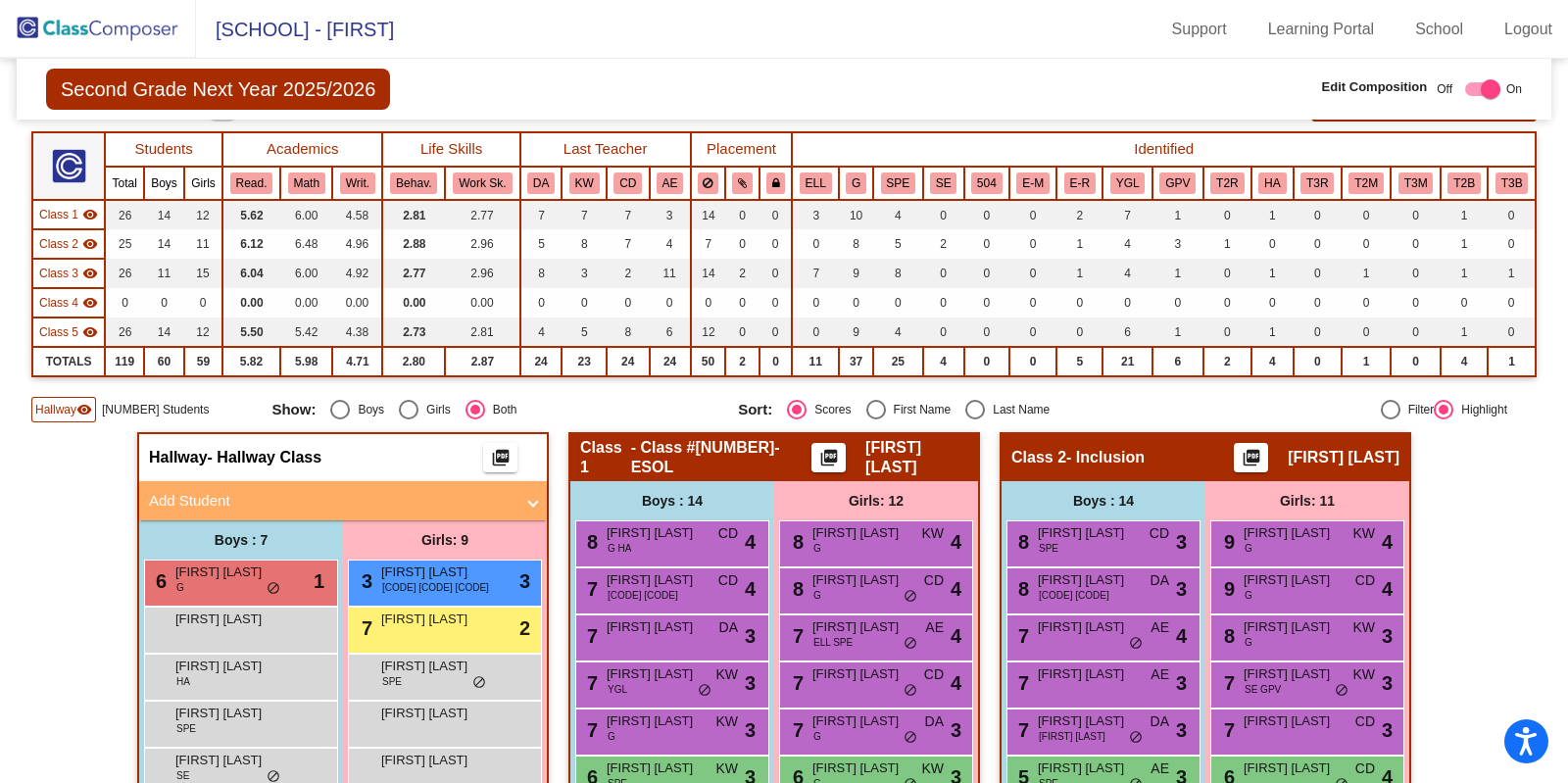 scroll, scrollTop: 0, scrollLeft: 0, axis: both 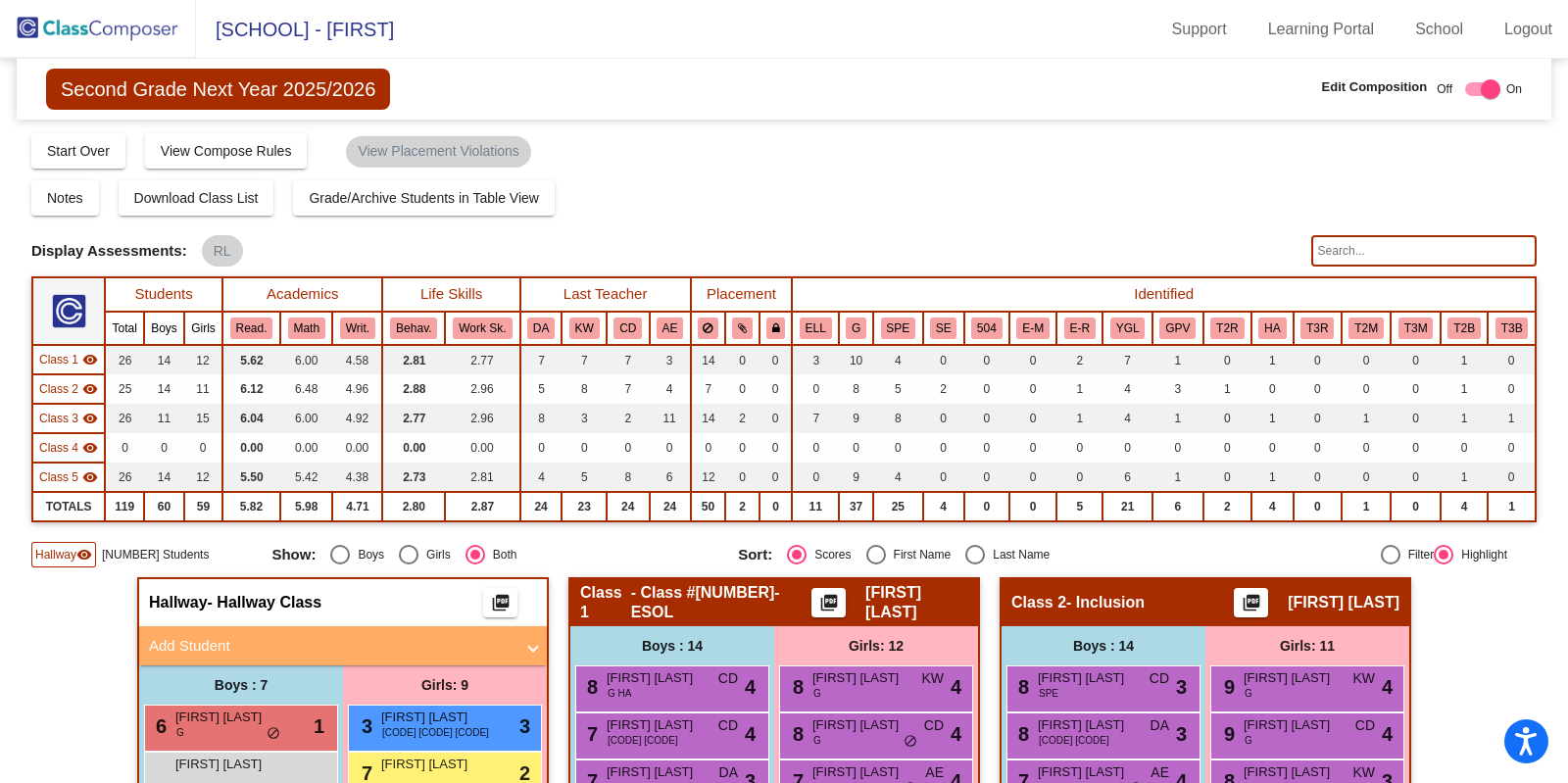 click 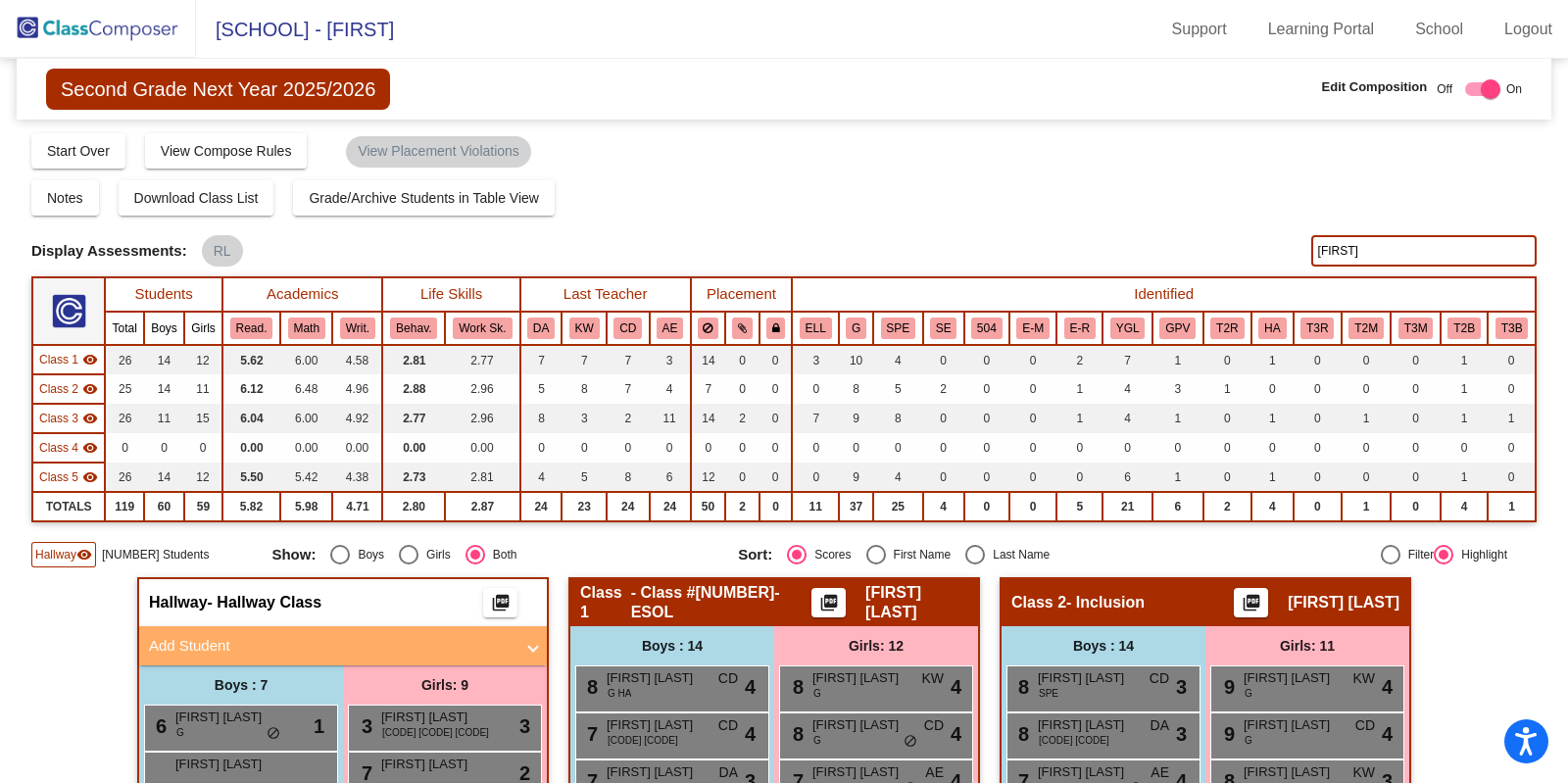 type on "cecilia" 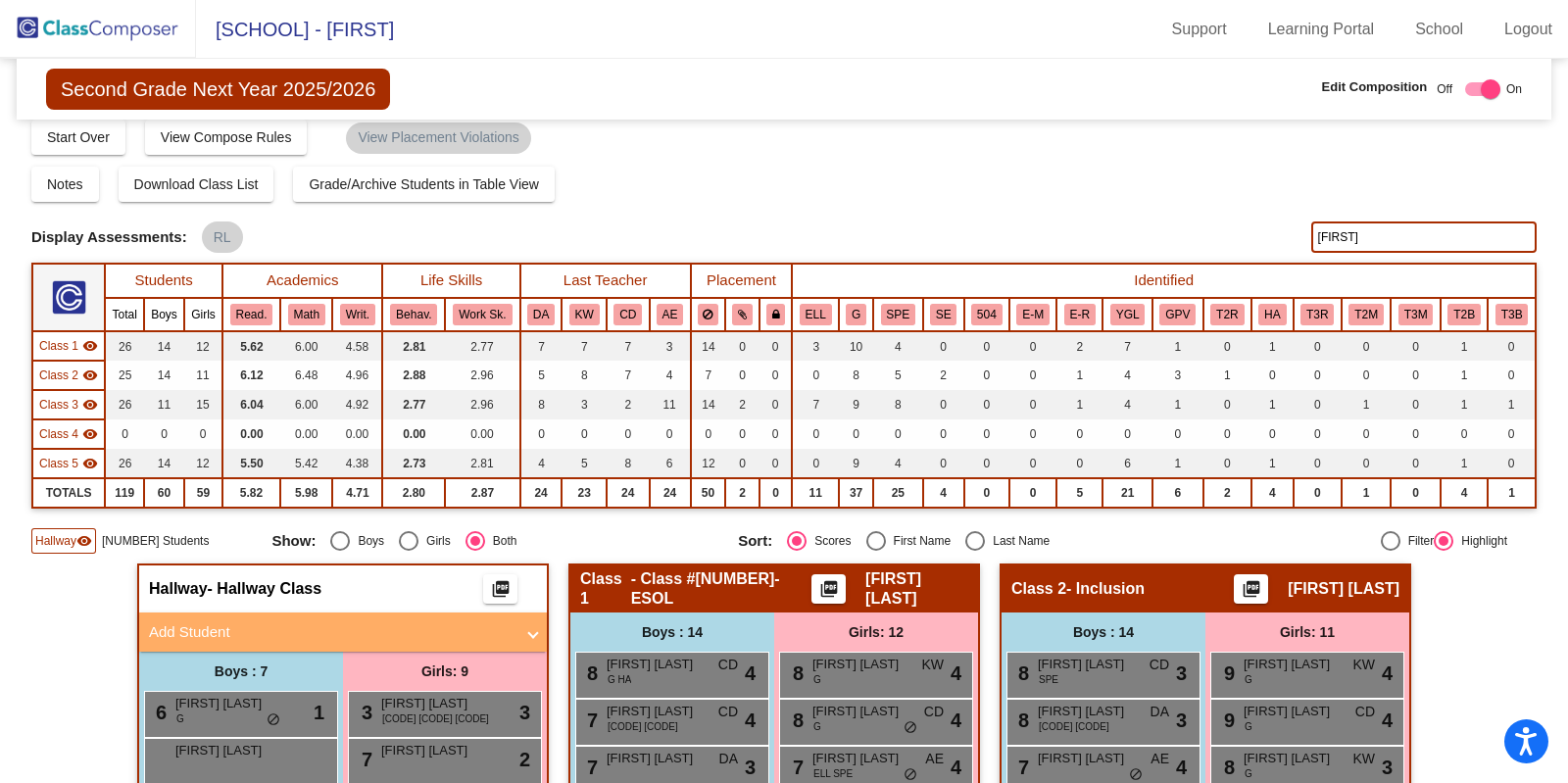 scroll, scrollTop: 0, scrollLeft: 0, axis: both 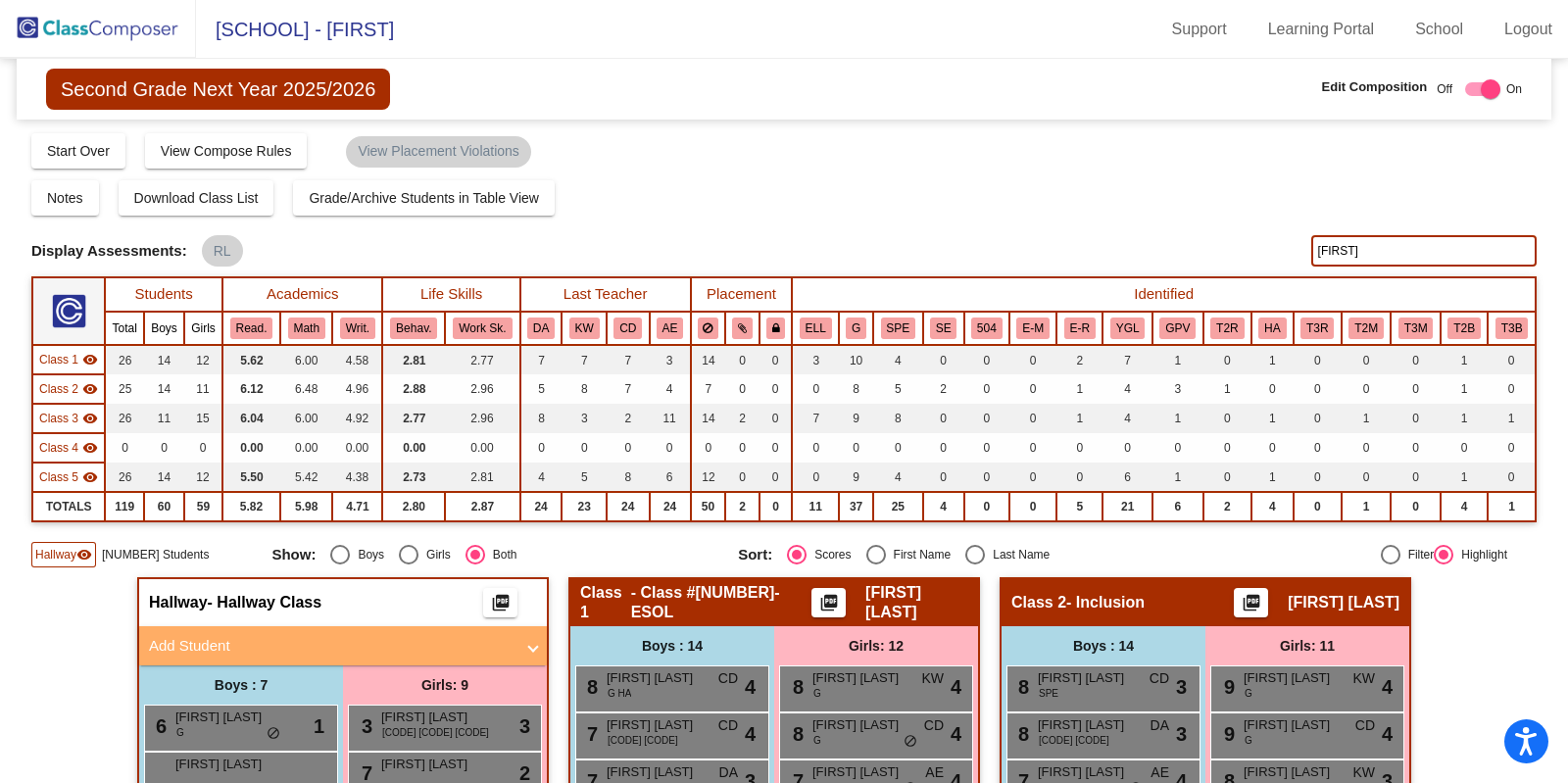 drag, startPoint x: 1350, startPoint y: 247, endPoint x: 1310, endPoint y: 249, distance: 40.04997 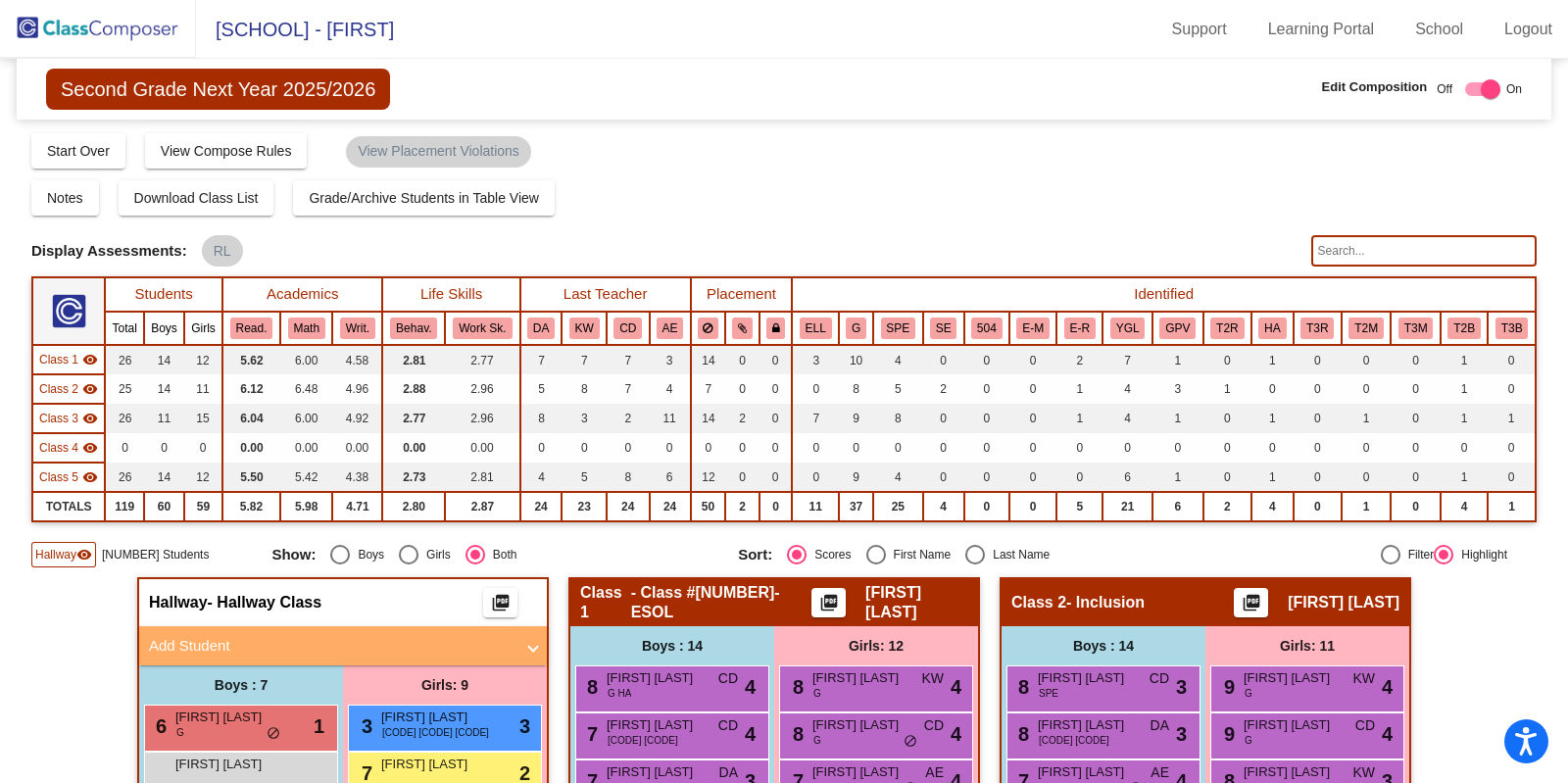 type 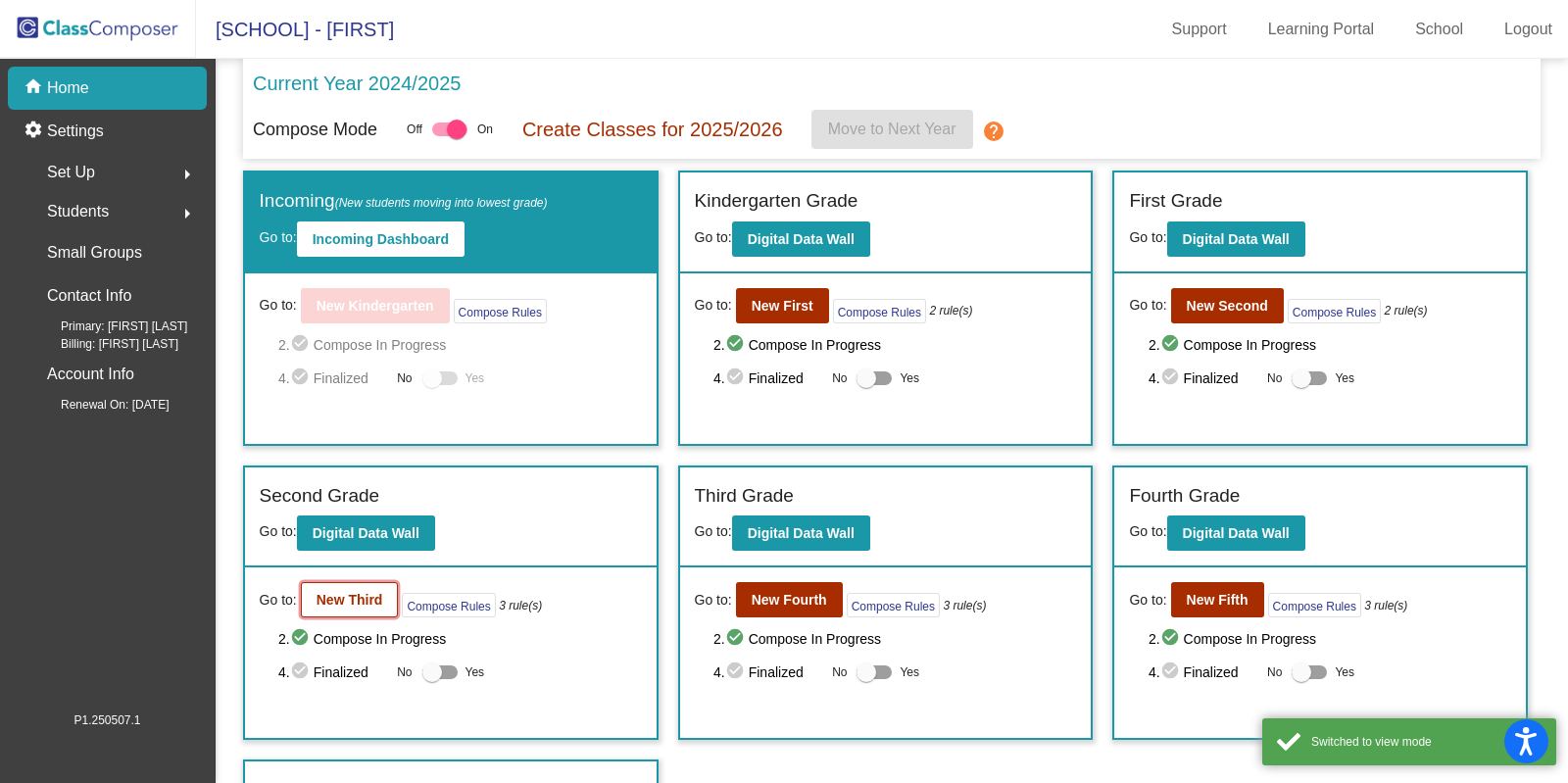 click on "New Third" 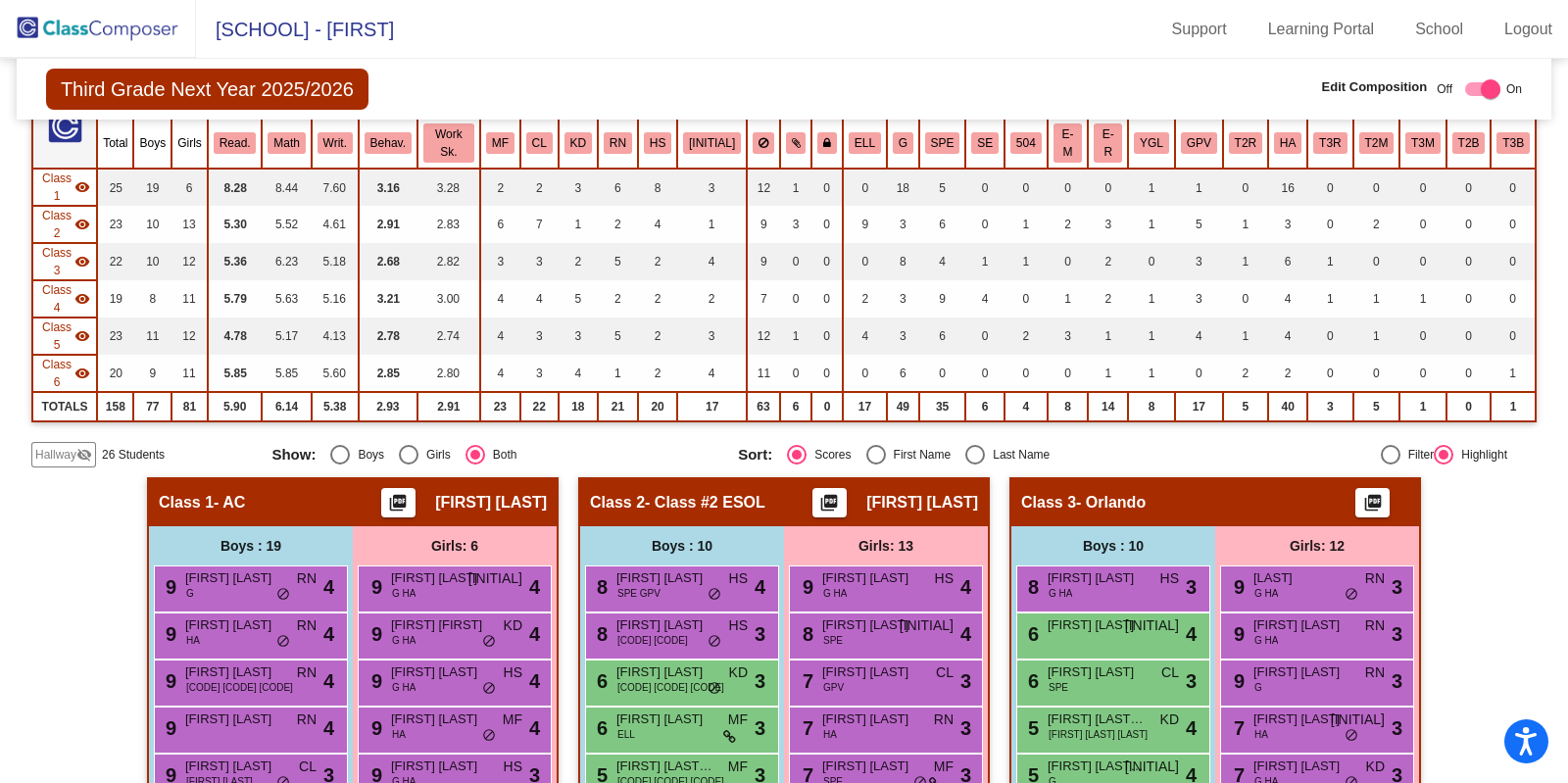 scroll, scrollTop: 122, scrollLeft: 0, axis: vertical 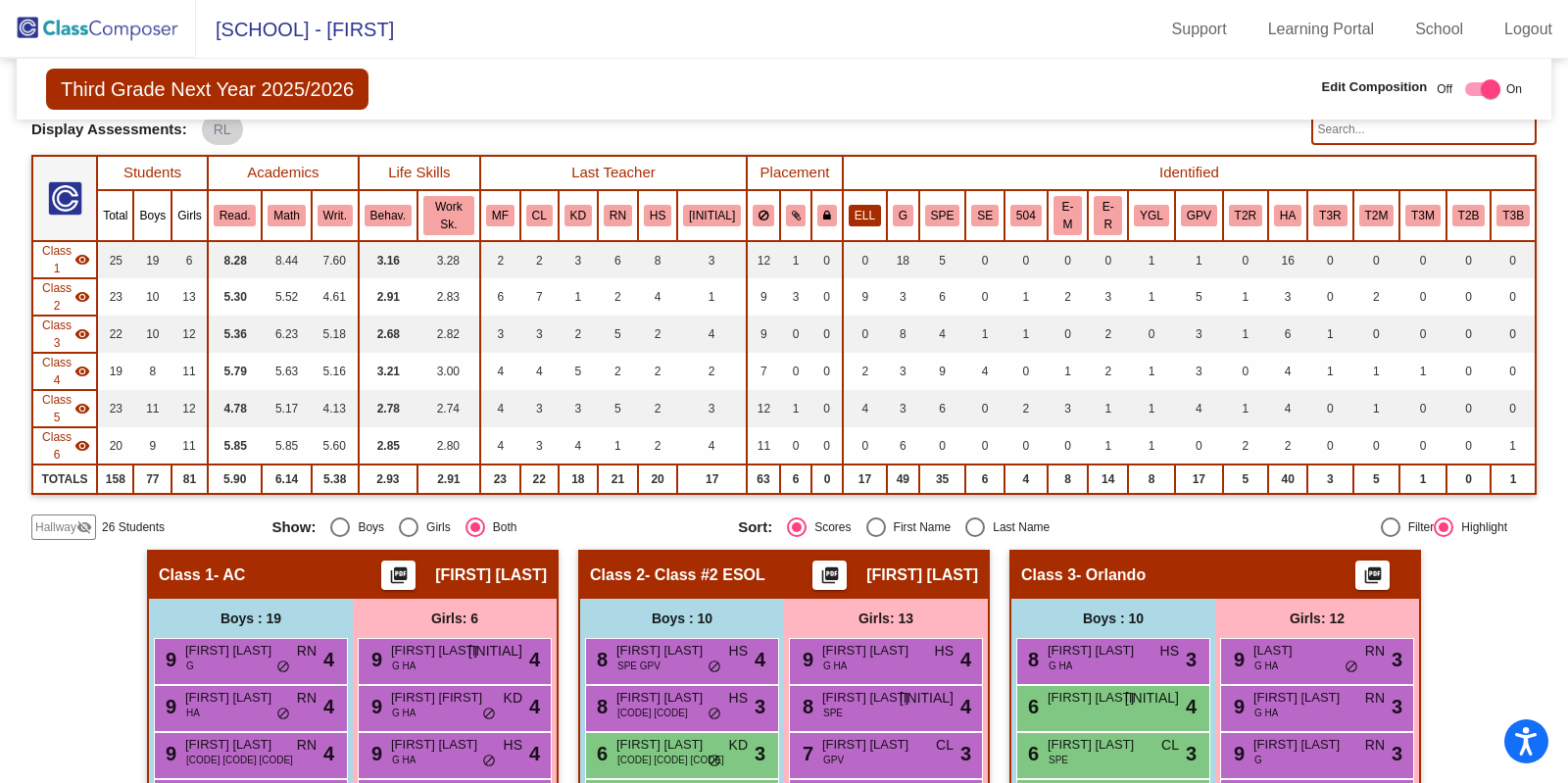 click on "ELL" 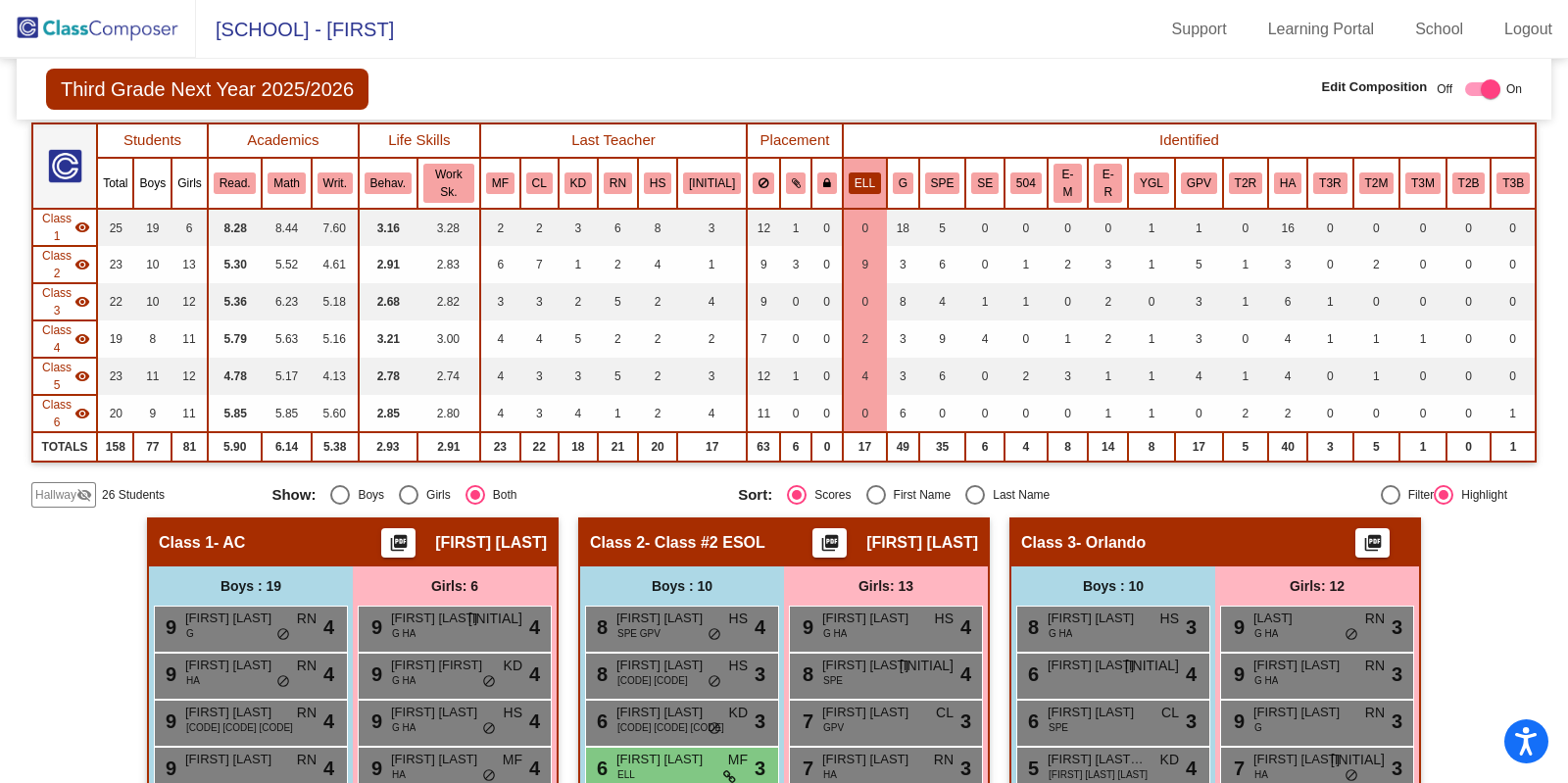 scroll, scrollTop: 0, scrollLeft: 0, axis: both 